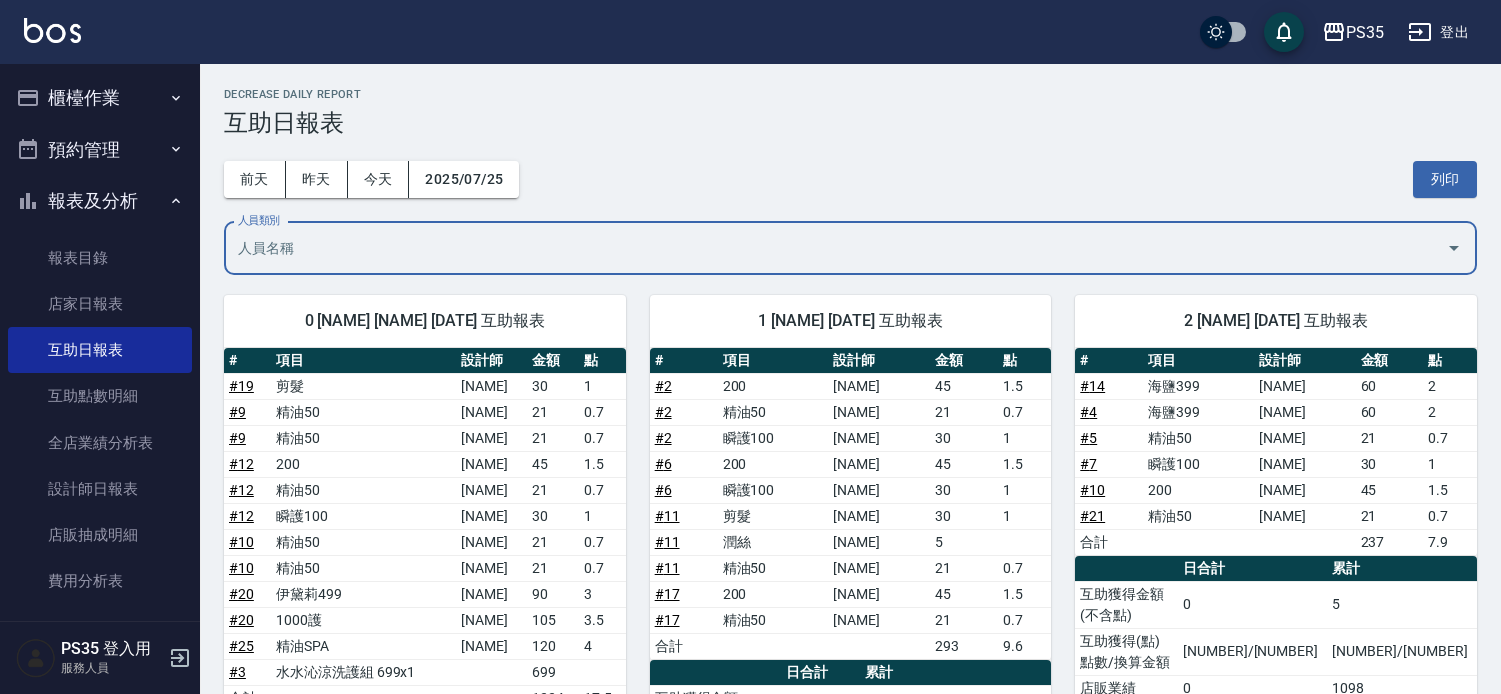 scroll, scrollTop: 0, scrollLeft: 0, axis: both 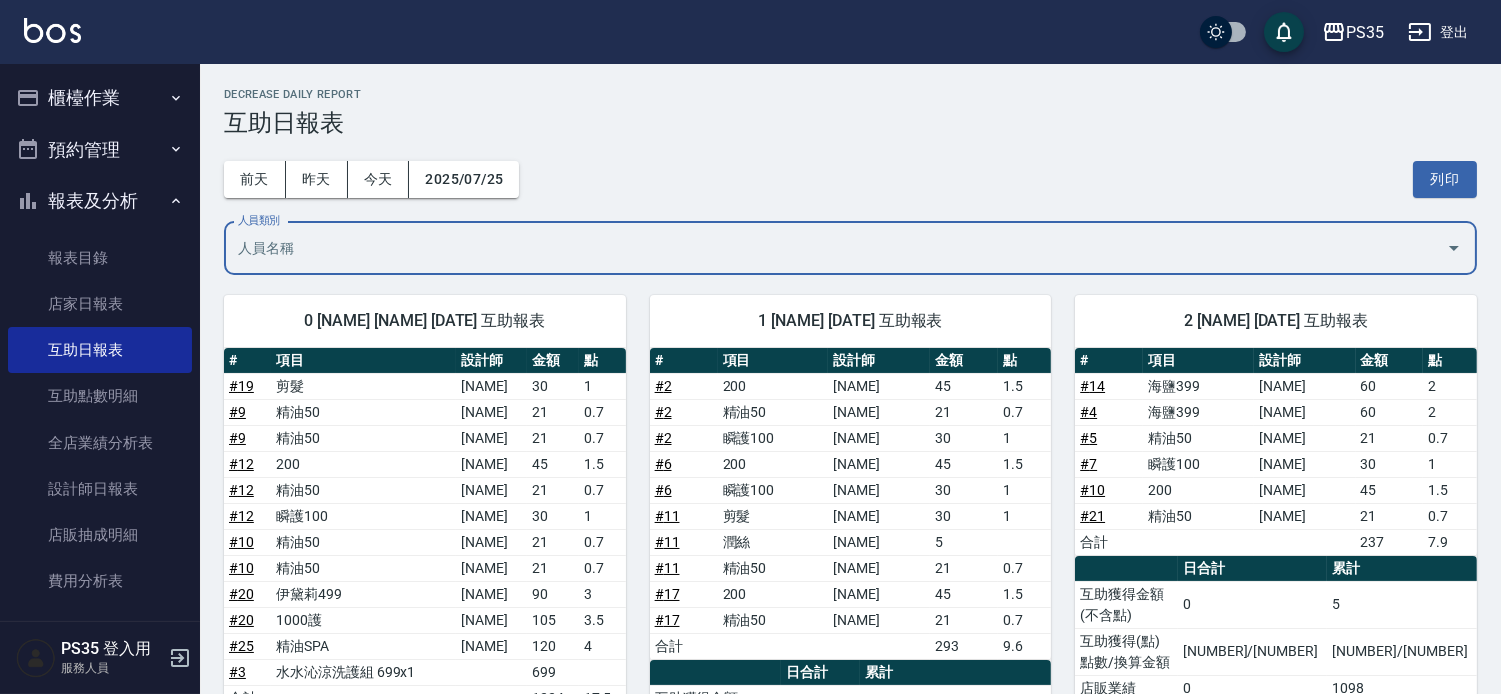 click on "櫃檯作業" at bounding box center [100, 98] 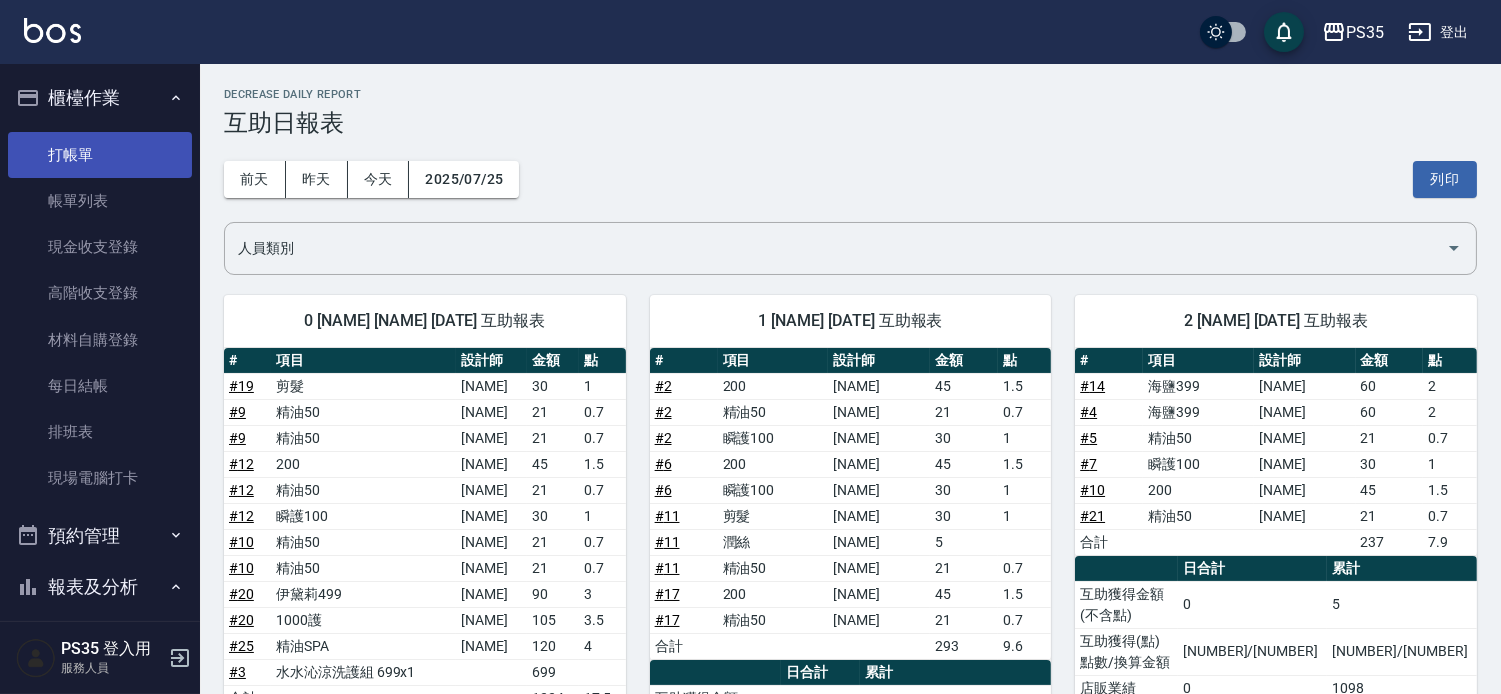 click on "打帳單" at bounding box center [100, 155] 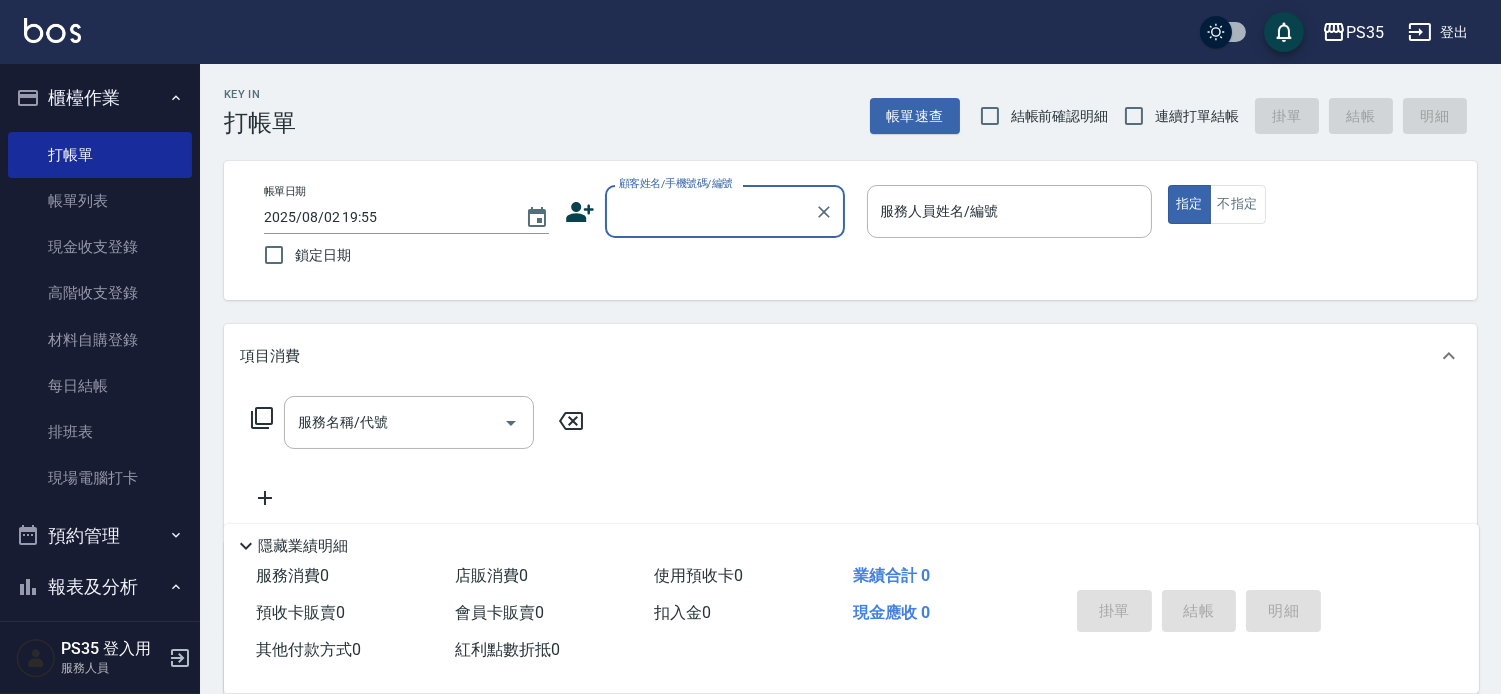 click on "顧客姓名/手機號碼/編號" at bounding box center [710, 211] 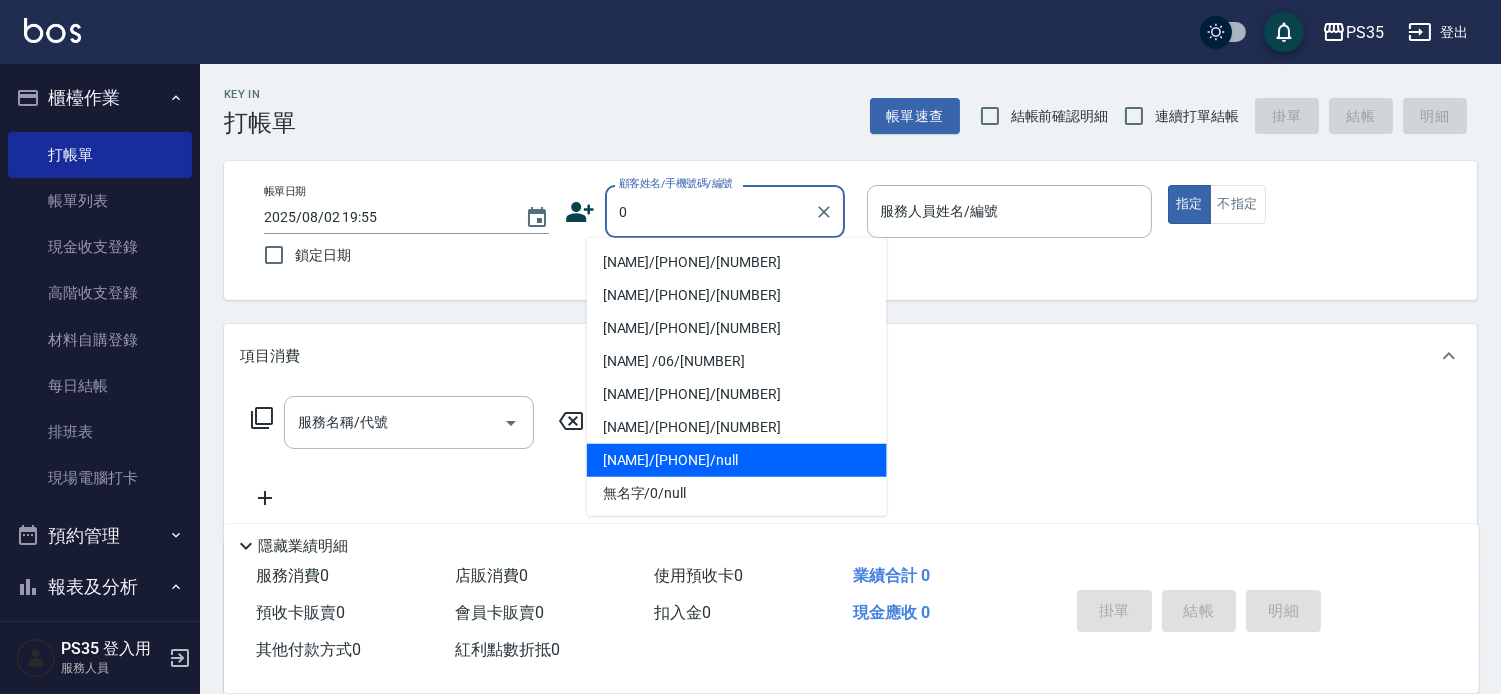 click on "[NAME]/[PHONE]/null" at bounding box center [737, 460] 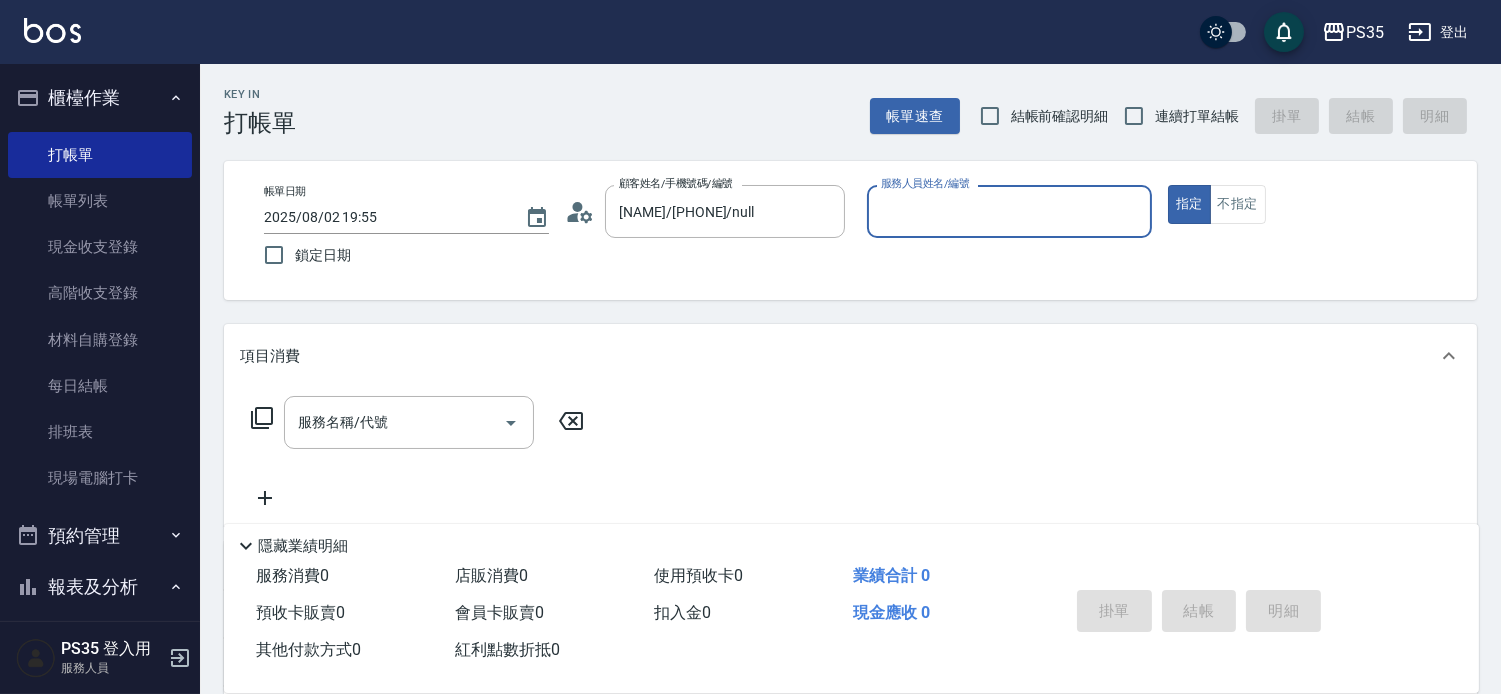 click on "服務人員姓名/編號" at bounding box center (1009, 211) 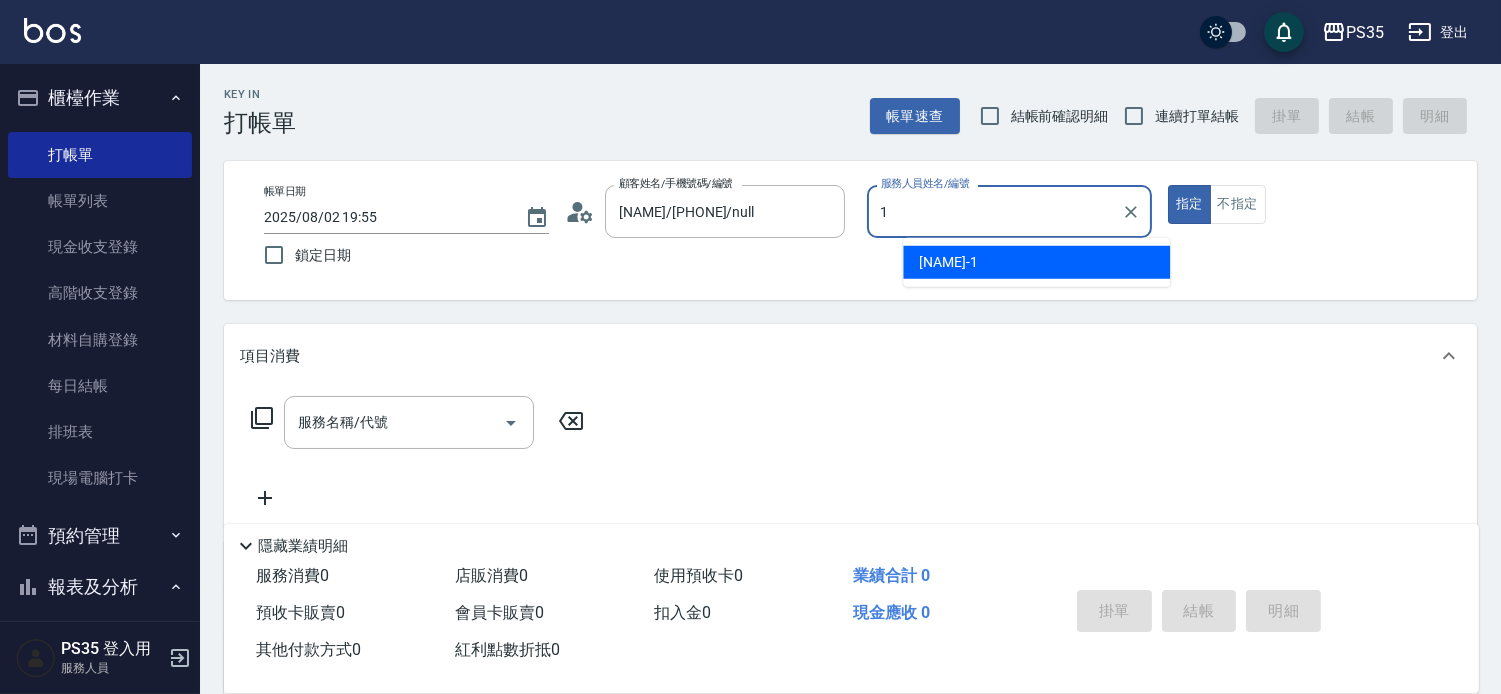 type on "[NAME]-1" 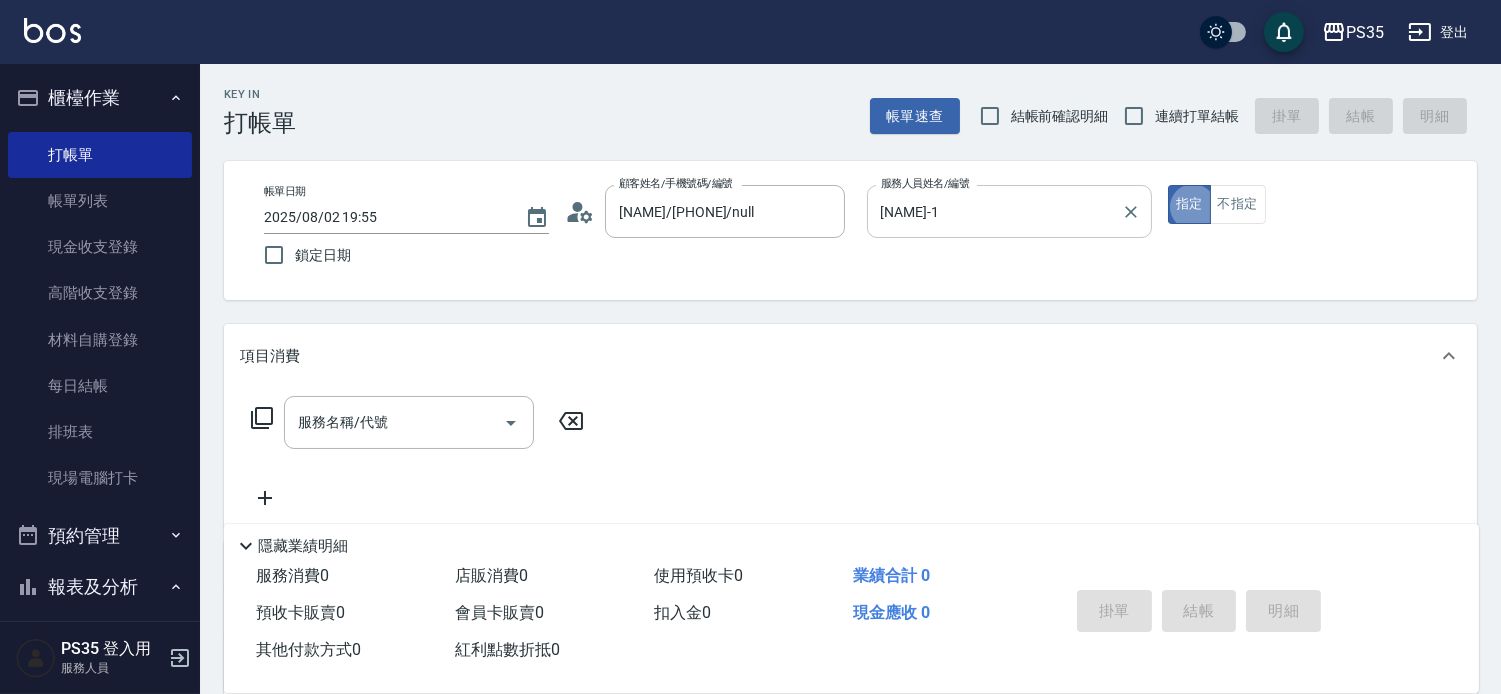 type on "true" 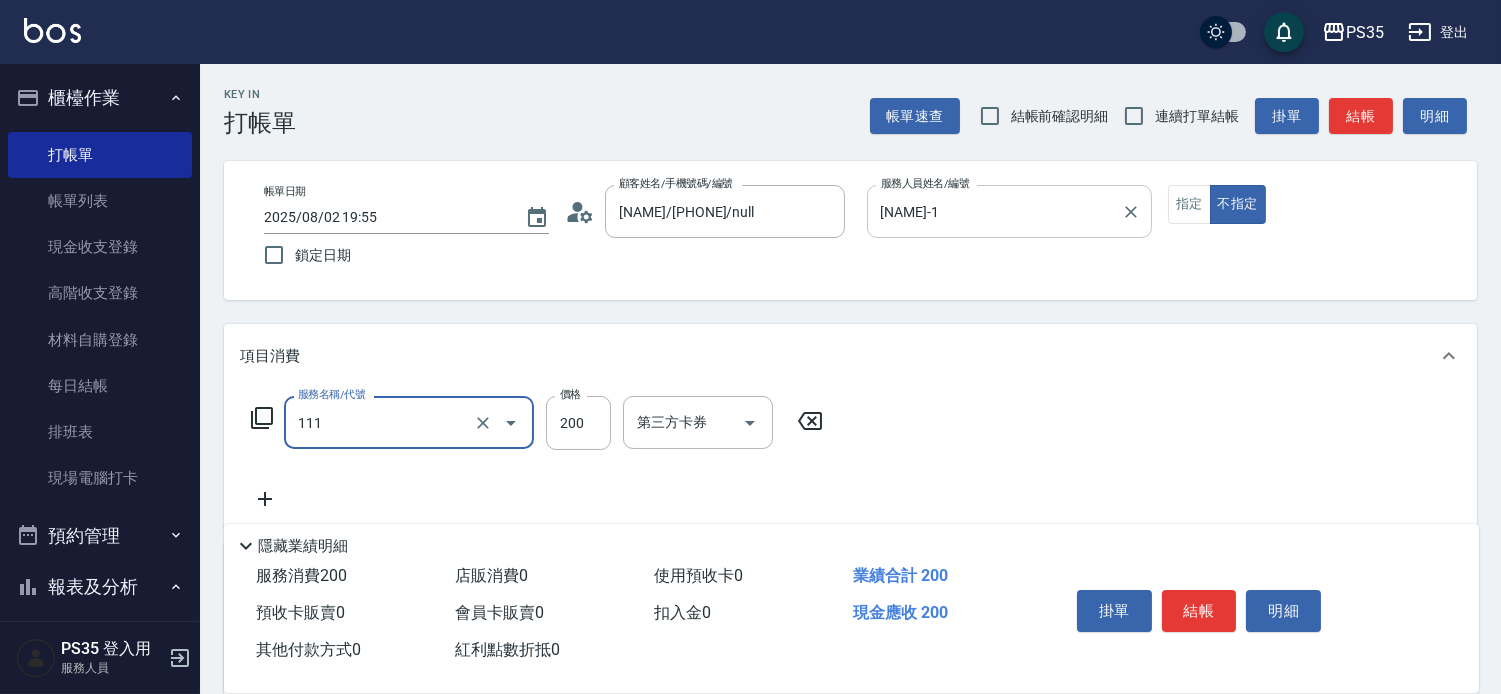 type on "200(111)" 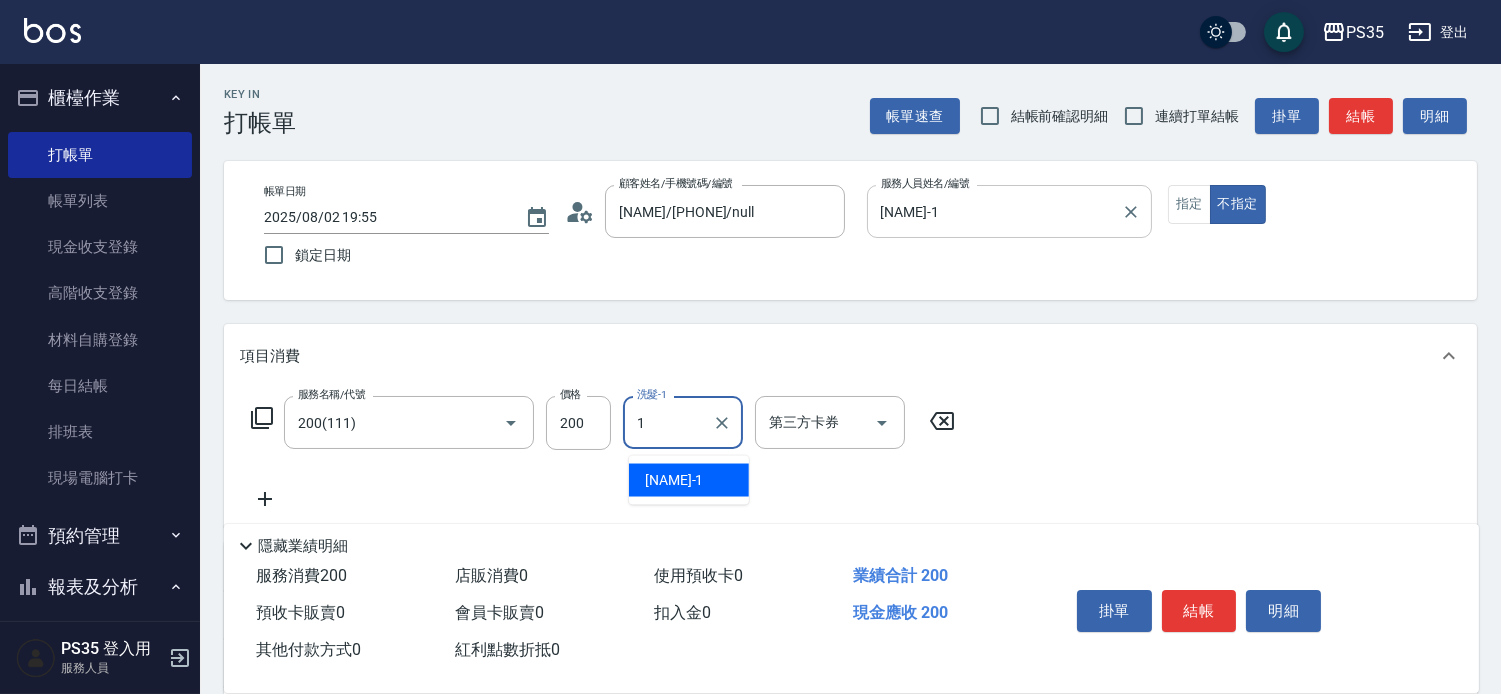 type on "[NAME]-1" 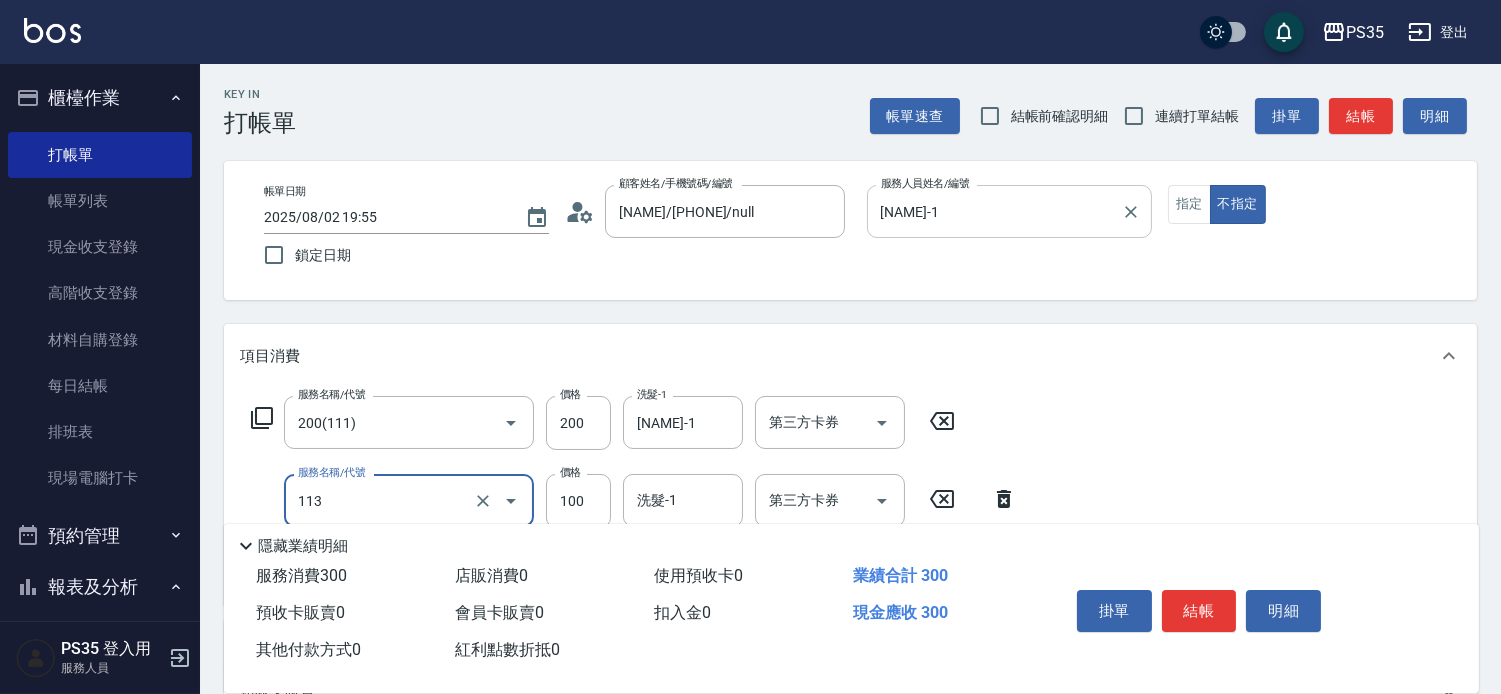scroll, scrollTop: 111, scrollLeft: 0, axis: vertical 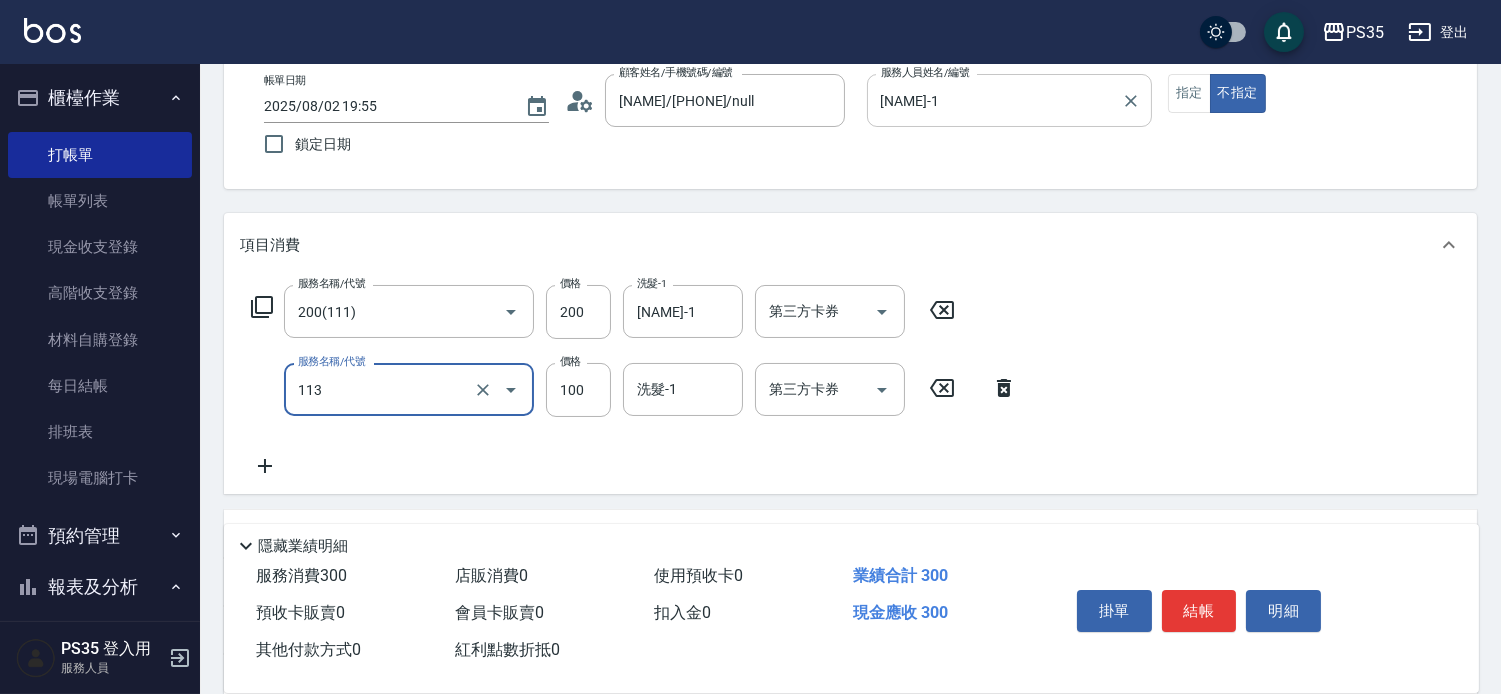 type on "瞬護100(113)" 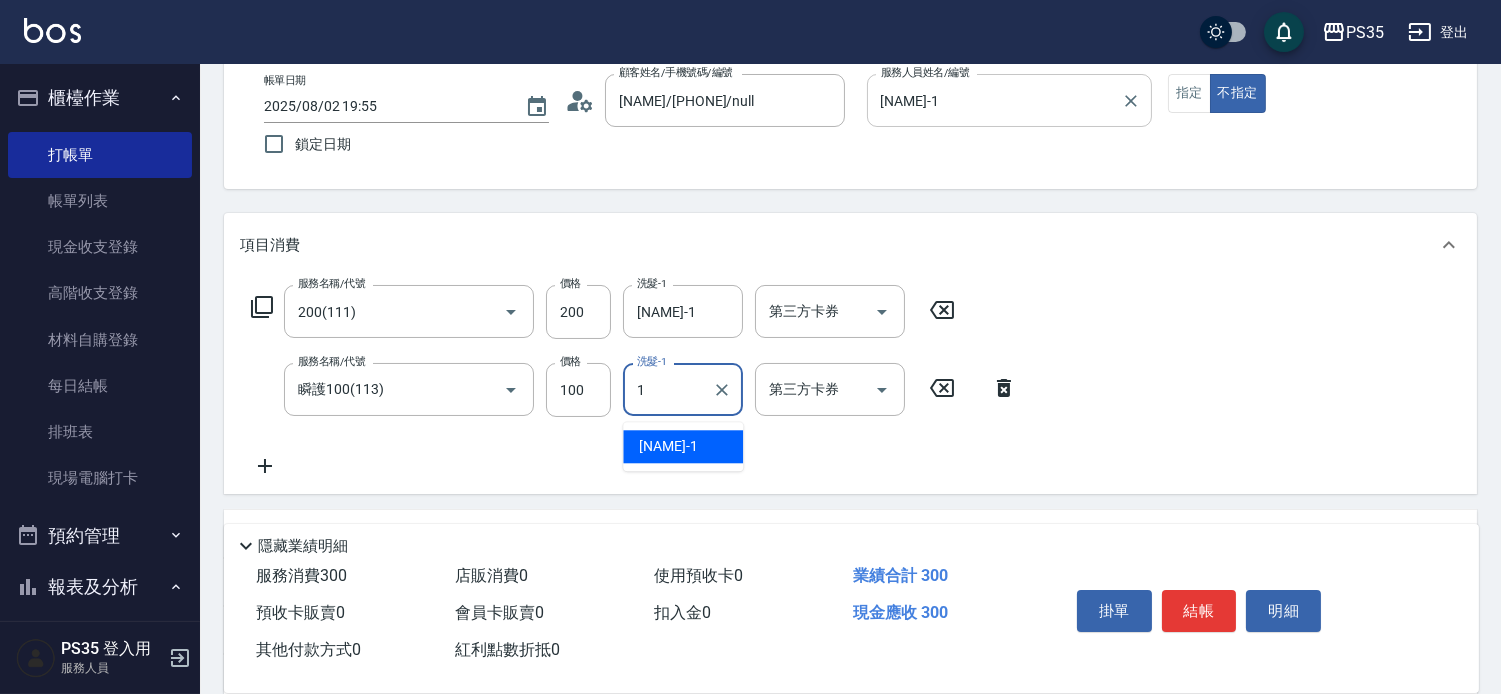 type on "[NAME]-1" 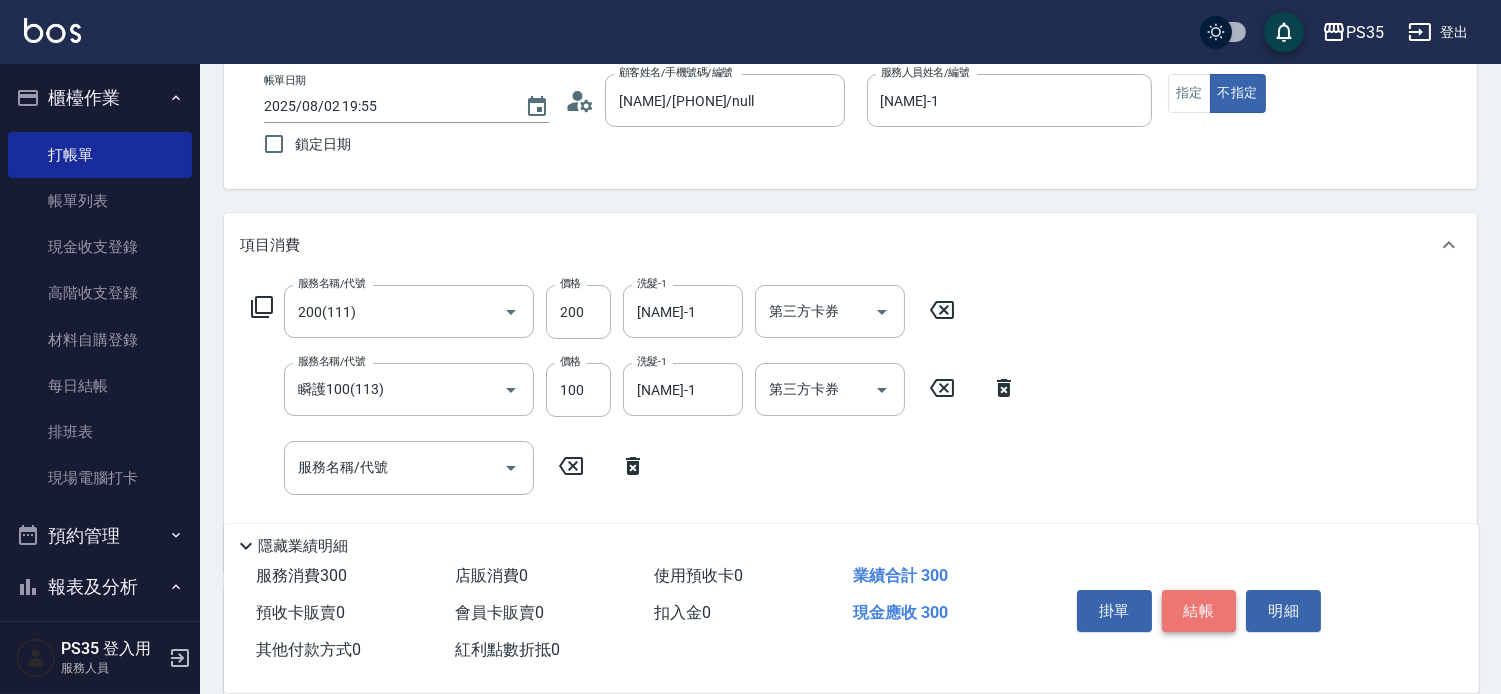 click on "結帳" at bounding box center [1199, 611] 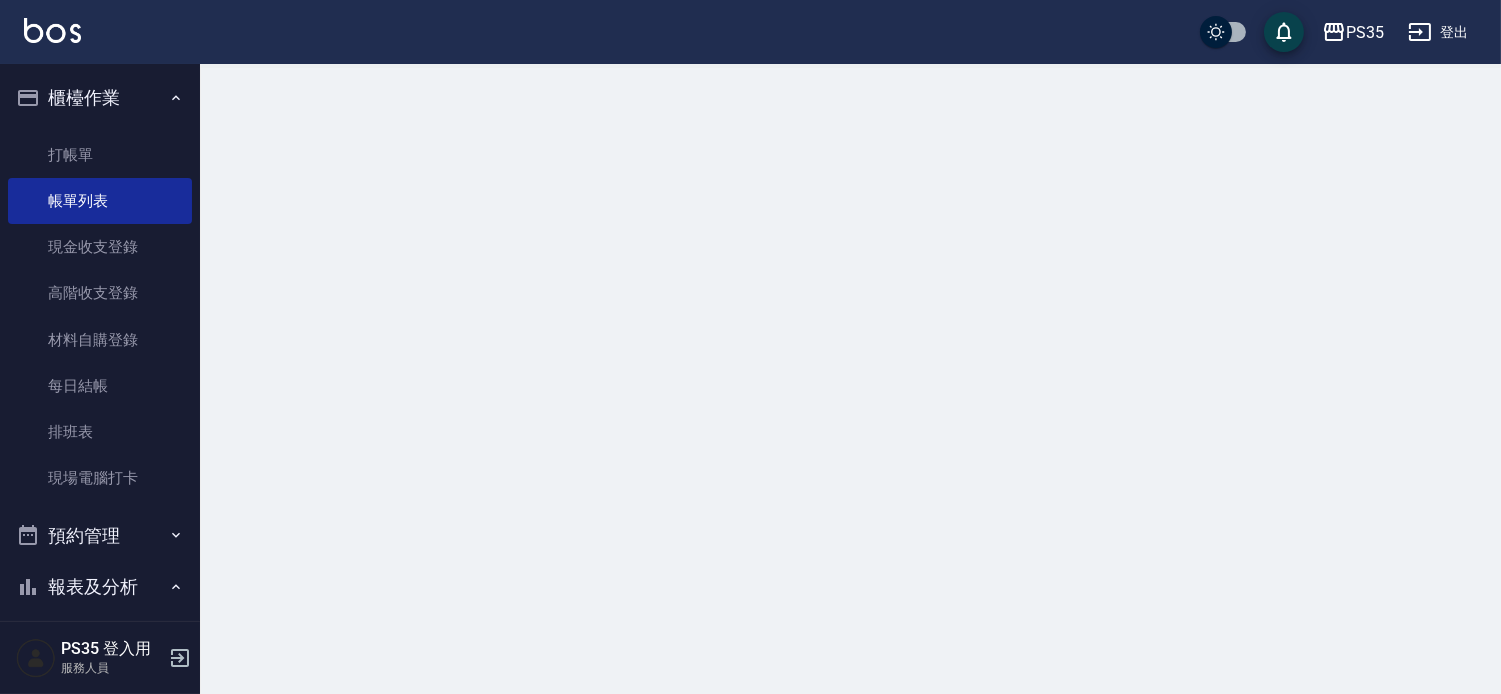 scroll, scrollTop: 0, scrollLeft: 0, axis: both 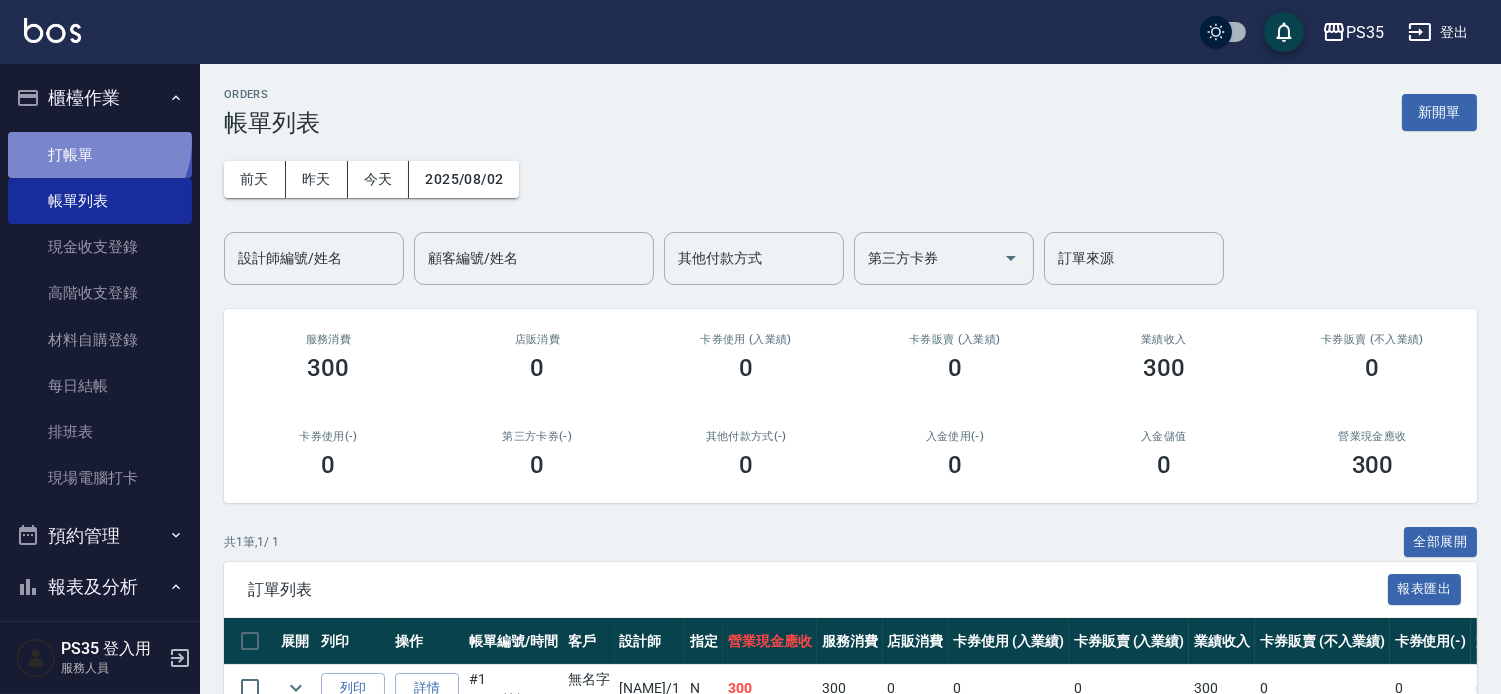 click on "打帳單" at bounding box center (100, 155) 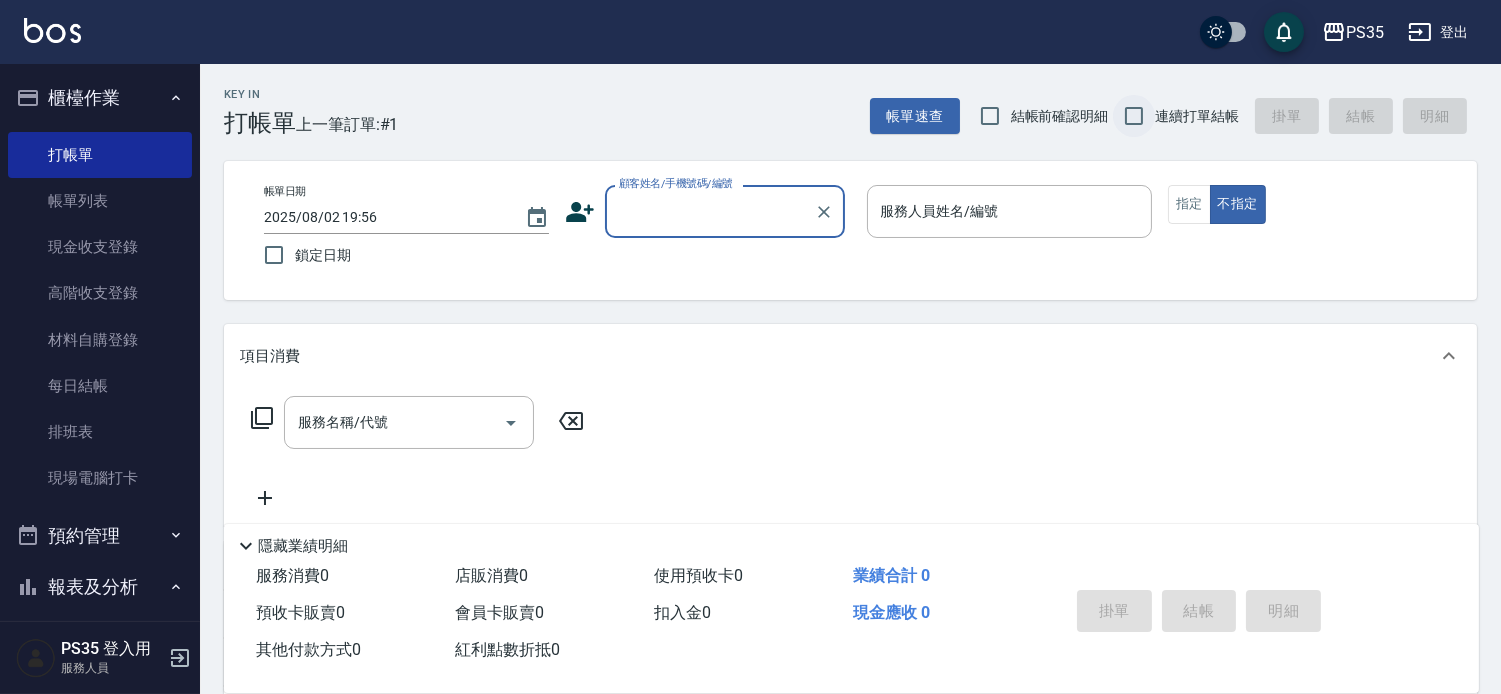 click on "連續打單結帳" at bounding box center (1134, 116) 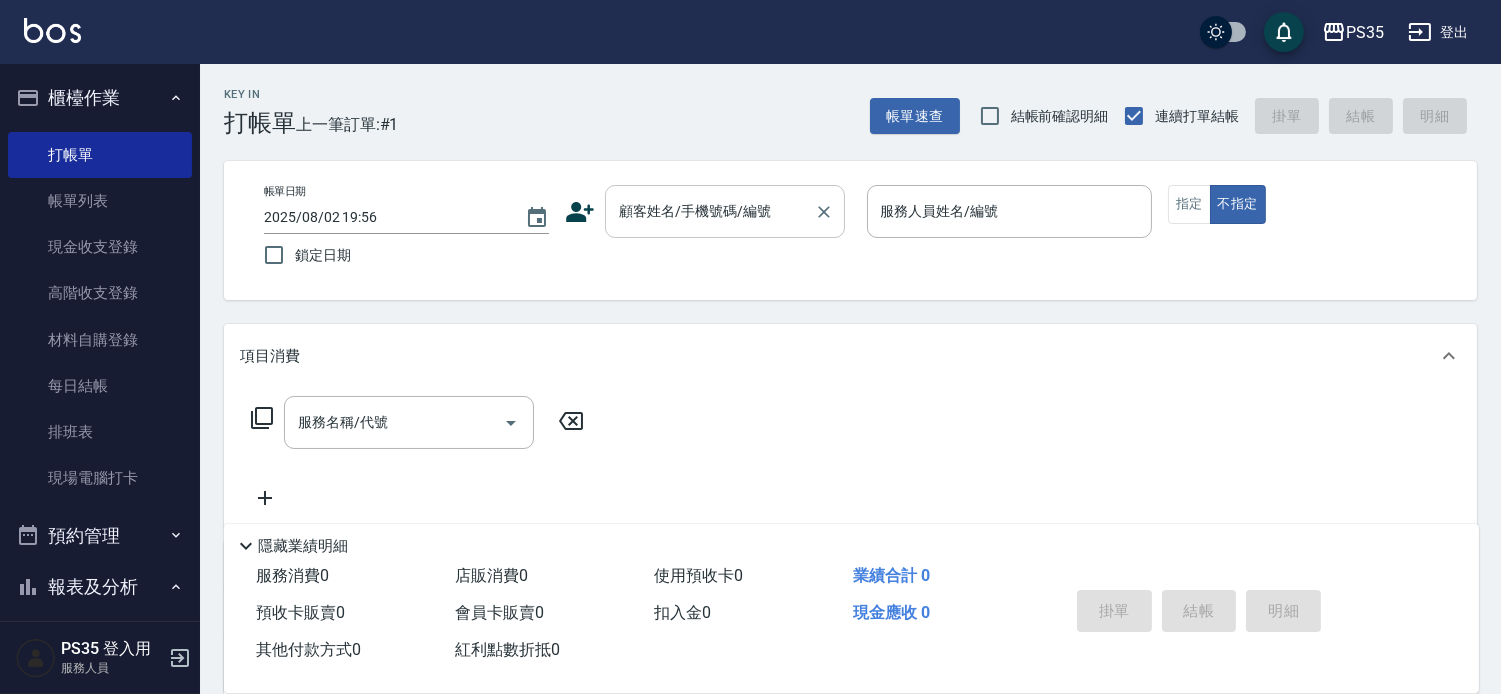click on "顧客姓名/手機號碼/編號 顧客姓名/手機號碼/編號" at bounding box center [725, 211] 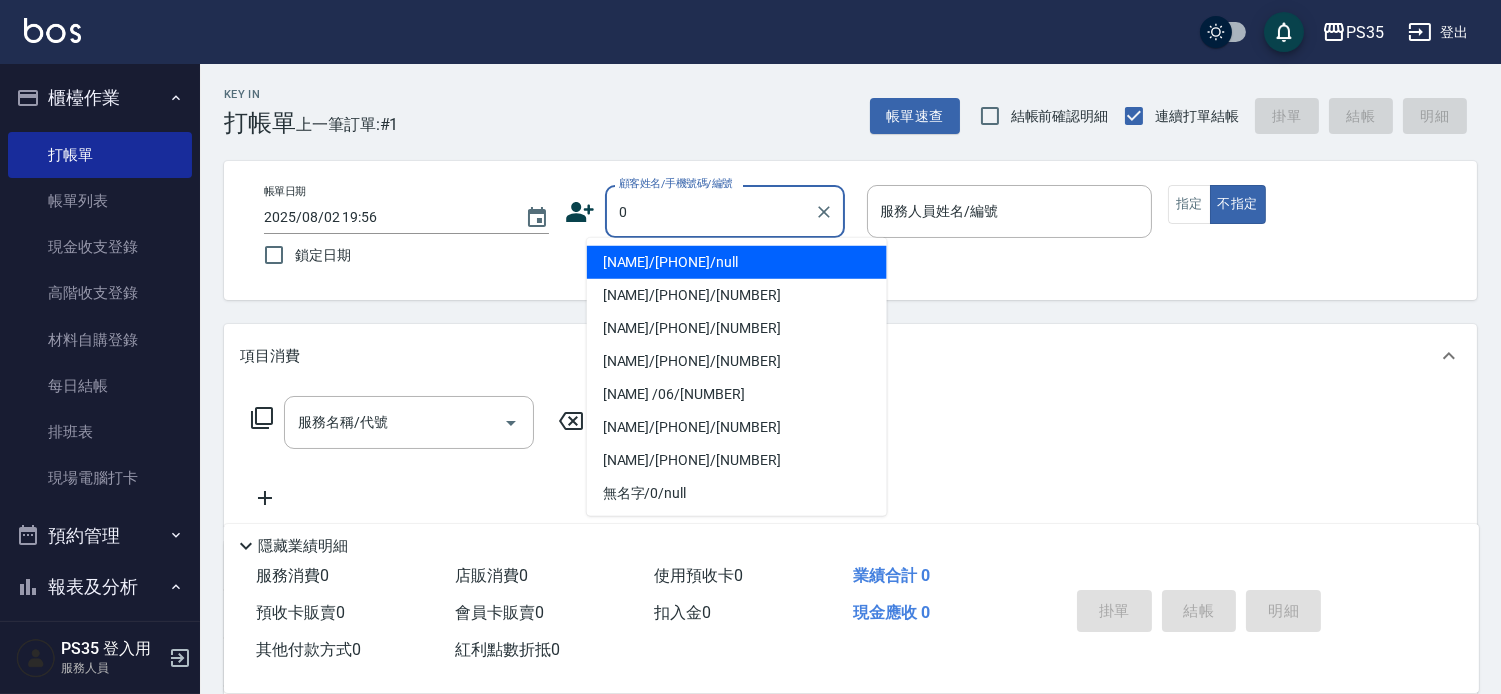 type on "0" 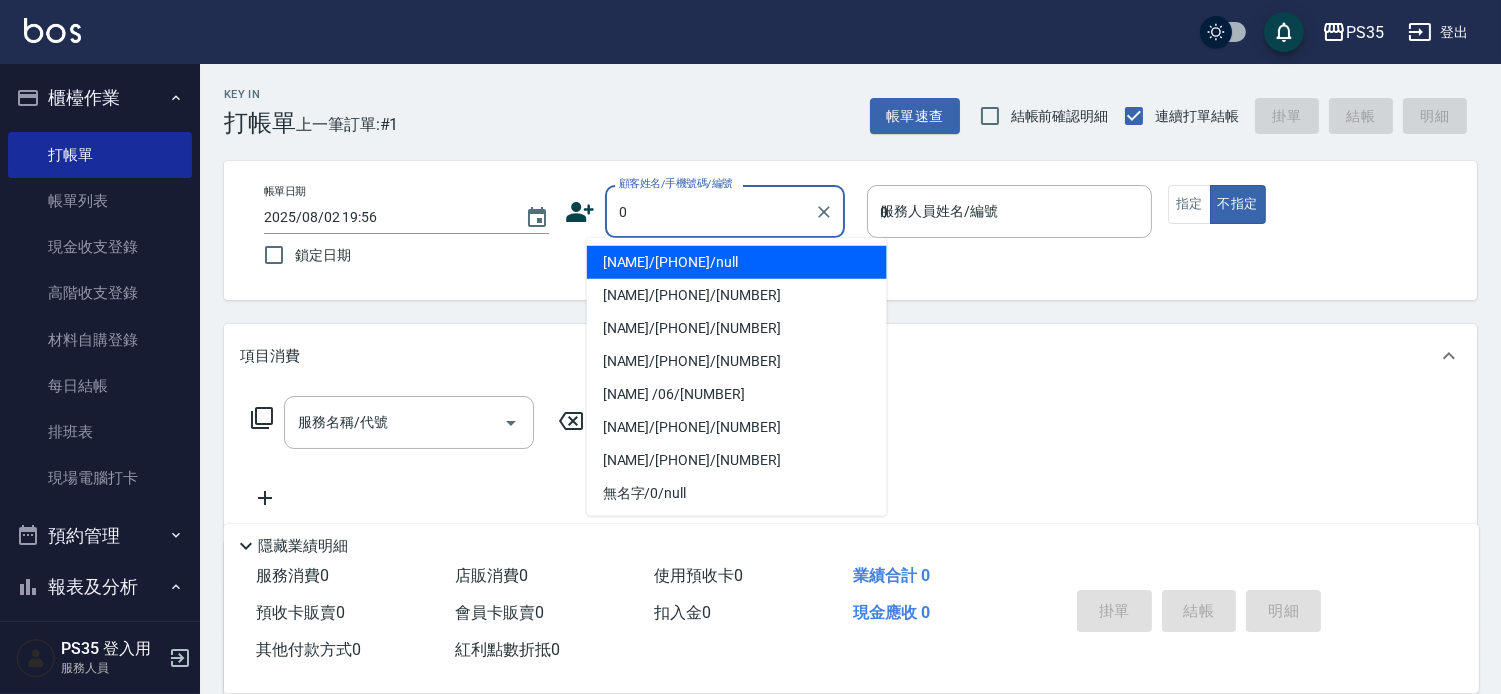 type on "[NAME]/[PHONE]/null" 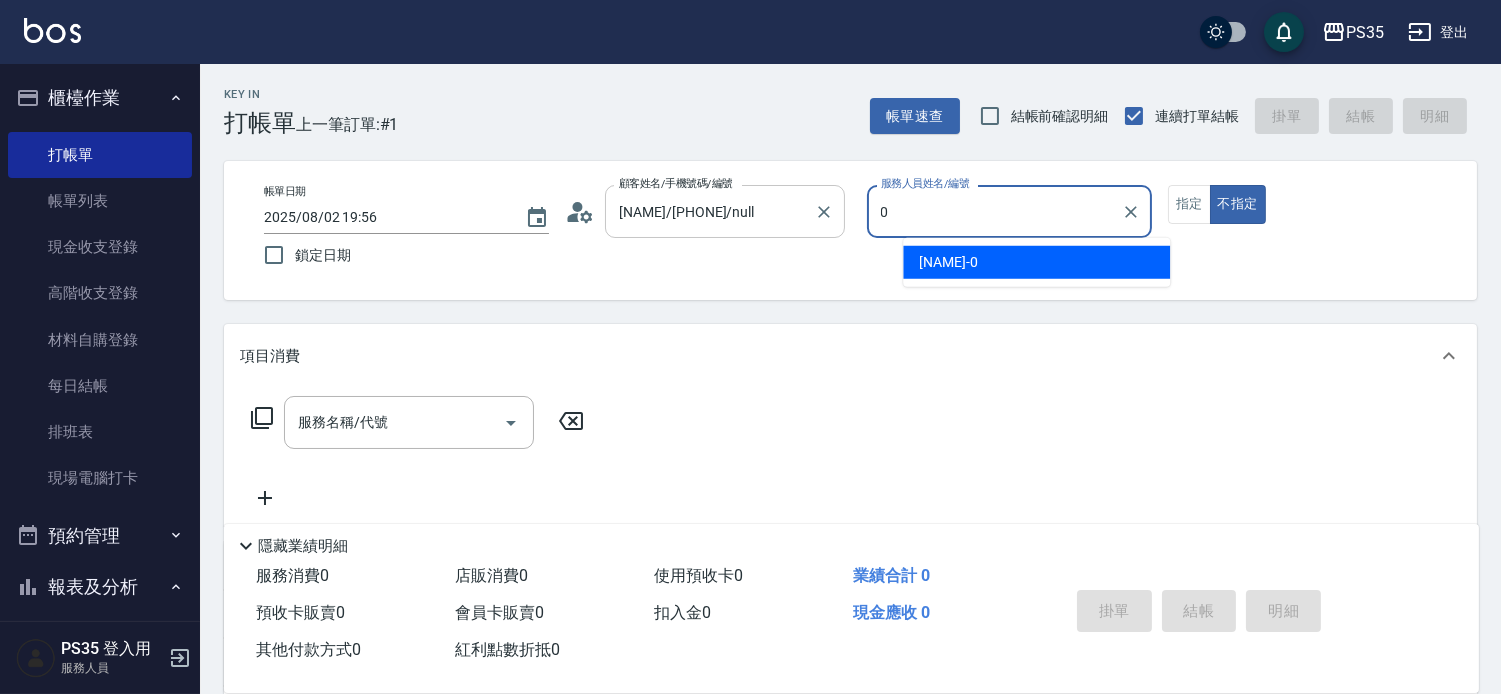 type on "0" 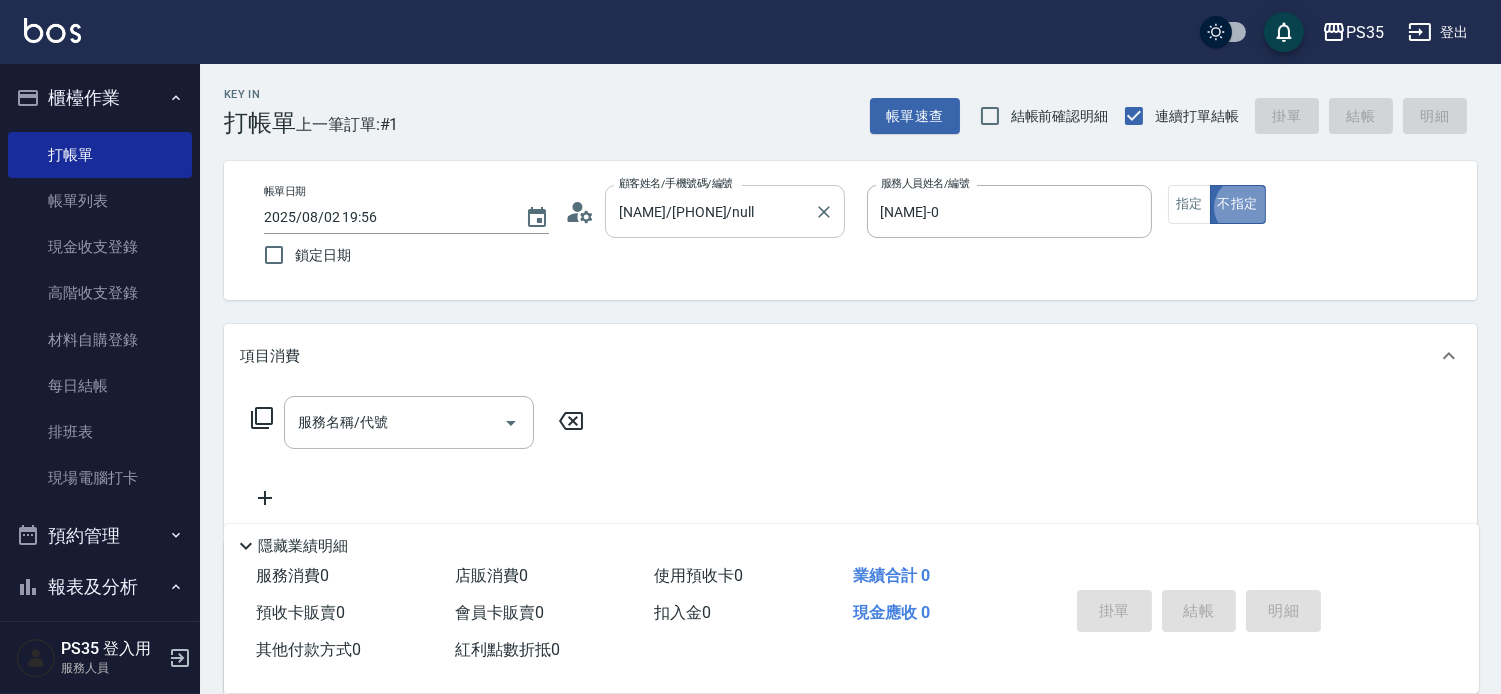 type on "無名字/0/null" 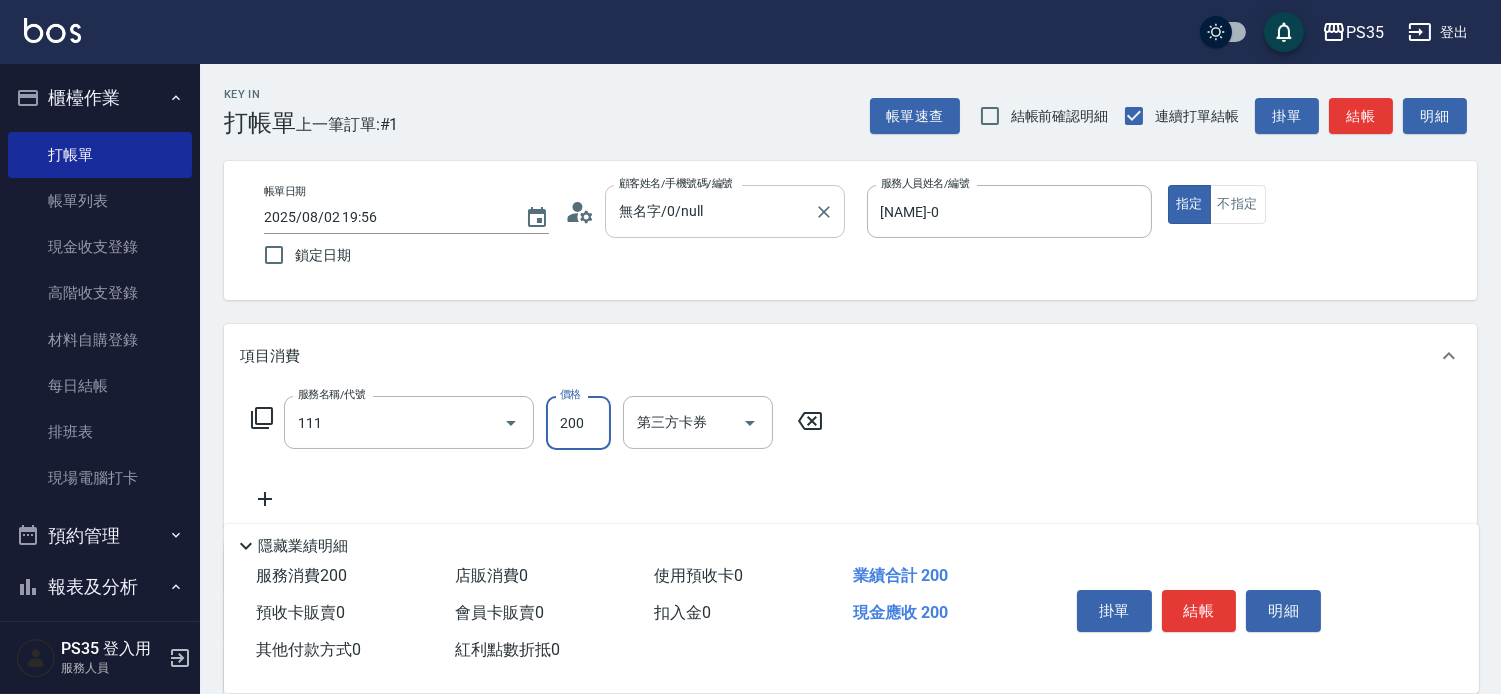type on "200(111)" 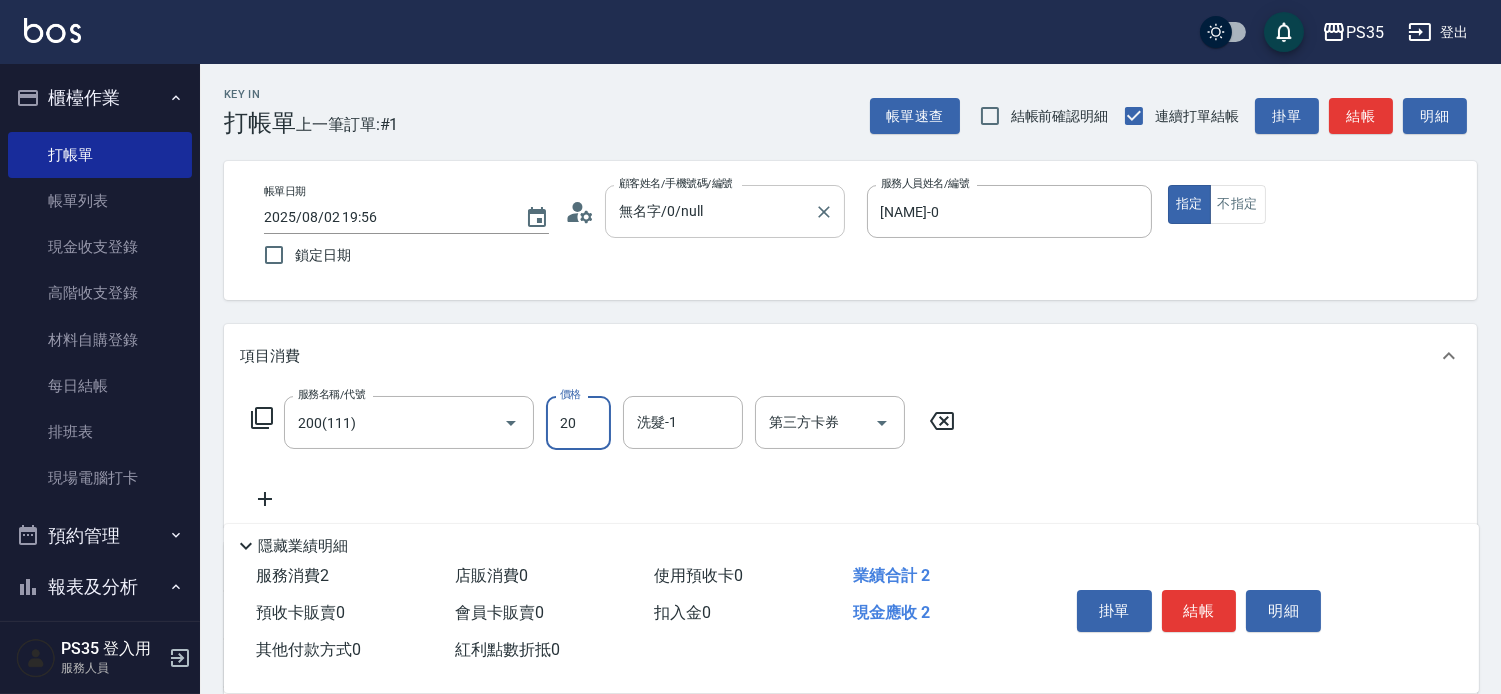 type on "200" 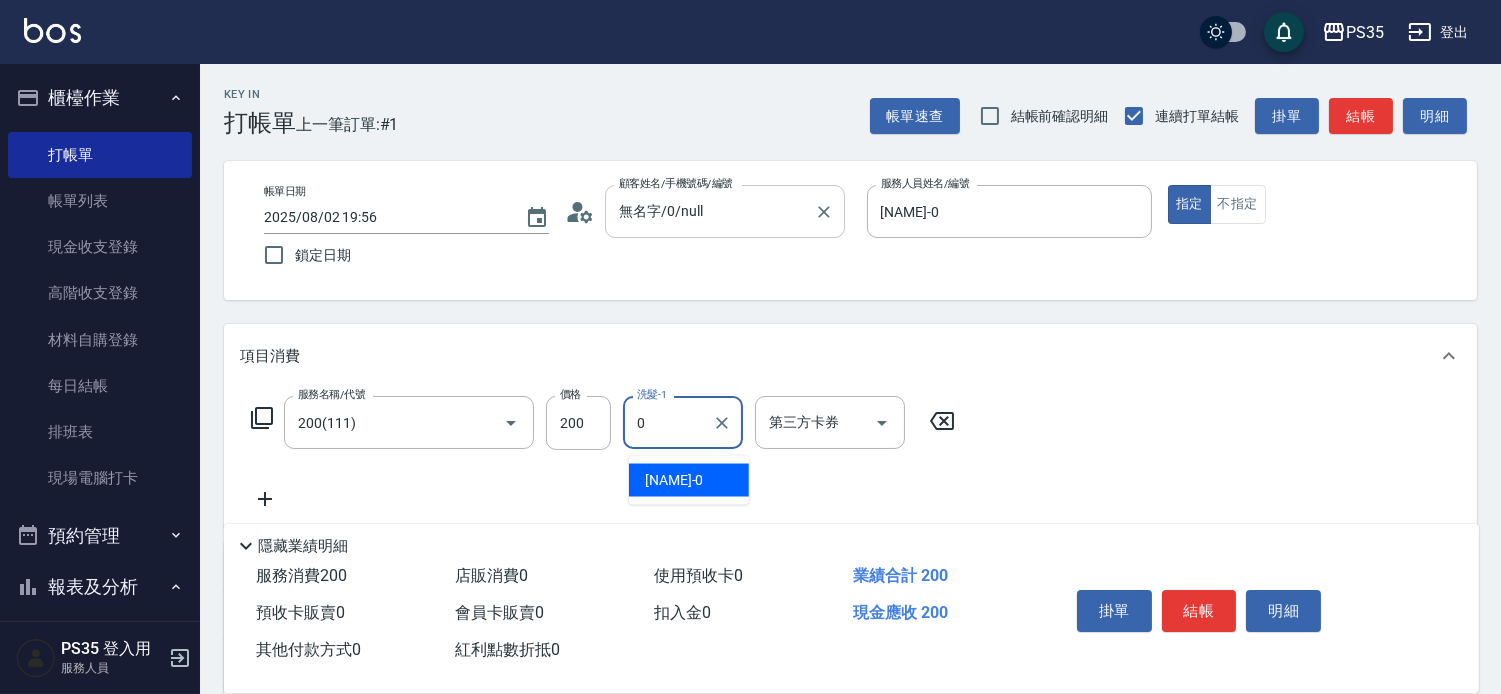 type on "[NAME]-0" 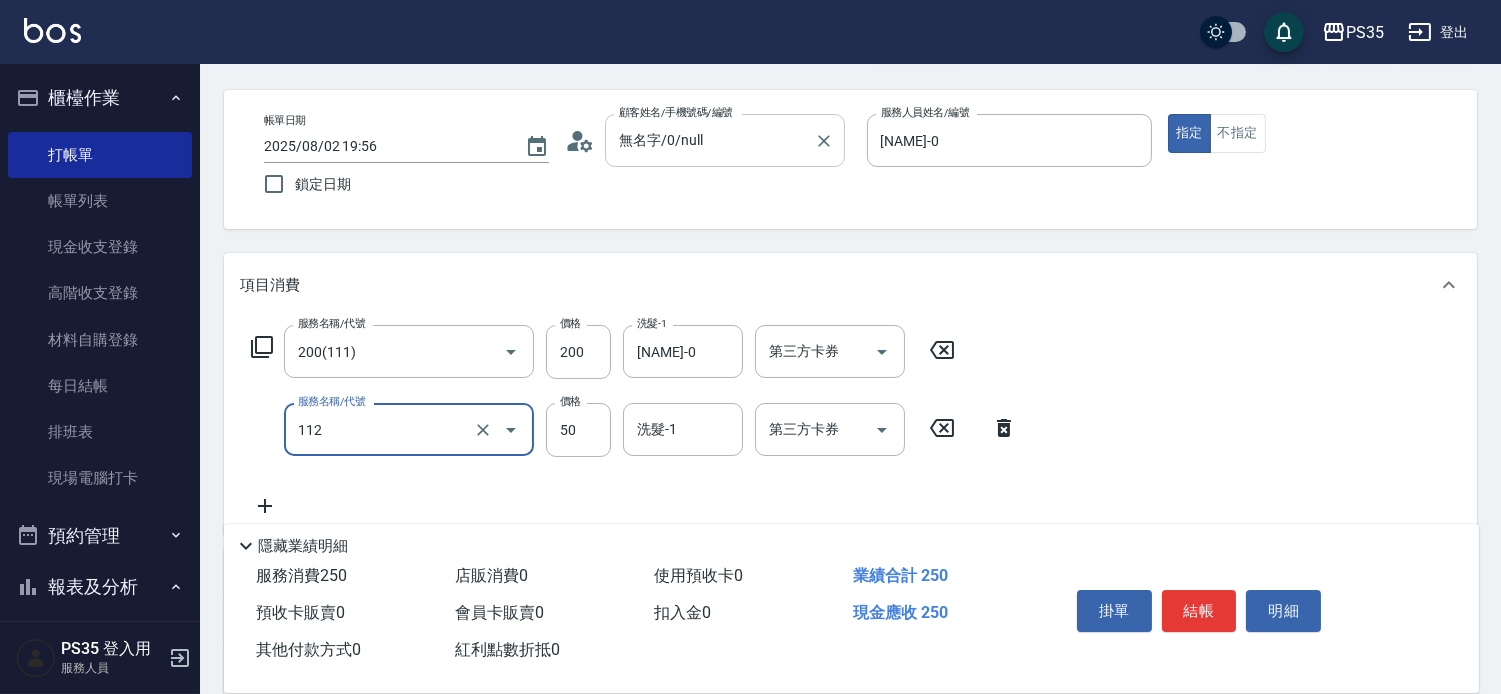 scroll, scrollTop: 111, scrollLeft: 0, axis: vertical 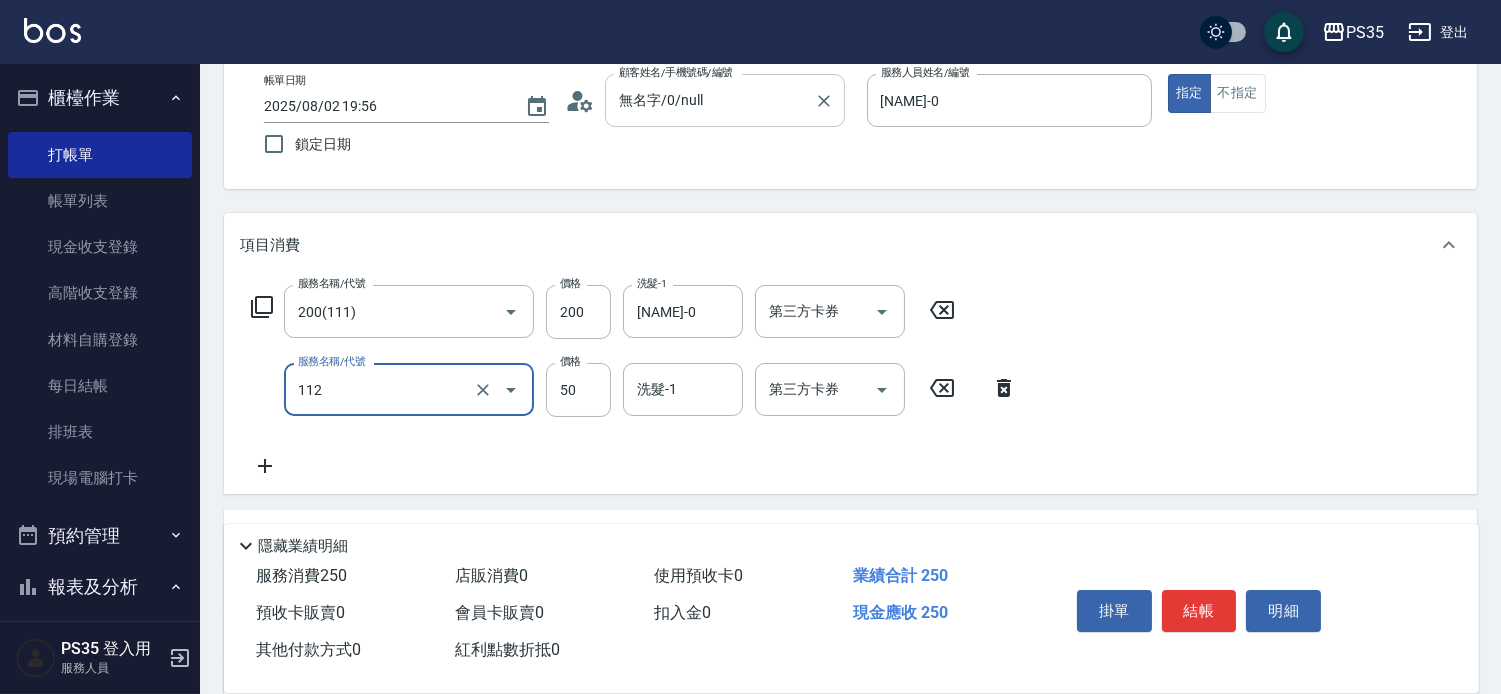 type on "精油50(112)" 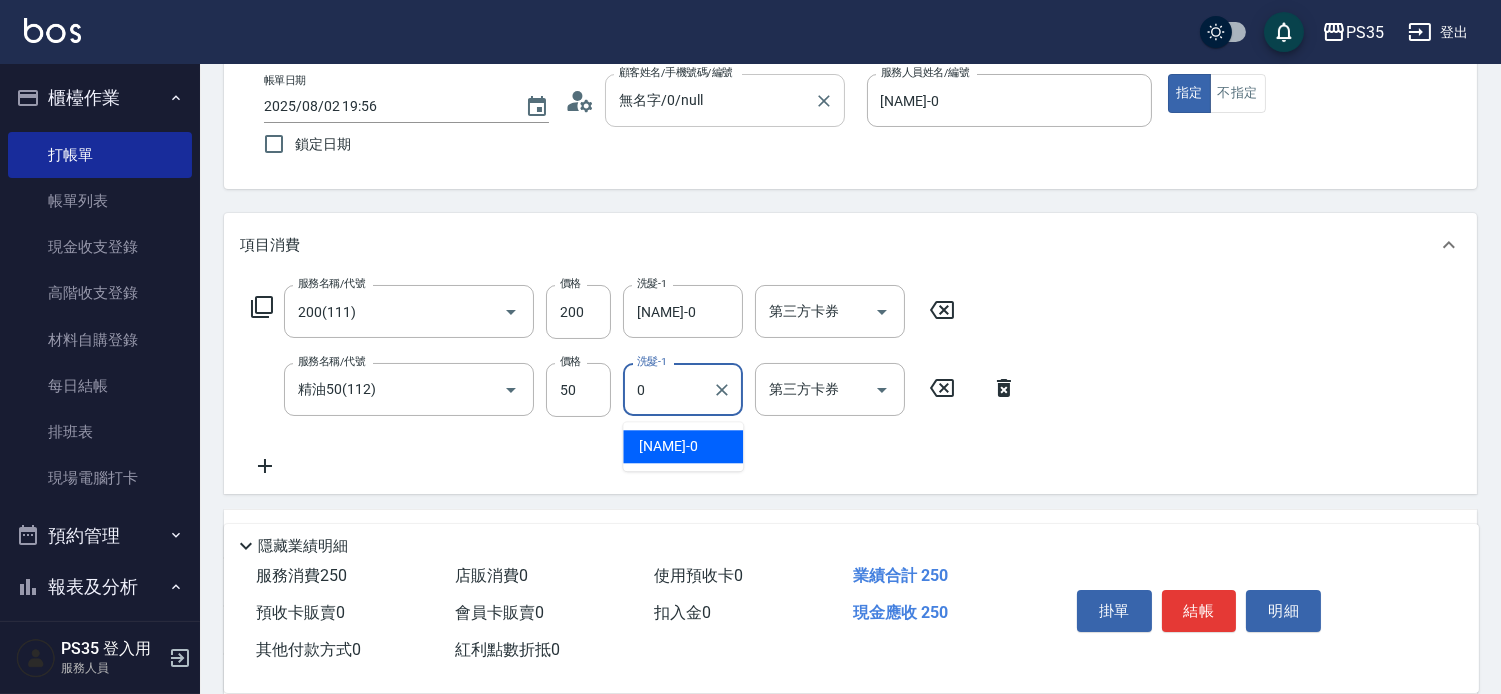 type on "[NAME]-0" 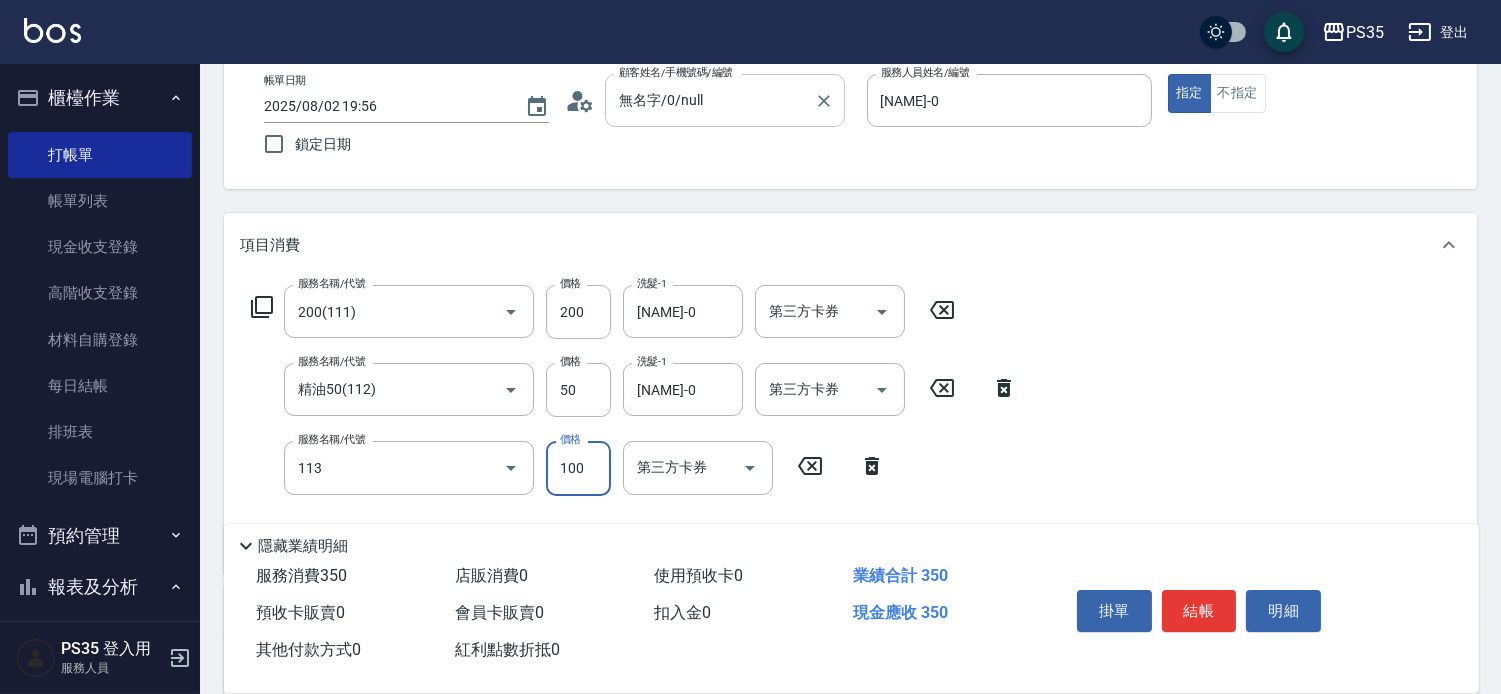 type on "瞬護100(113)" 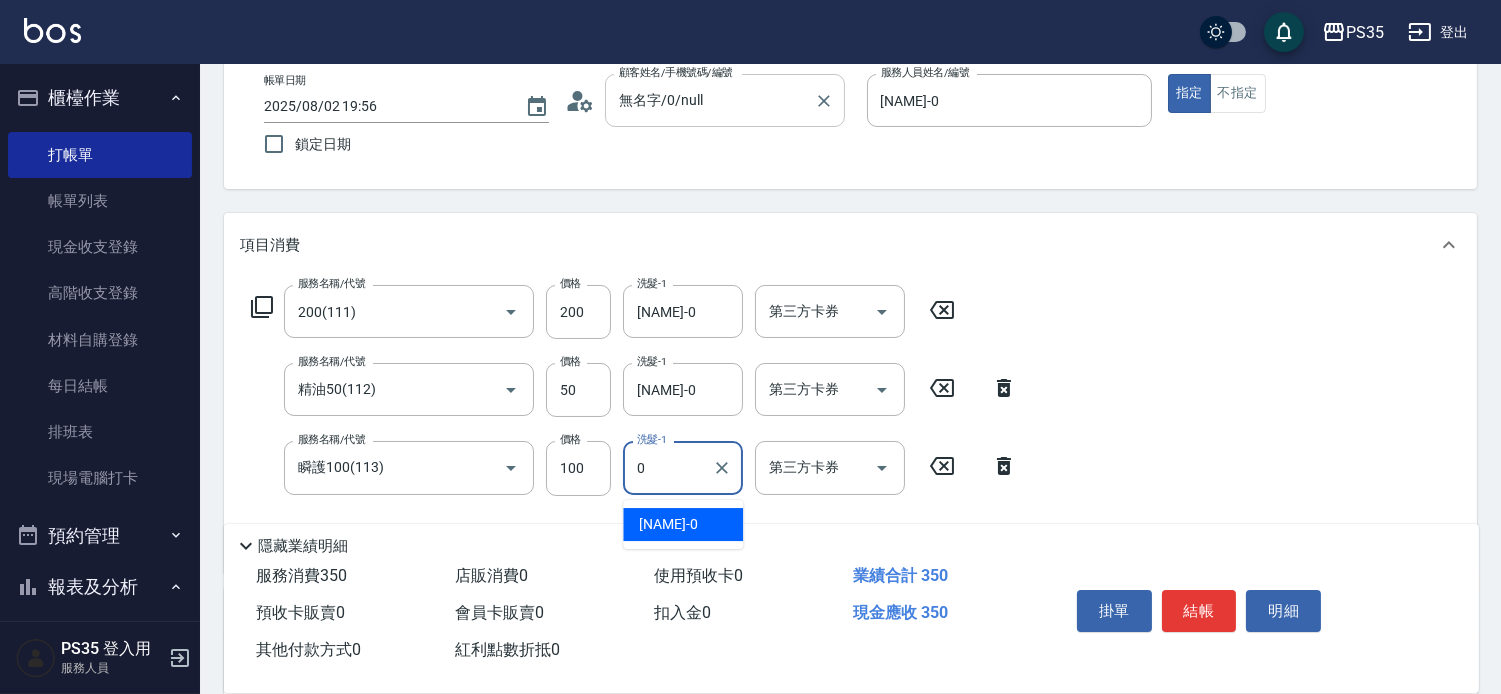 type on "[NAME]-0" 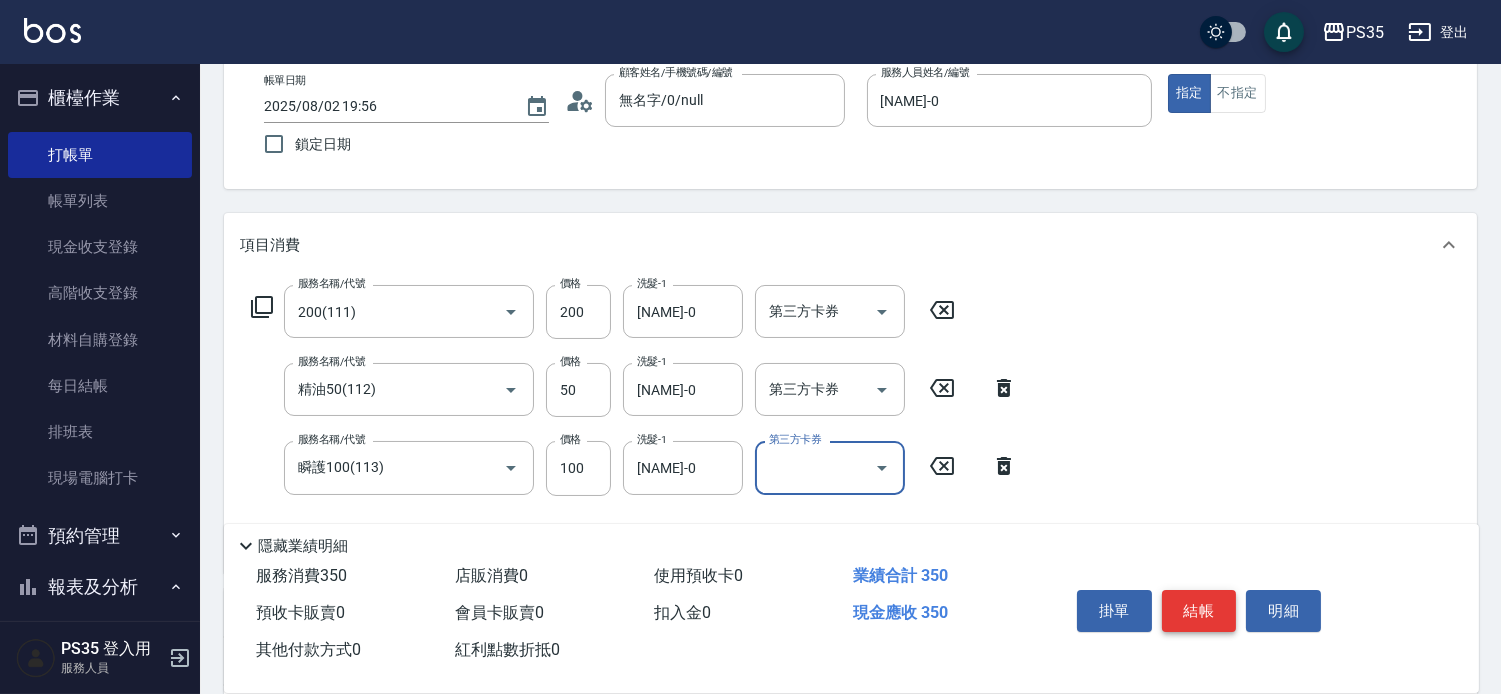 click on "結帳" at bounding box center (1199, 611) 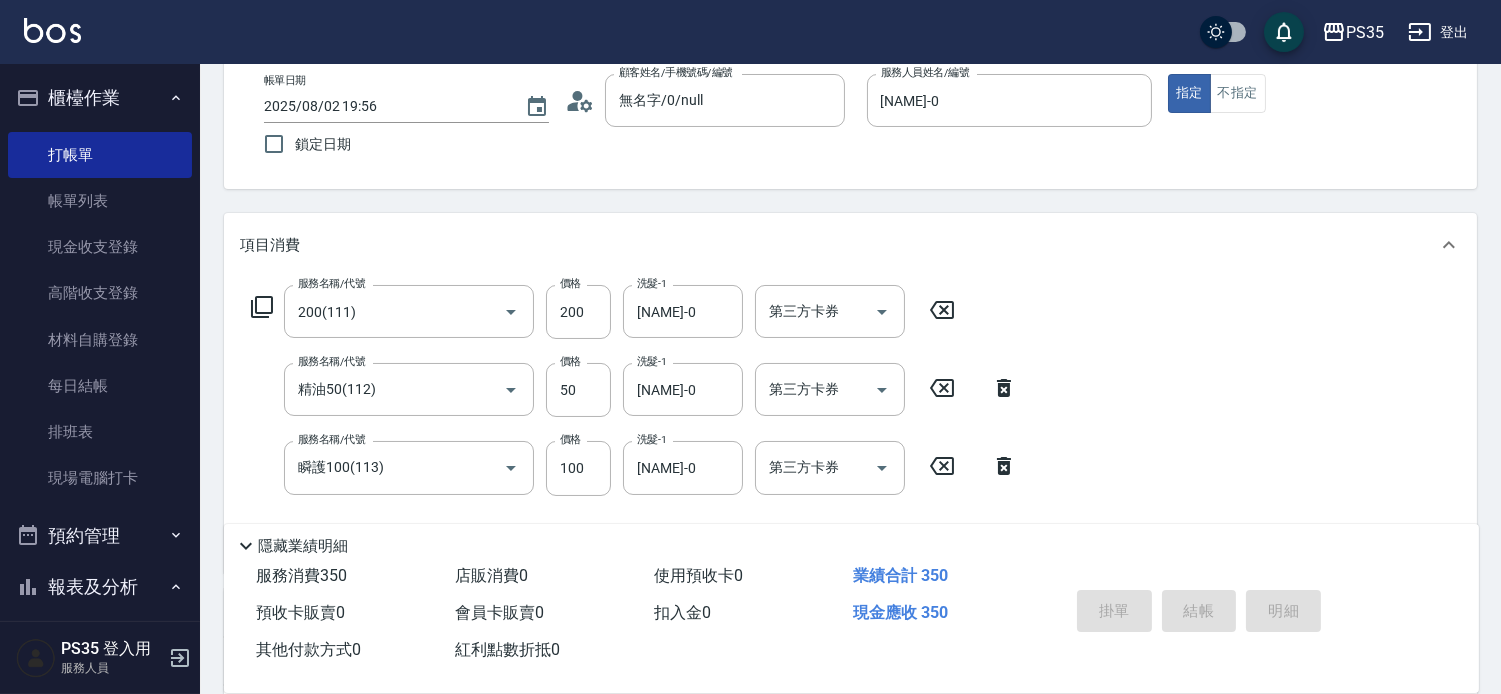 type on "2025/08/02 19:57" 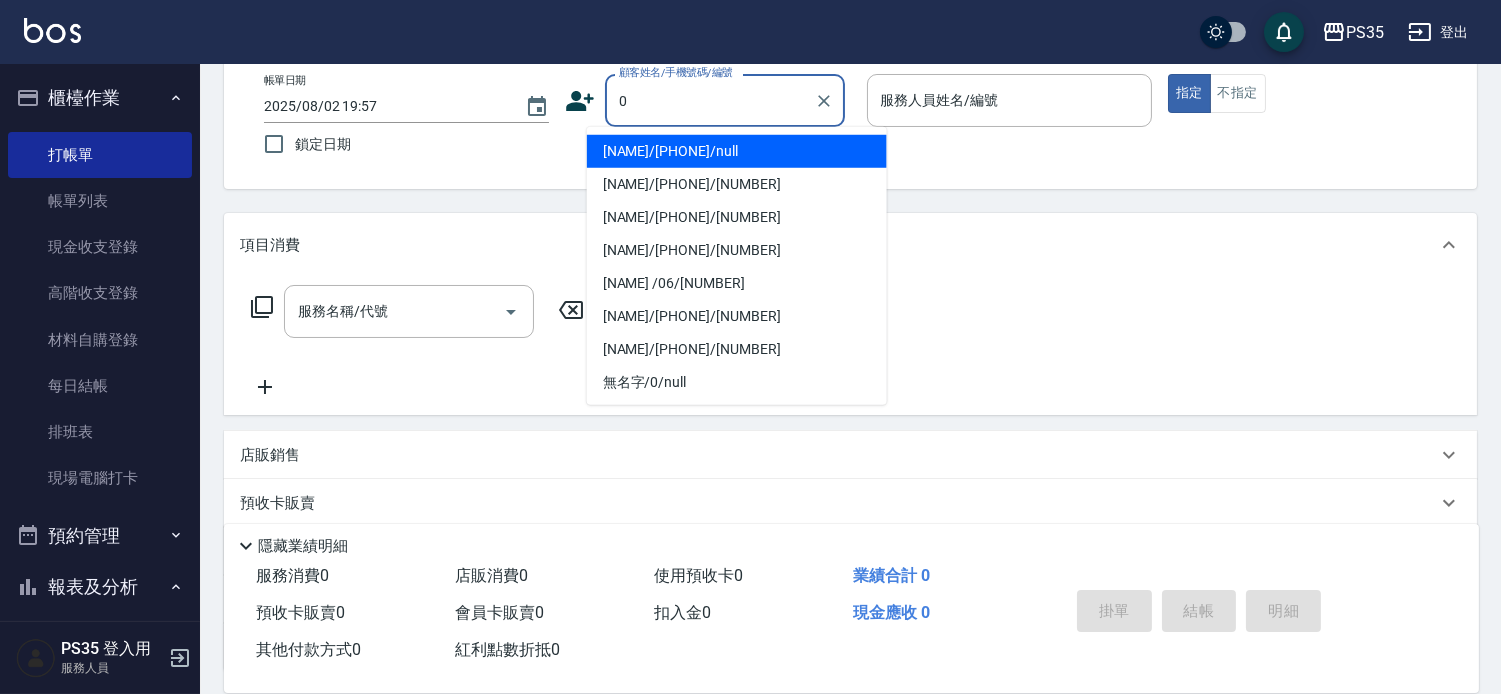 type on "0" 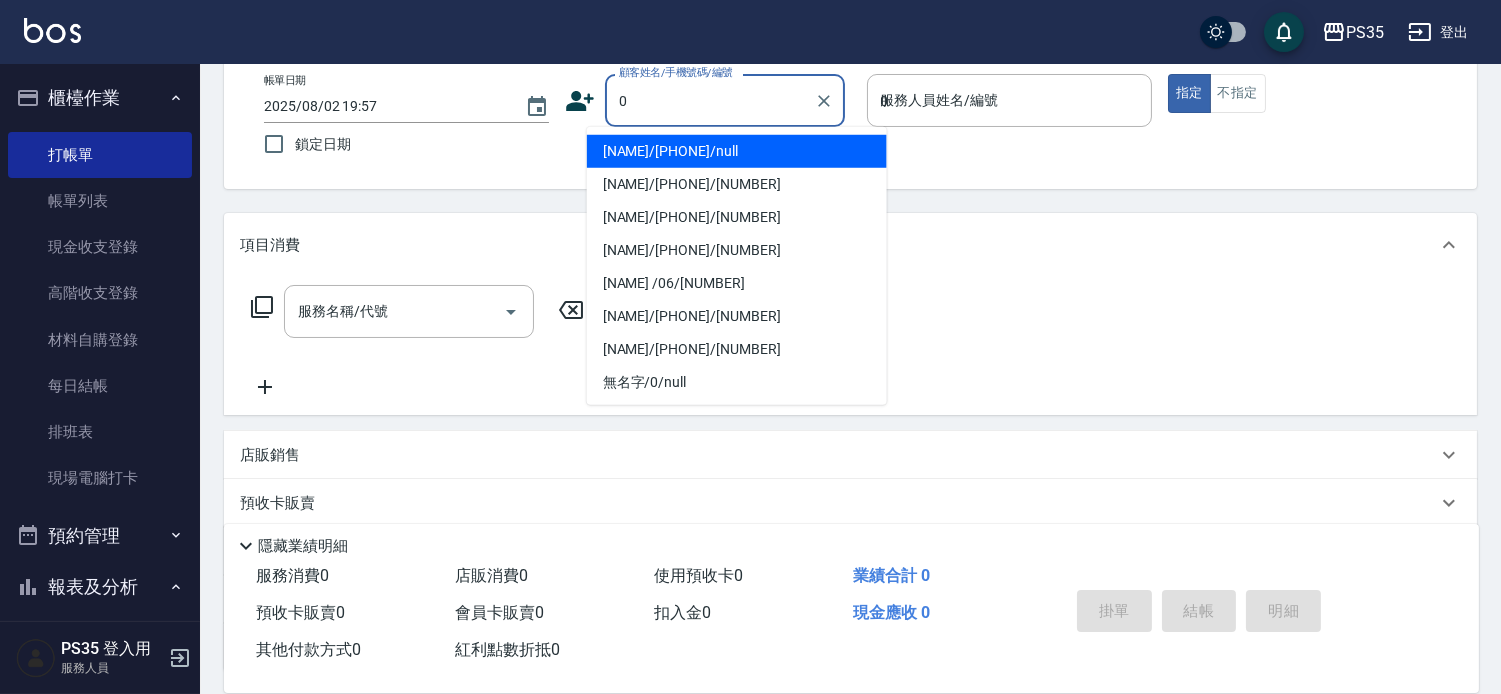 type on "[NAME]/[PHONE]/null" 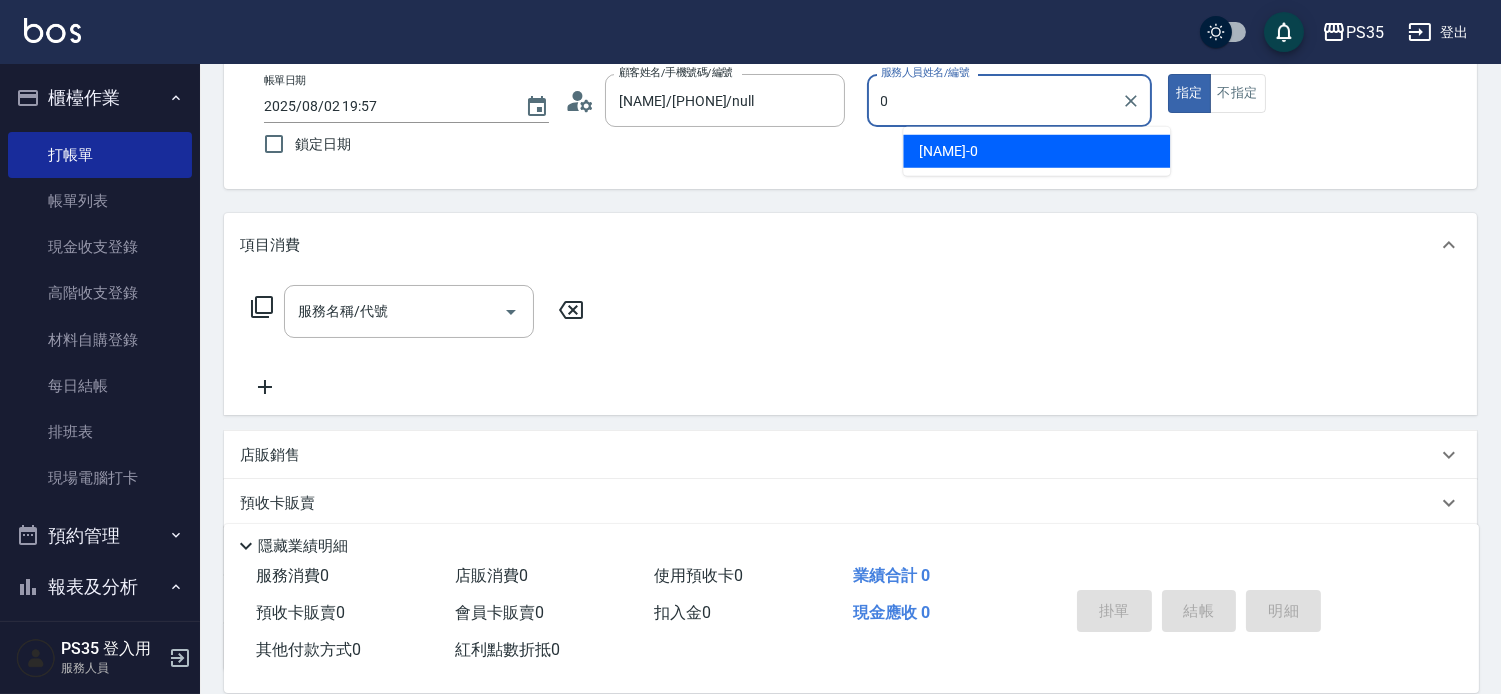 type on "0" 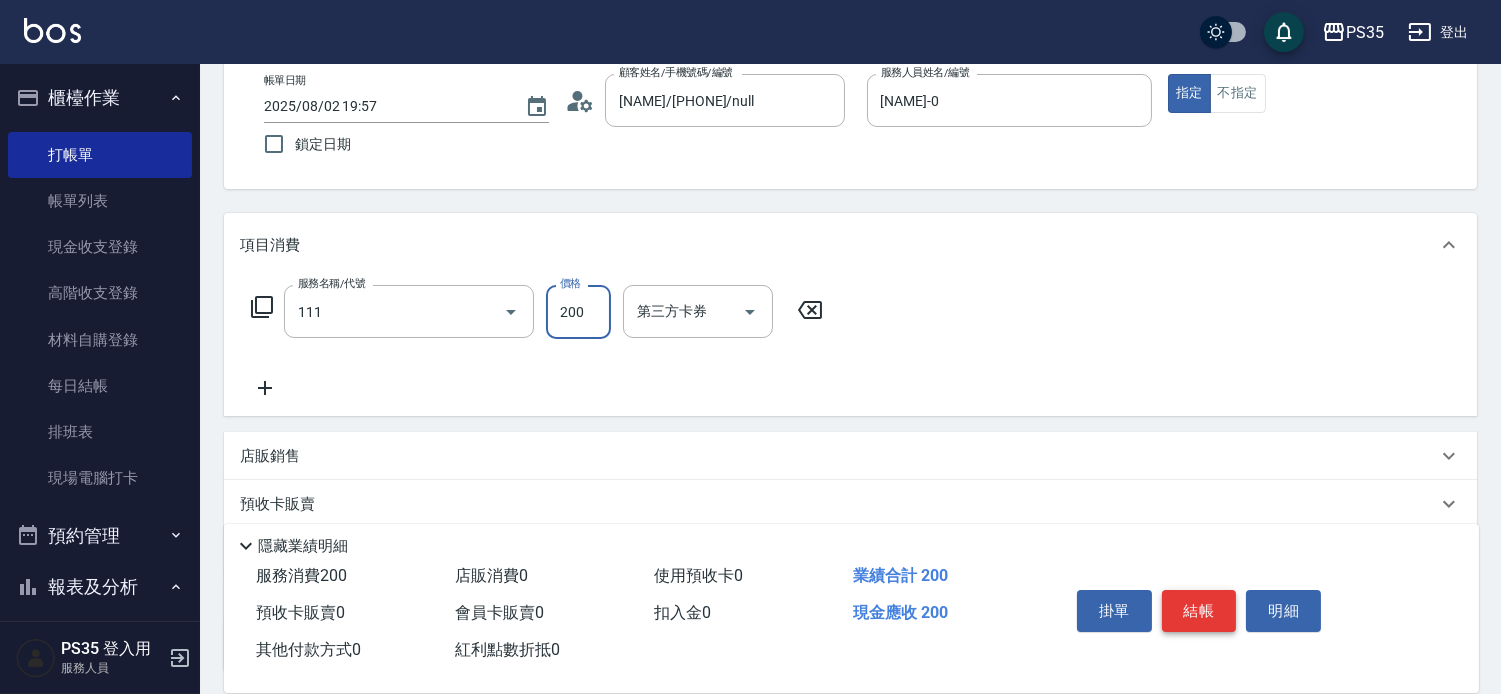 type on "200(111)" 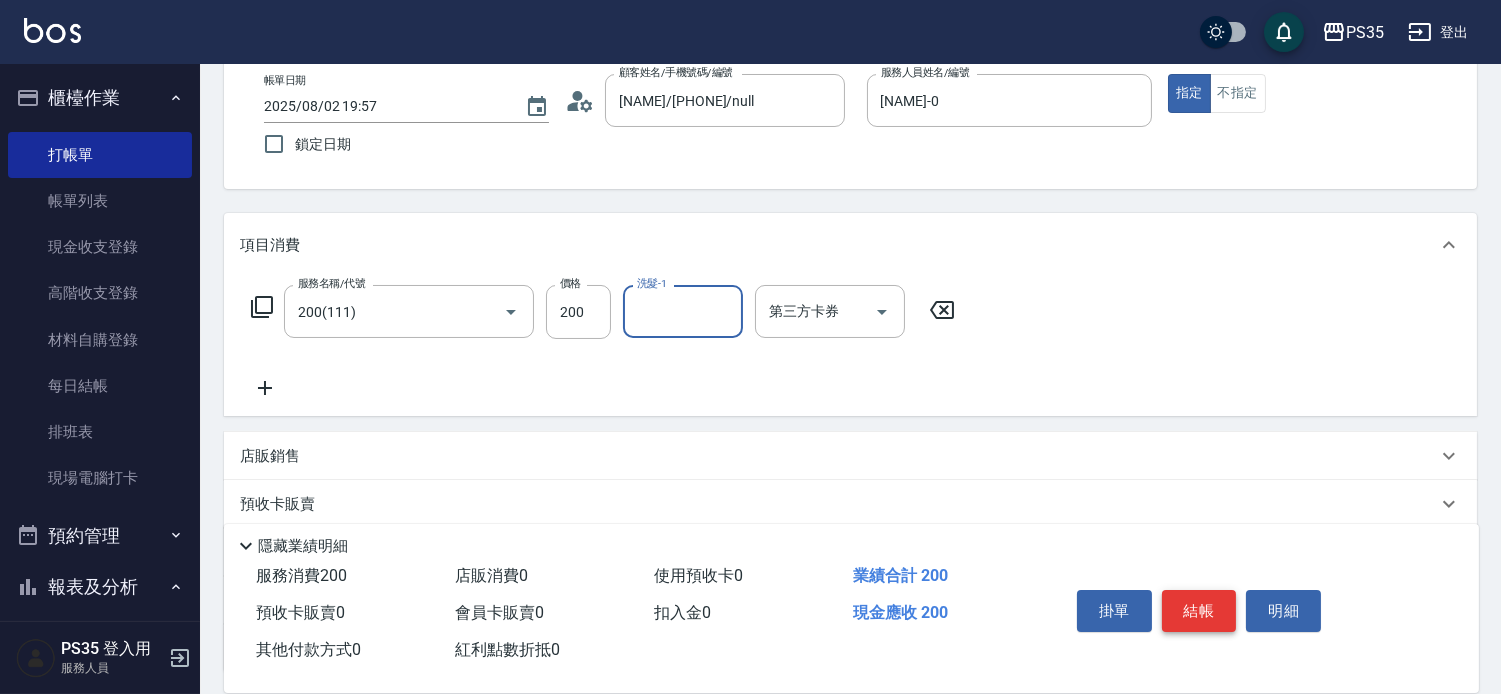 type on "1" 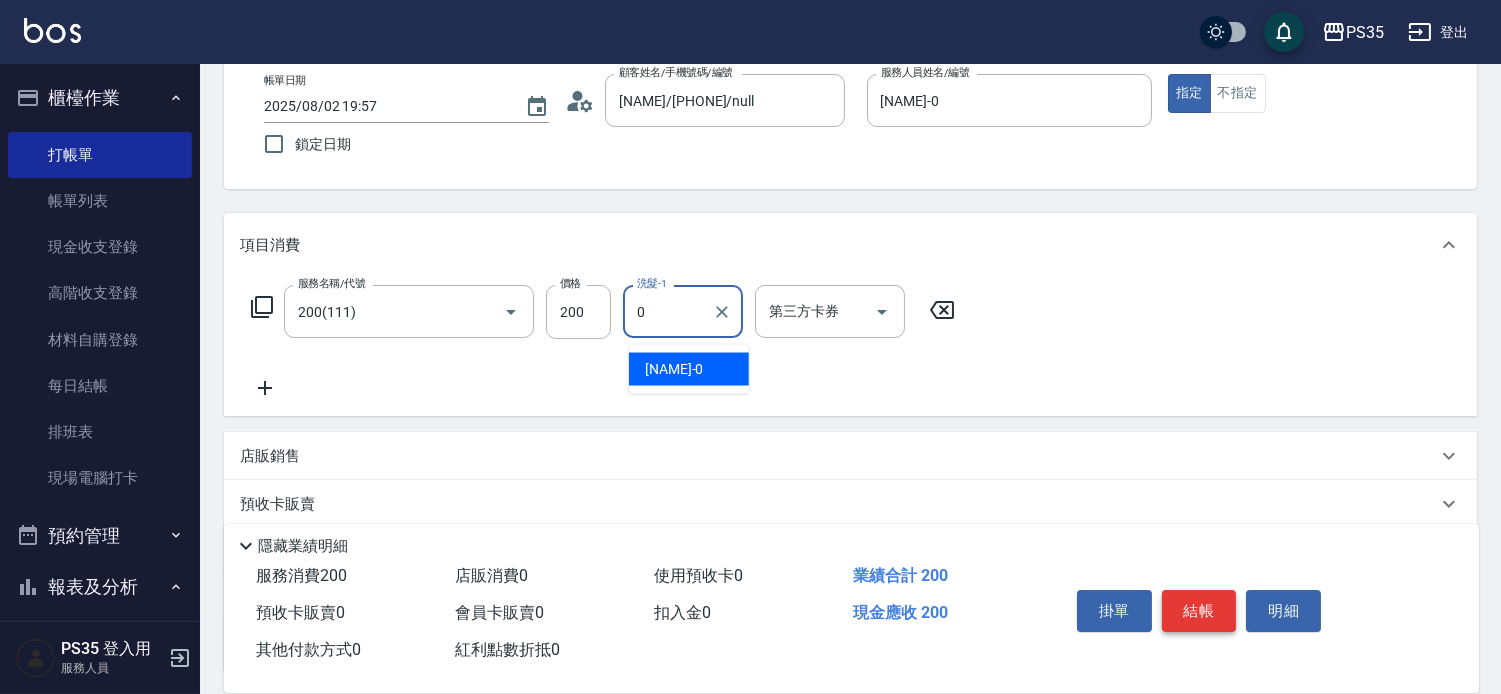 type on "[NAME]-0" 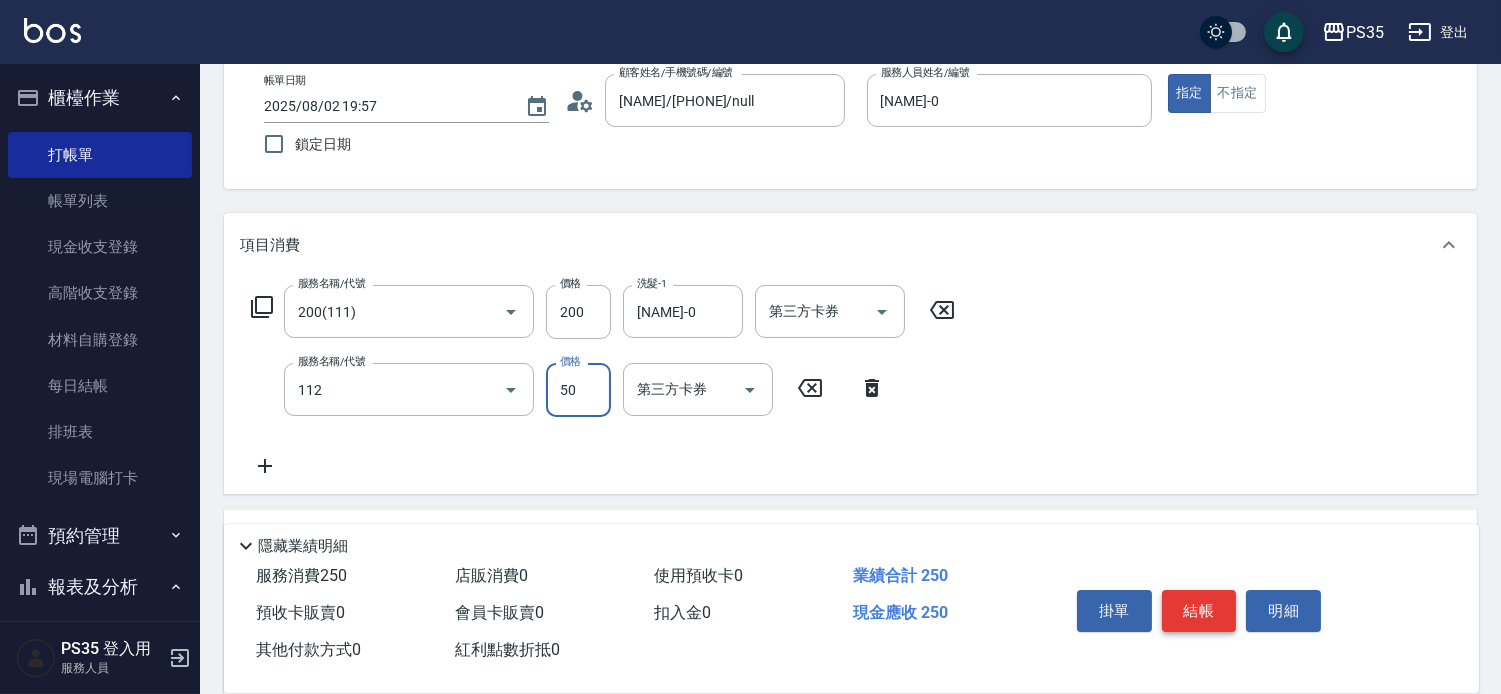 type on "精油50(112)" 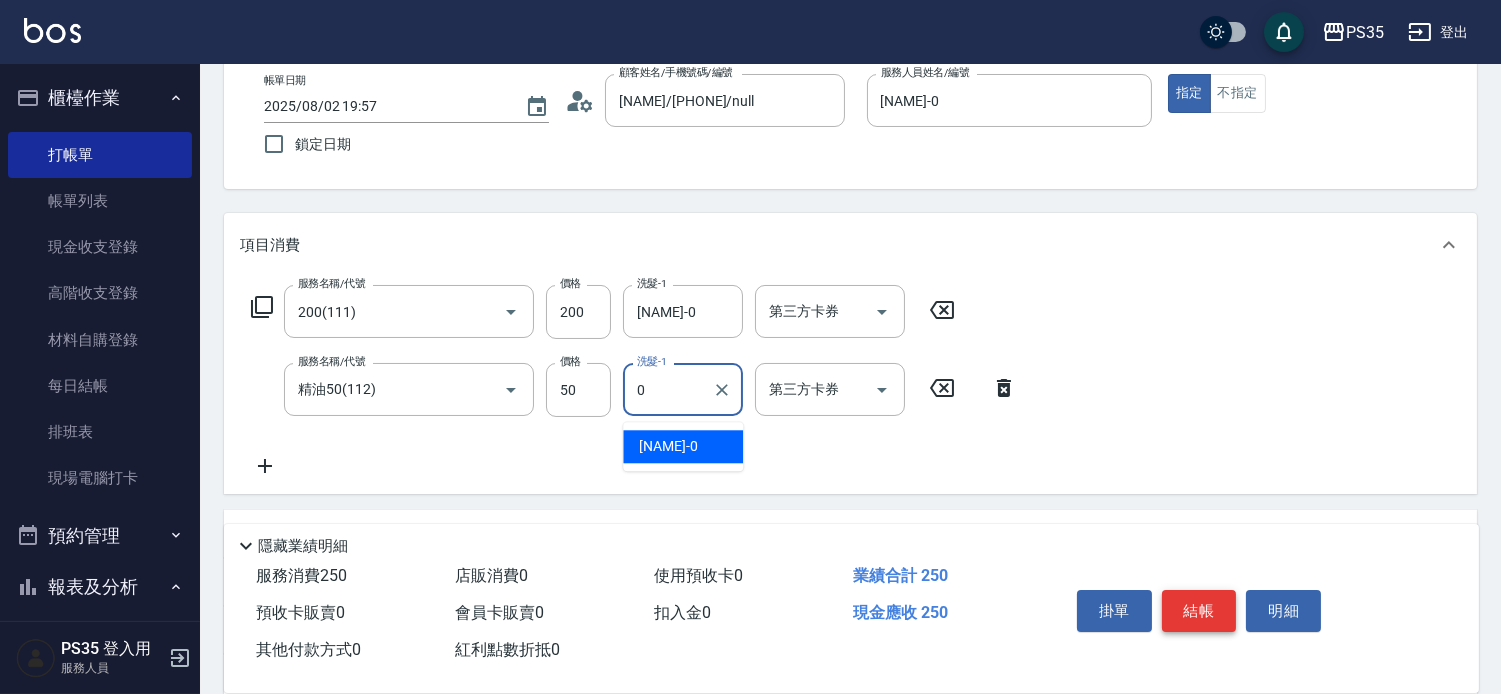 type on "[NAME]-0" 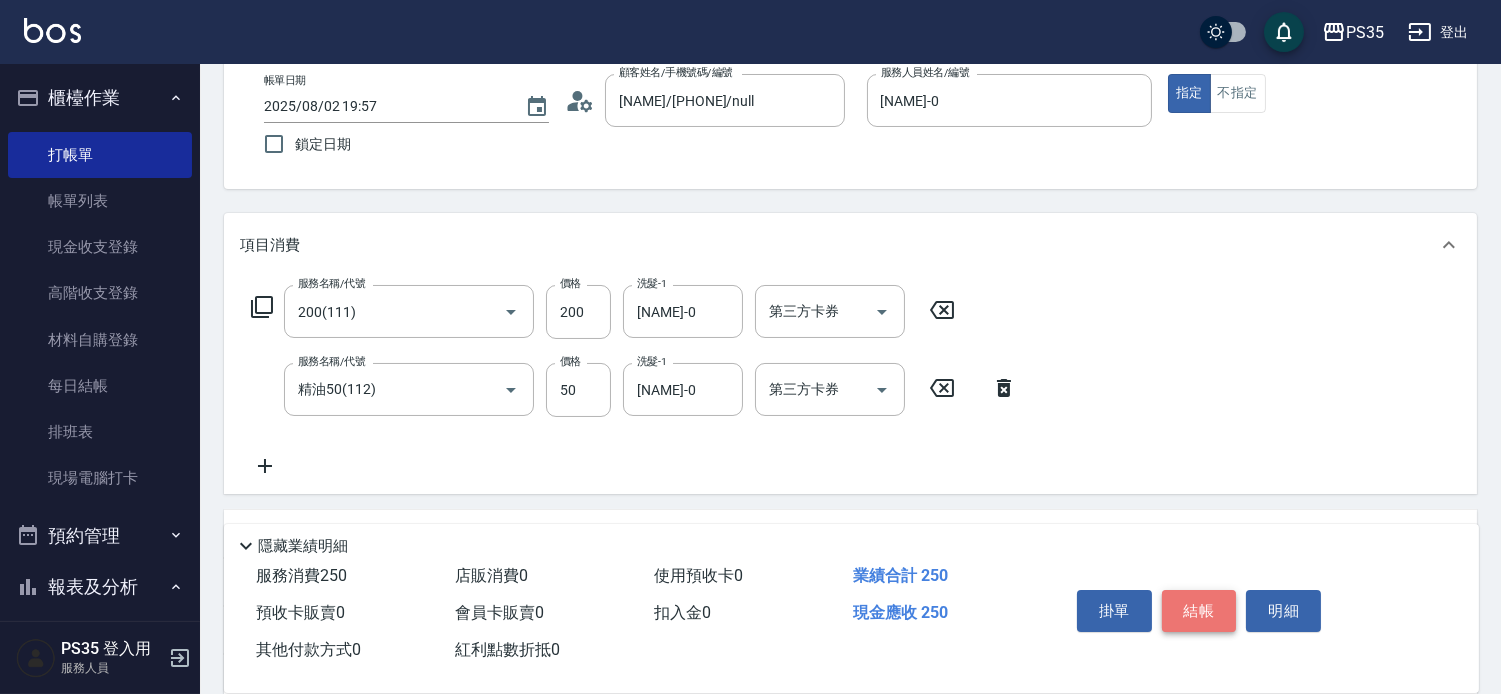 click on "結帳" at bounding box center [1199, 611] 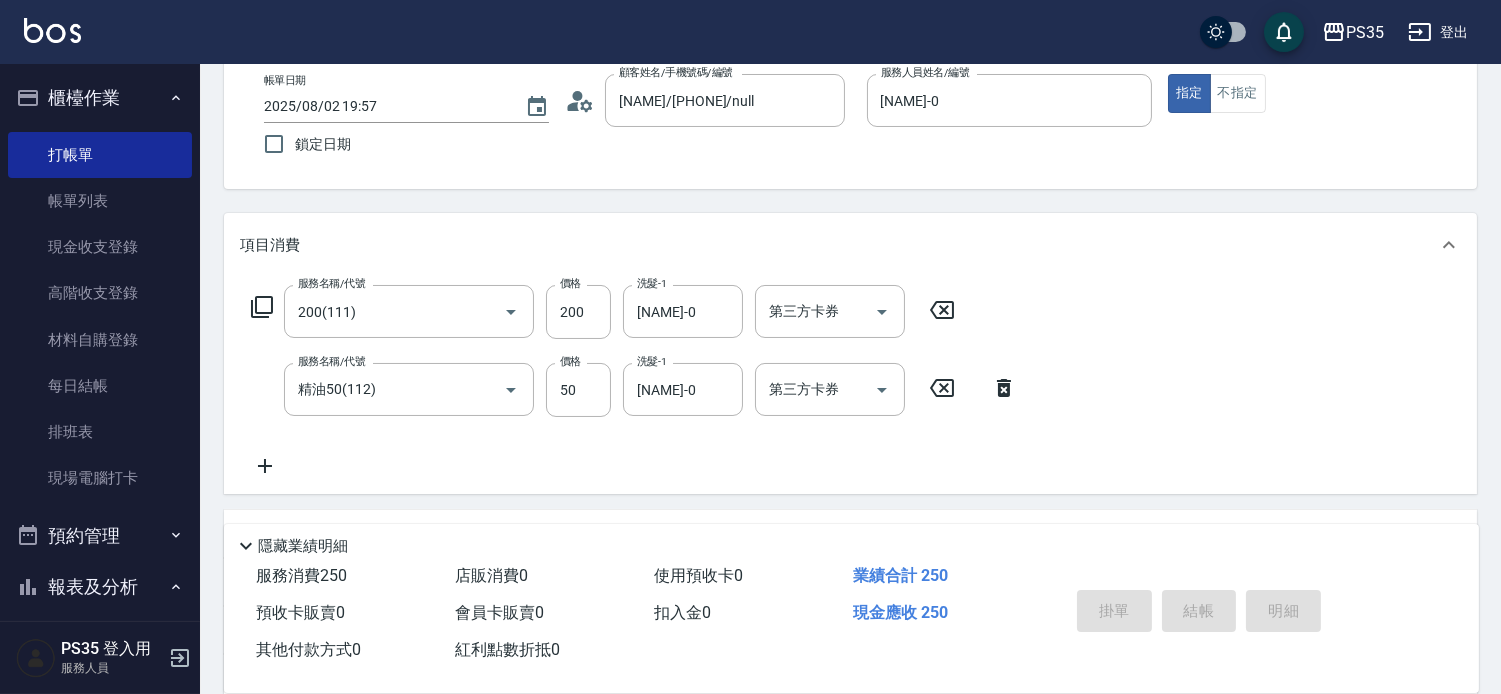 type 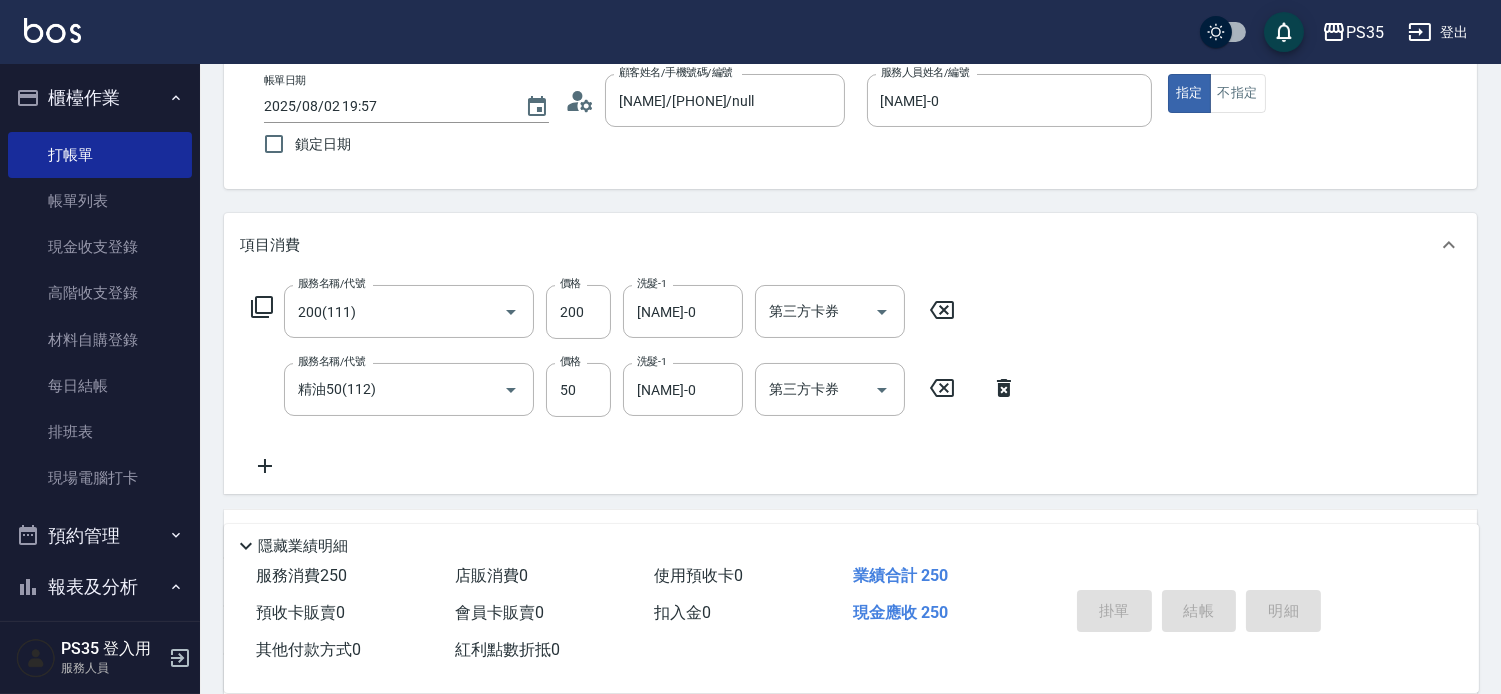 type 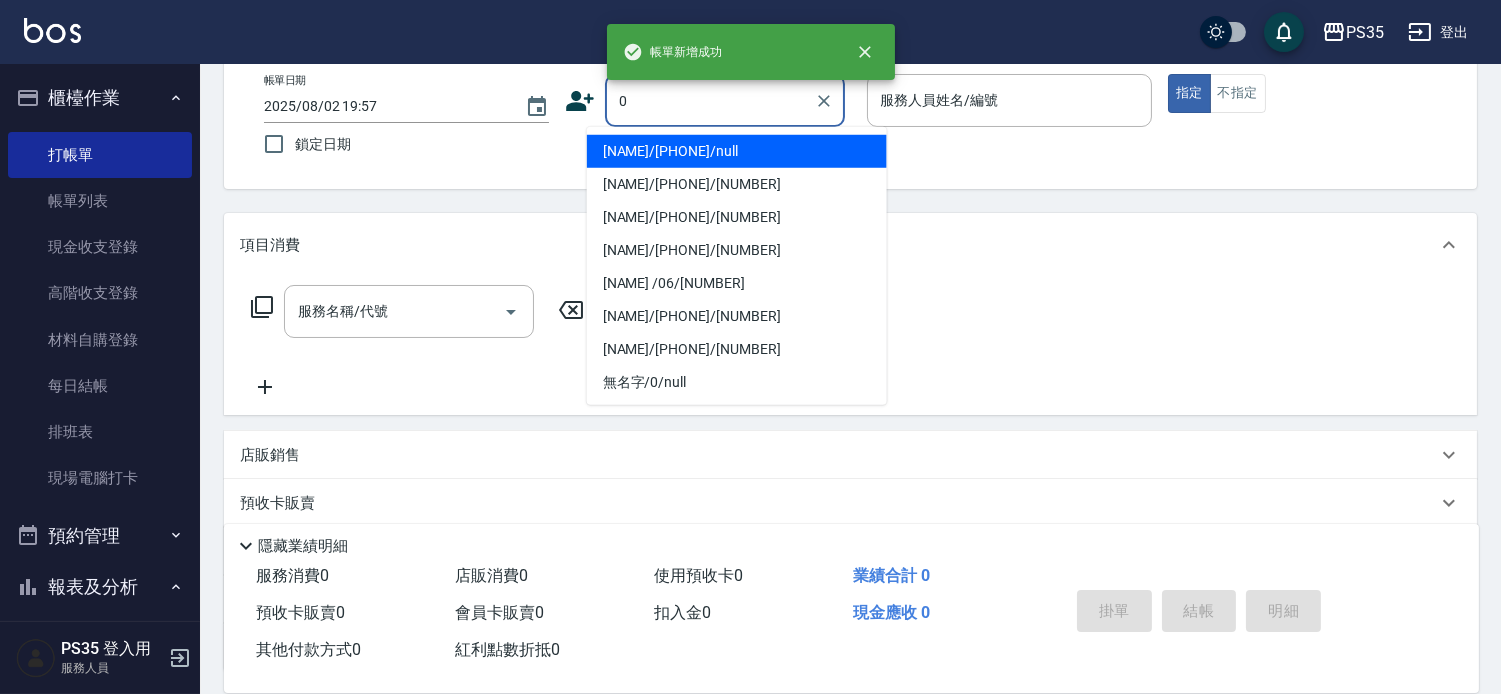 type on "[NAME]/[PHONE]/null" 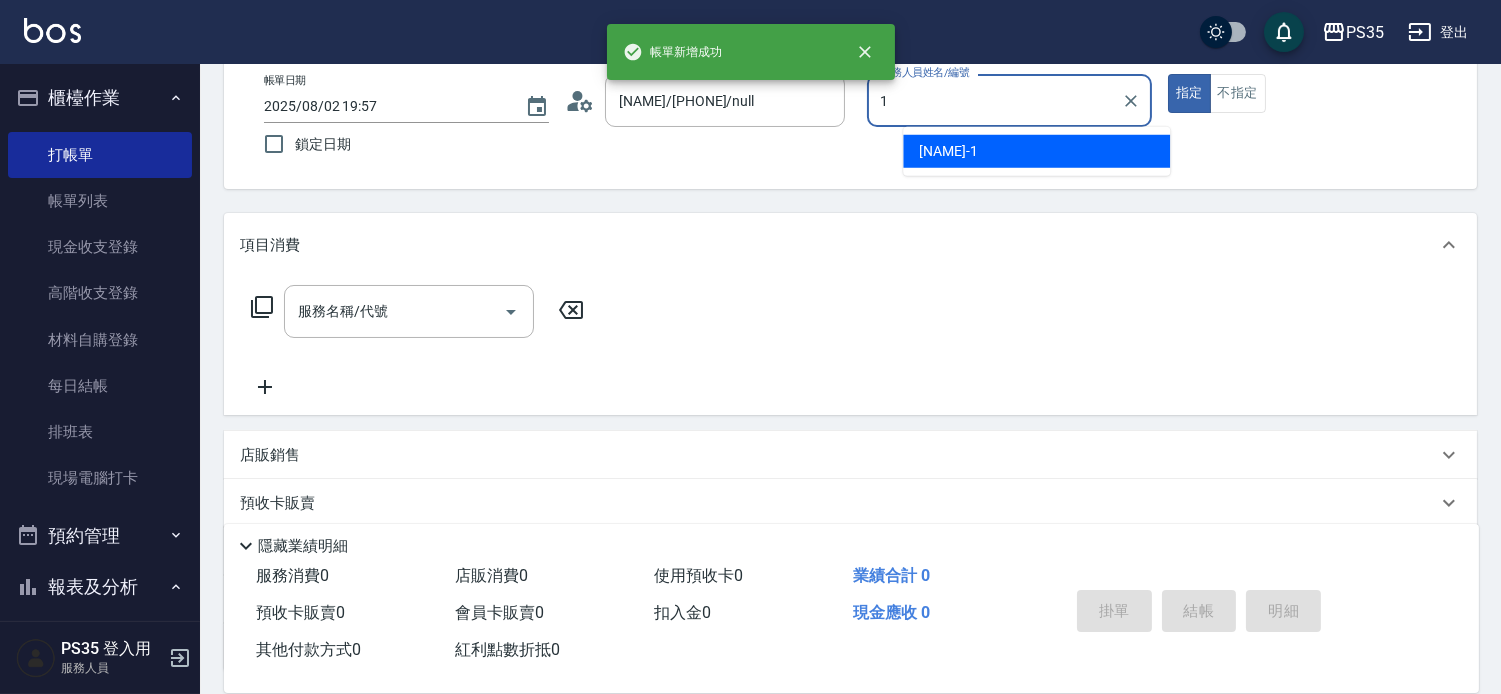 type on "[NAME]-1" 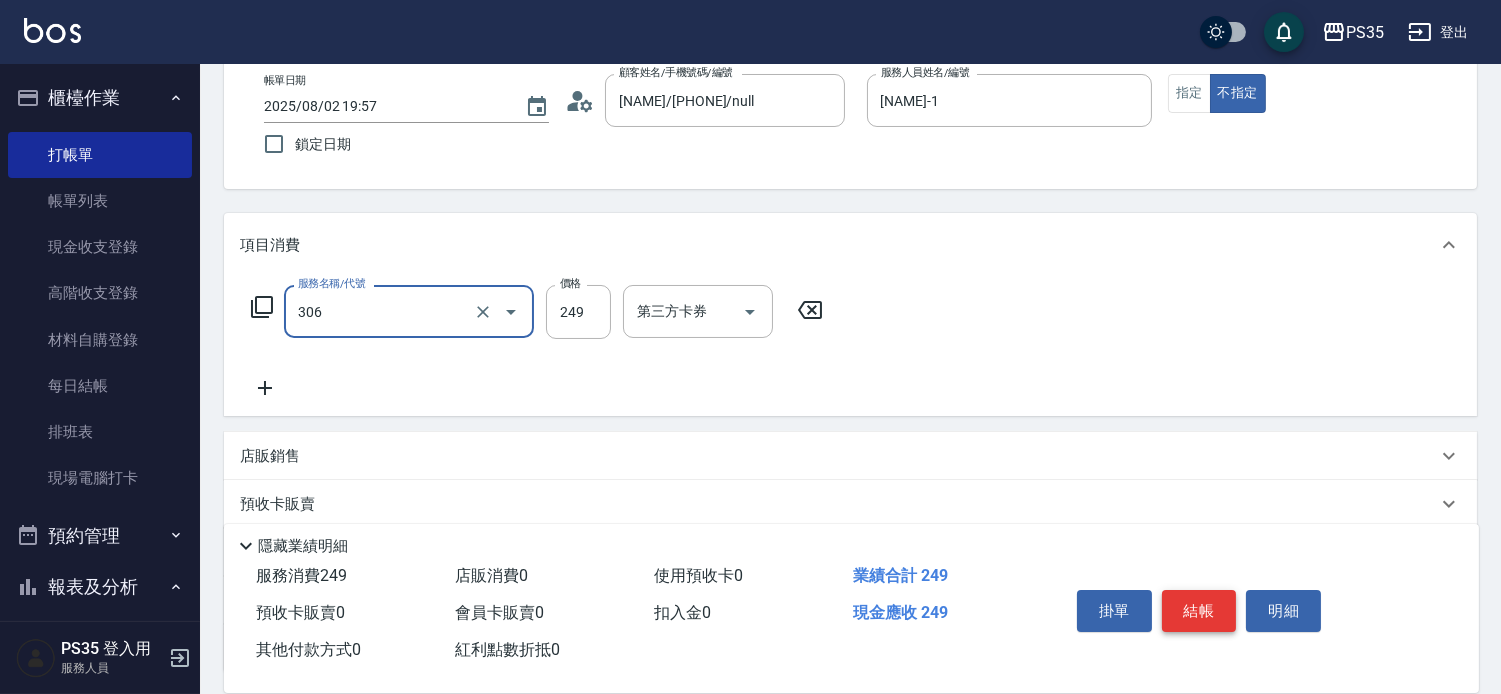 type on "剪髮(306)" 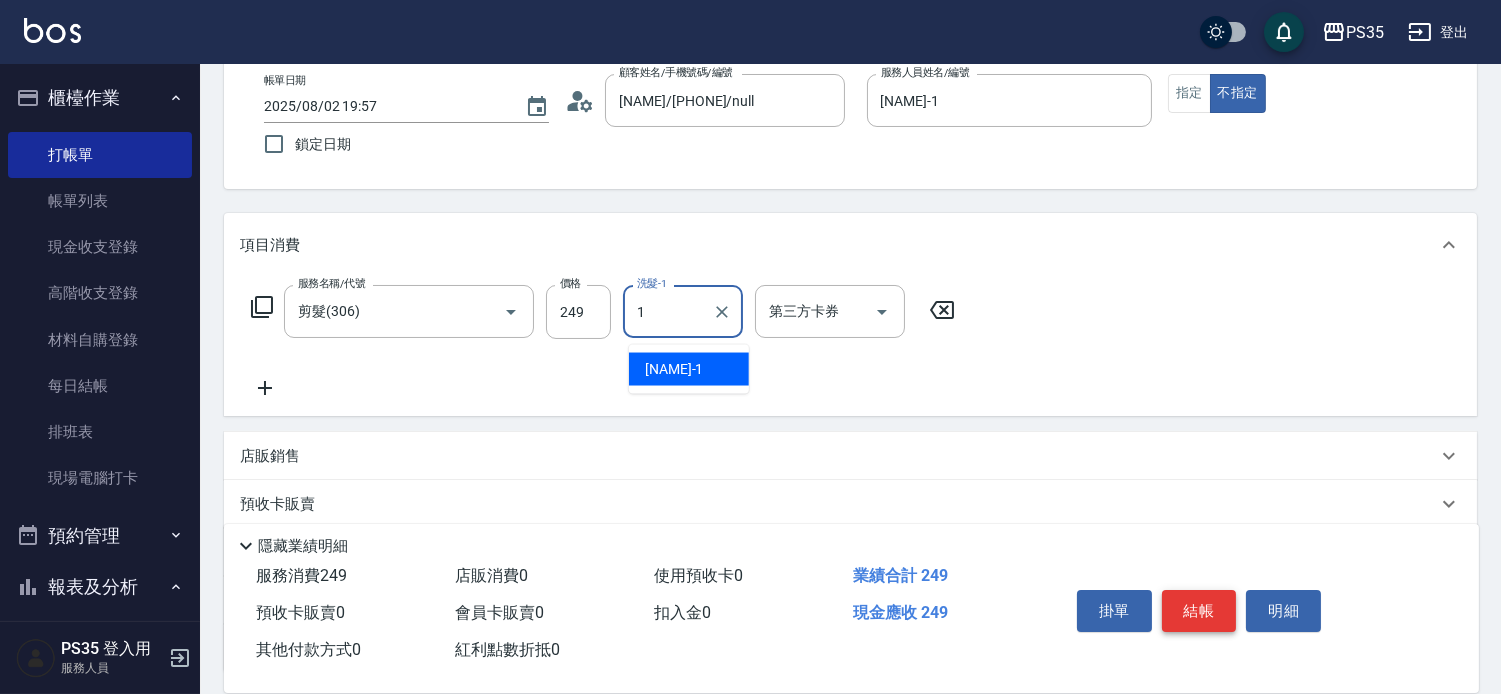 type on "[NAME]-1" 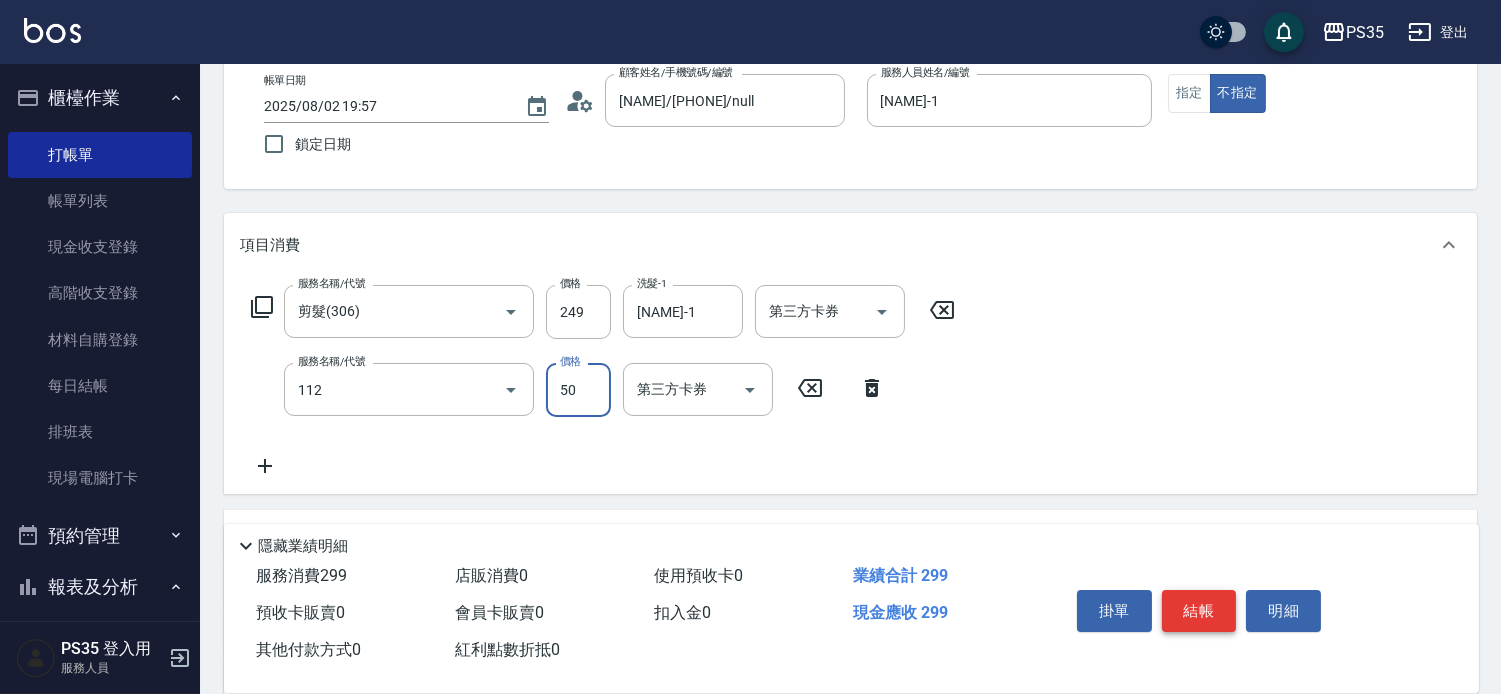 type on "精油50(112)" 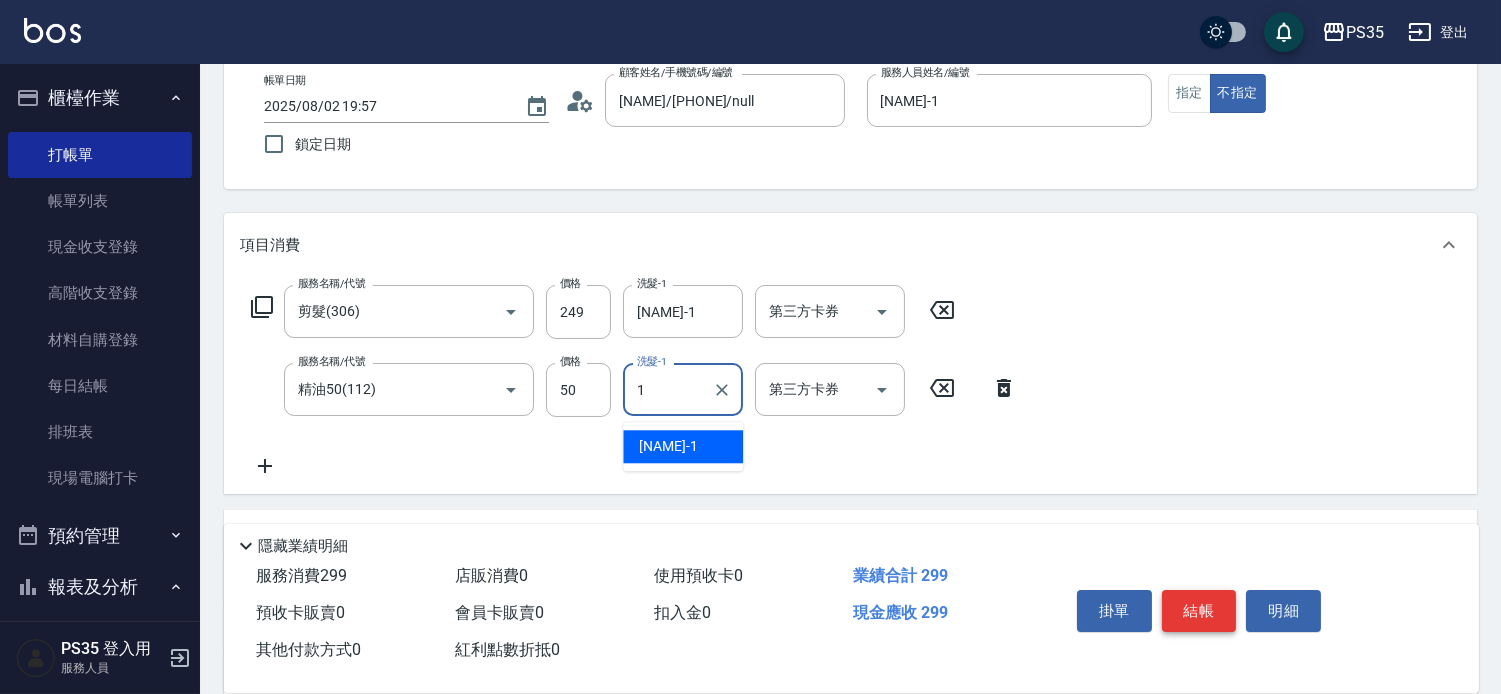 type on "[NAME]-1" 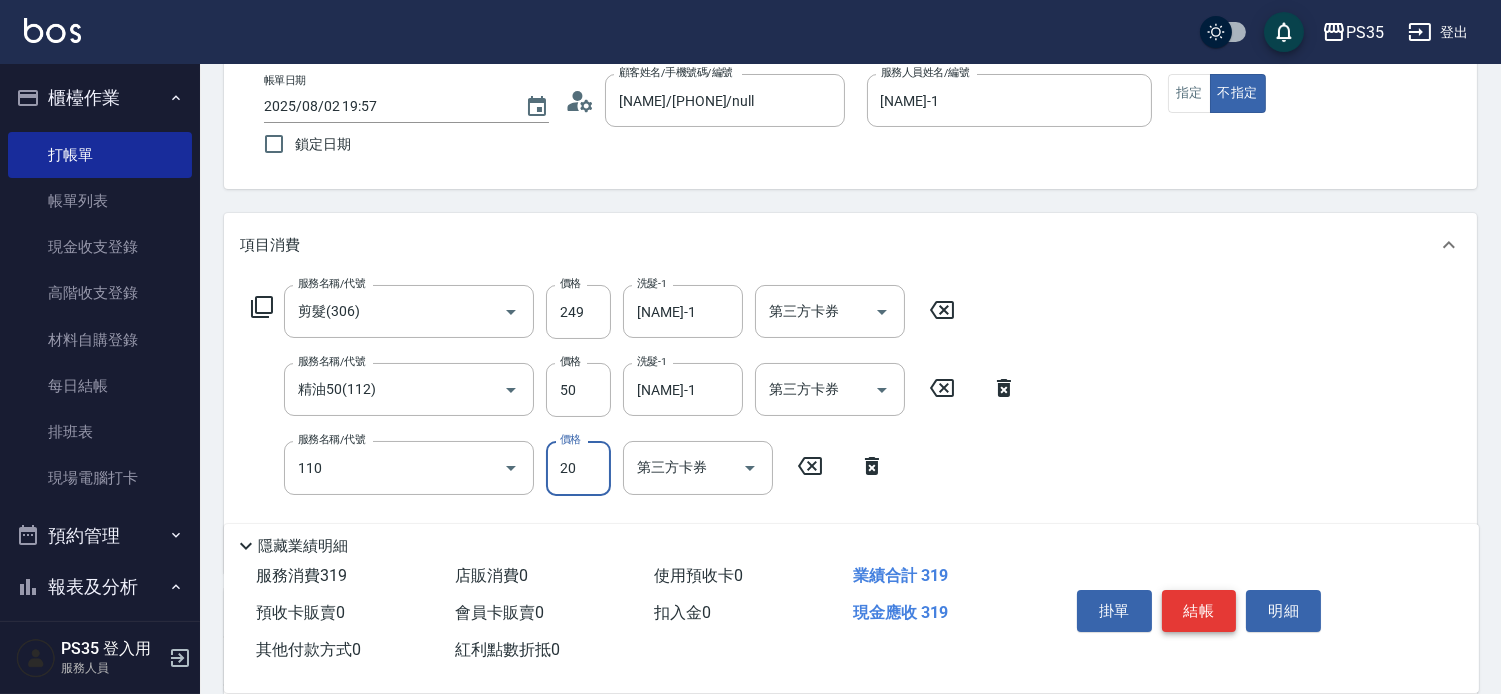 type on "潤絲(110)" 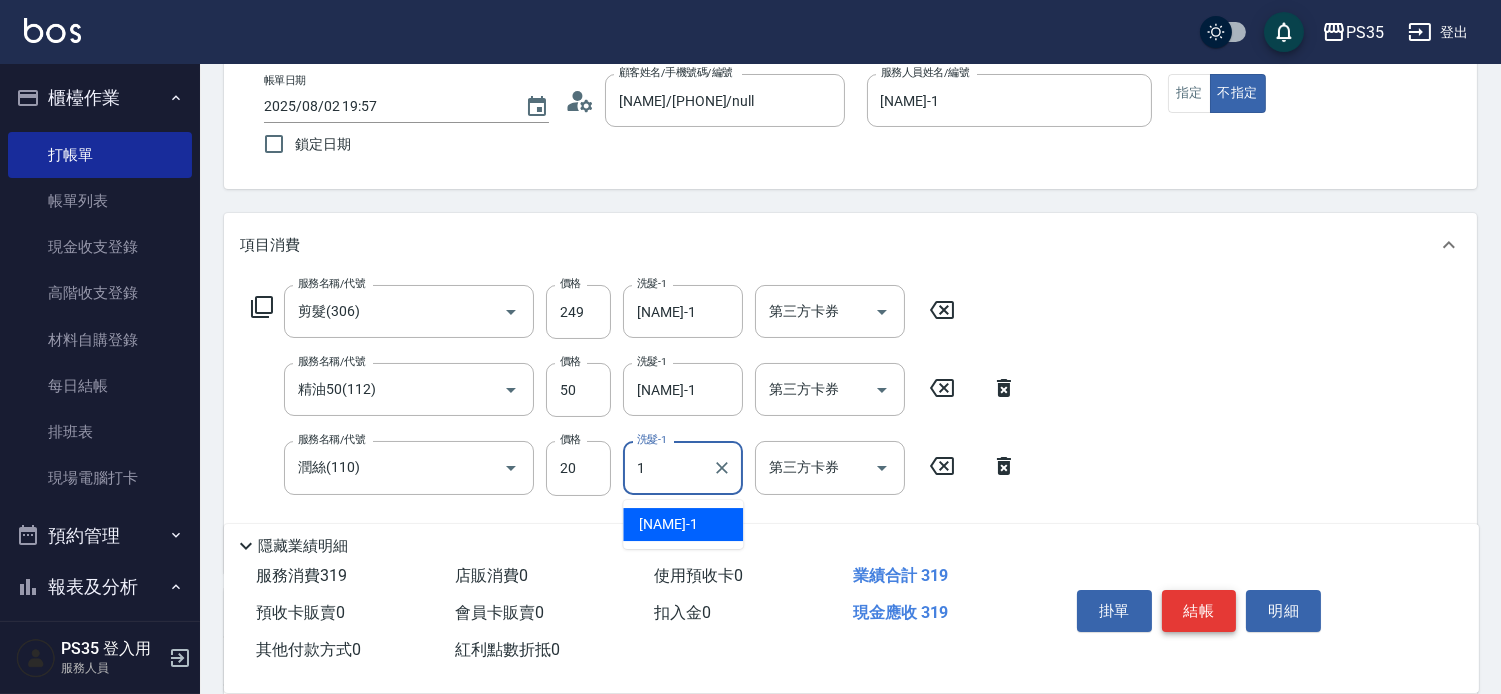 type on "[NAME]-1" 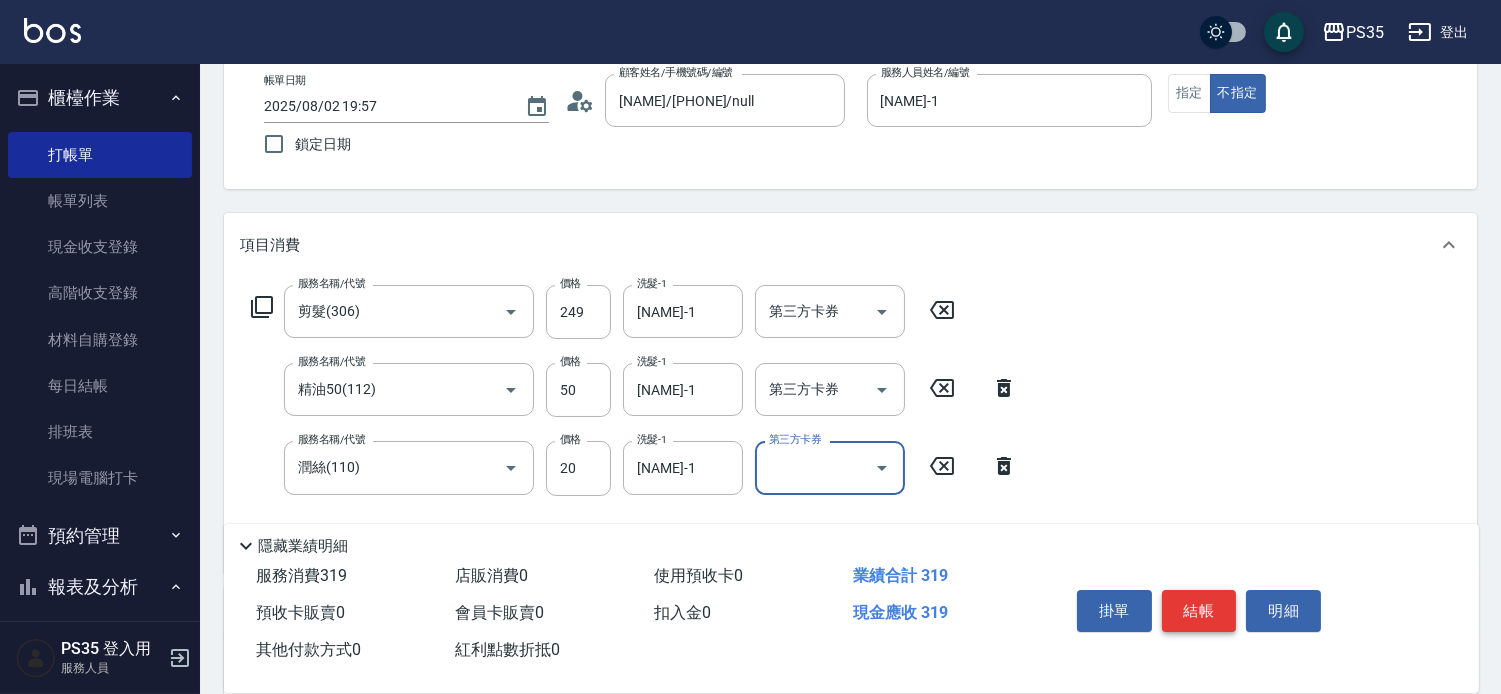 click on "結帳" at bounding box center (1199, 611) 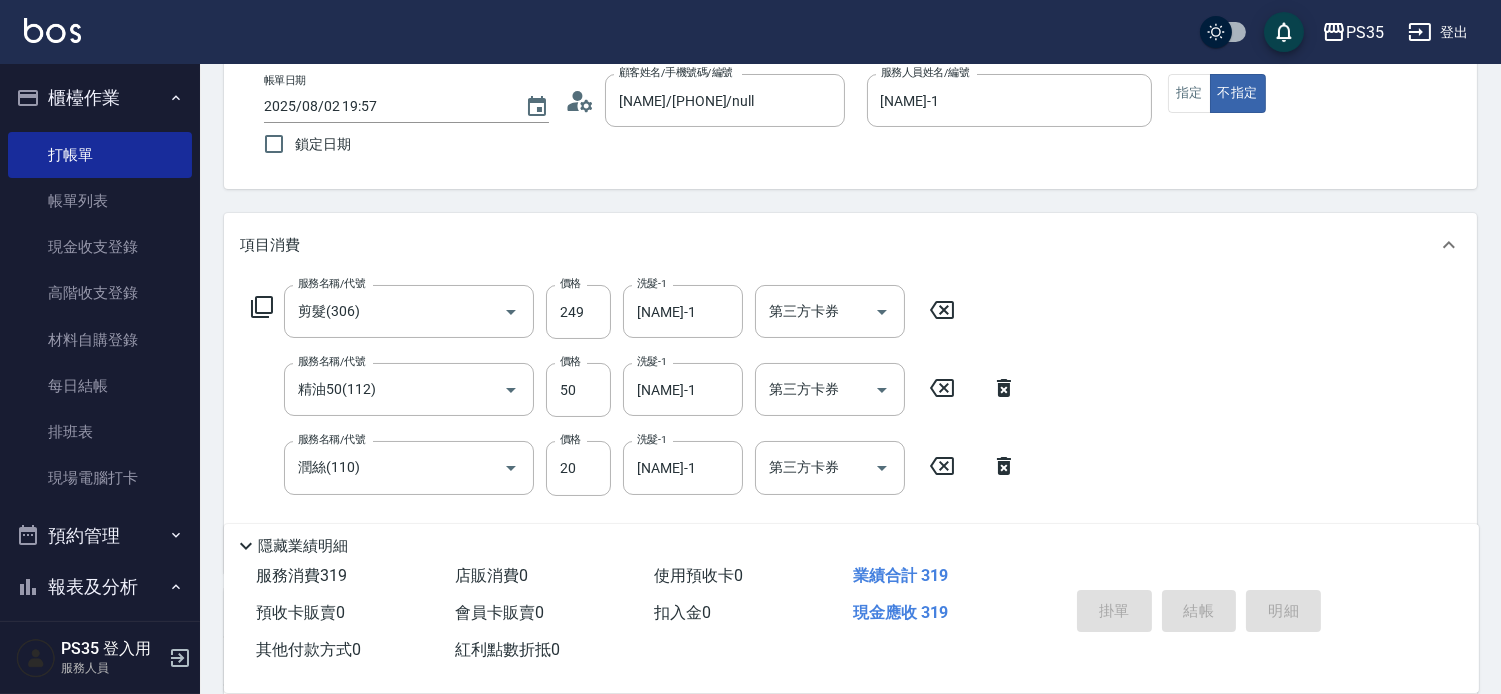 type on "[DATE] [TIME]" 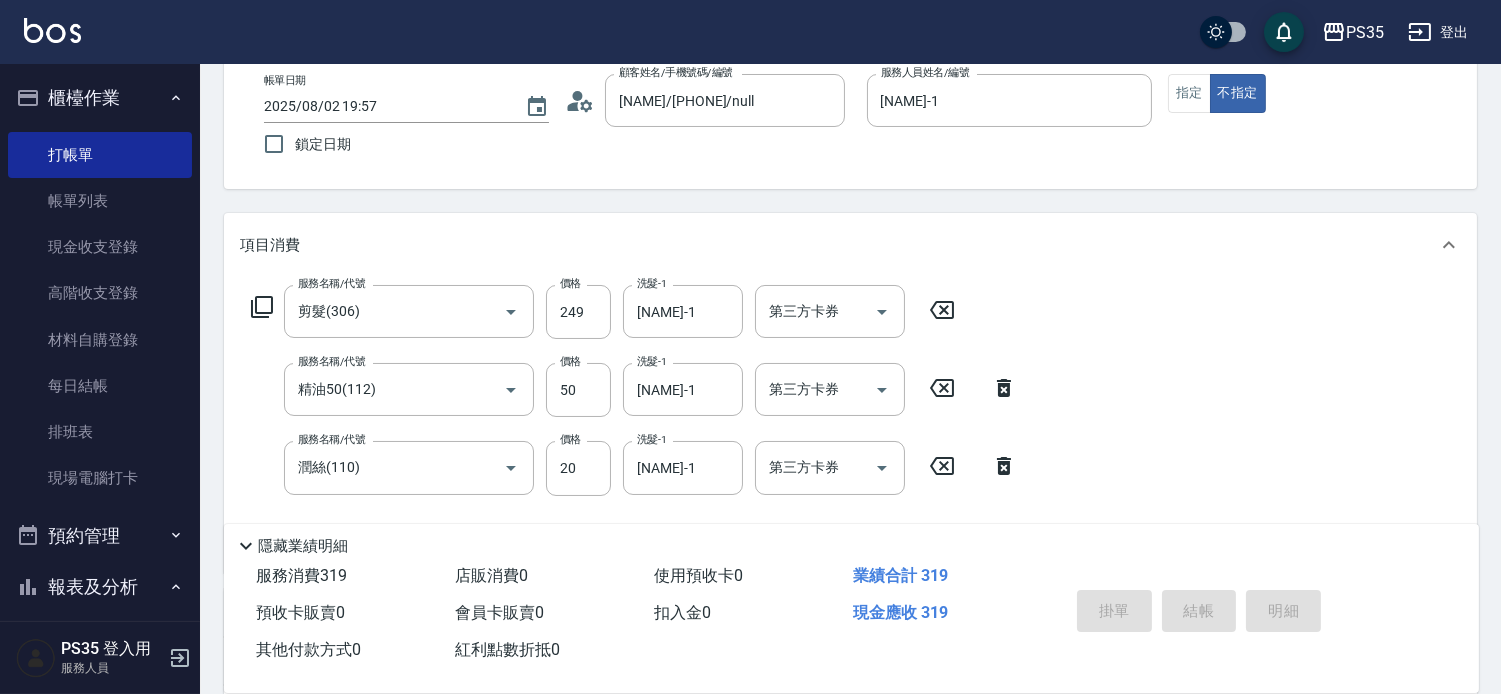 type 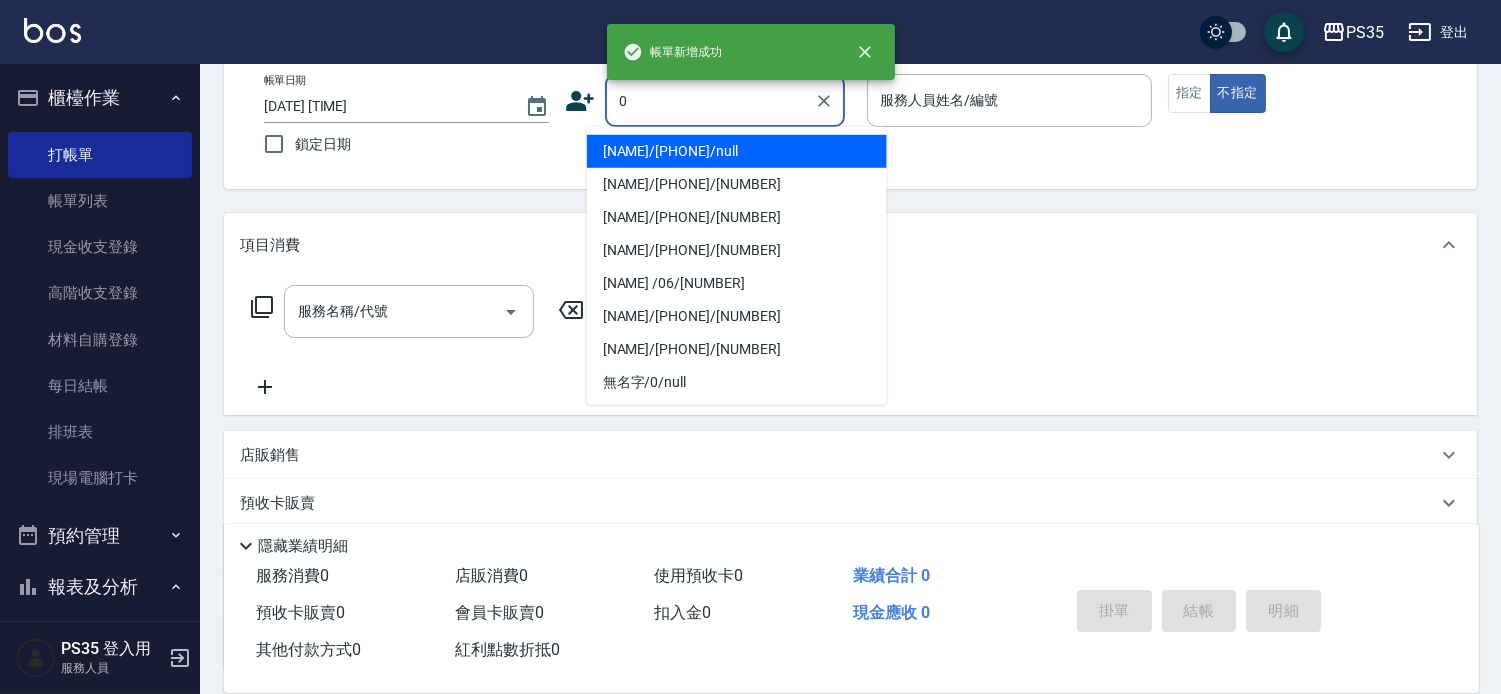 type on "0" 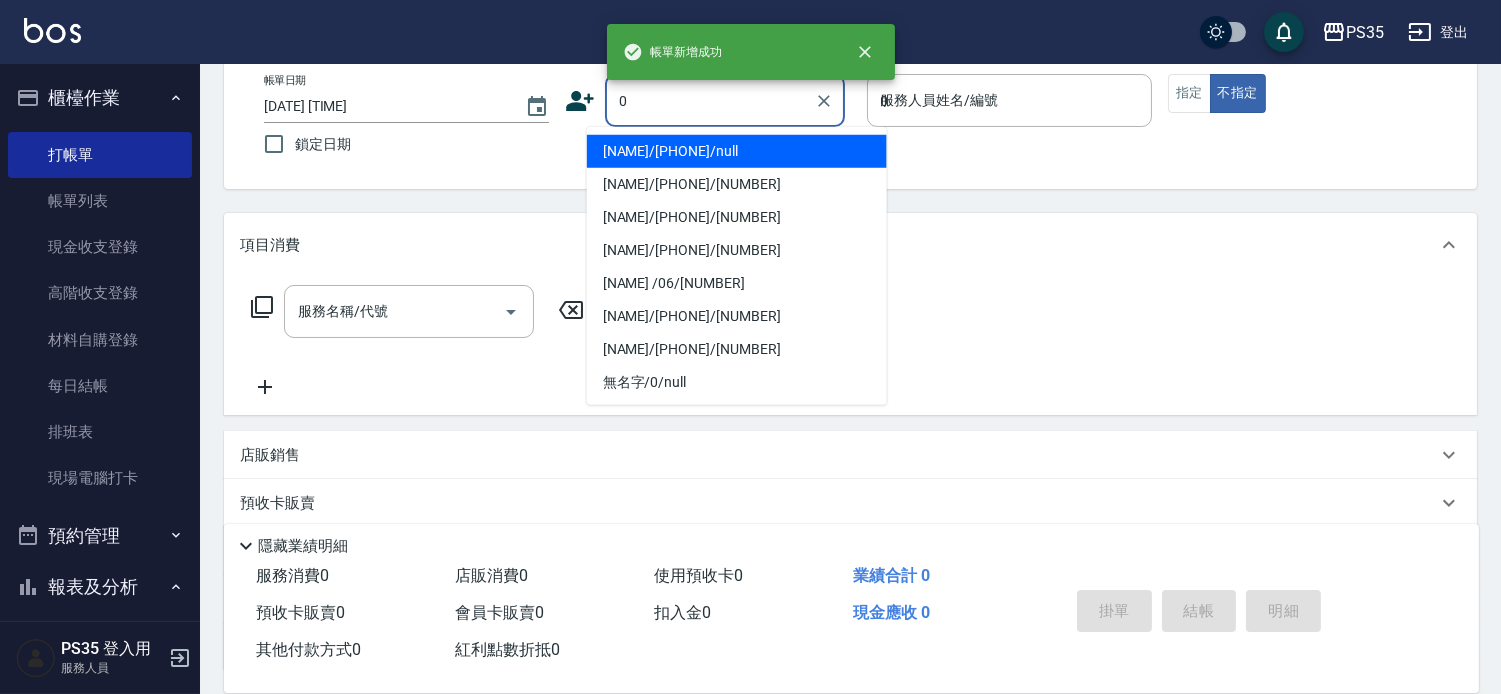 type on "[NAME]/[PHONE]/null" 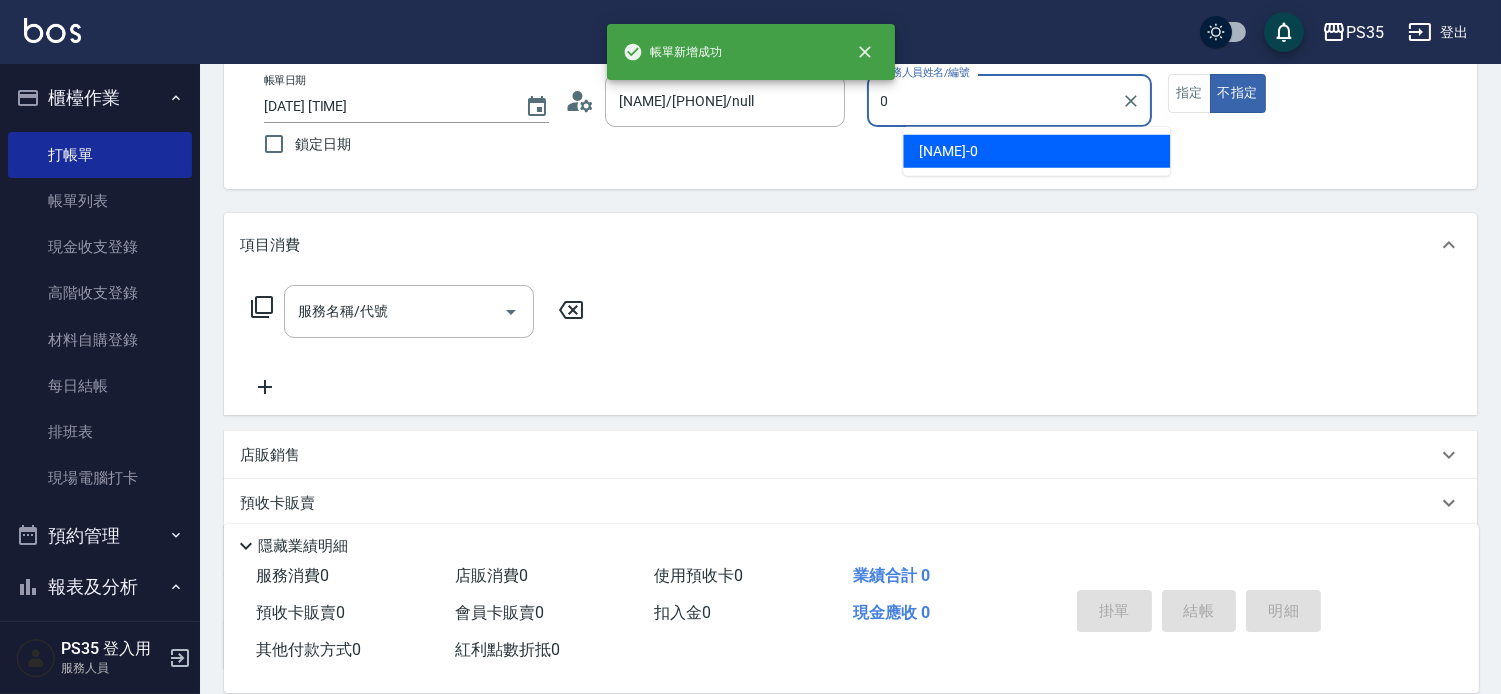 type on "[NAME]-0" 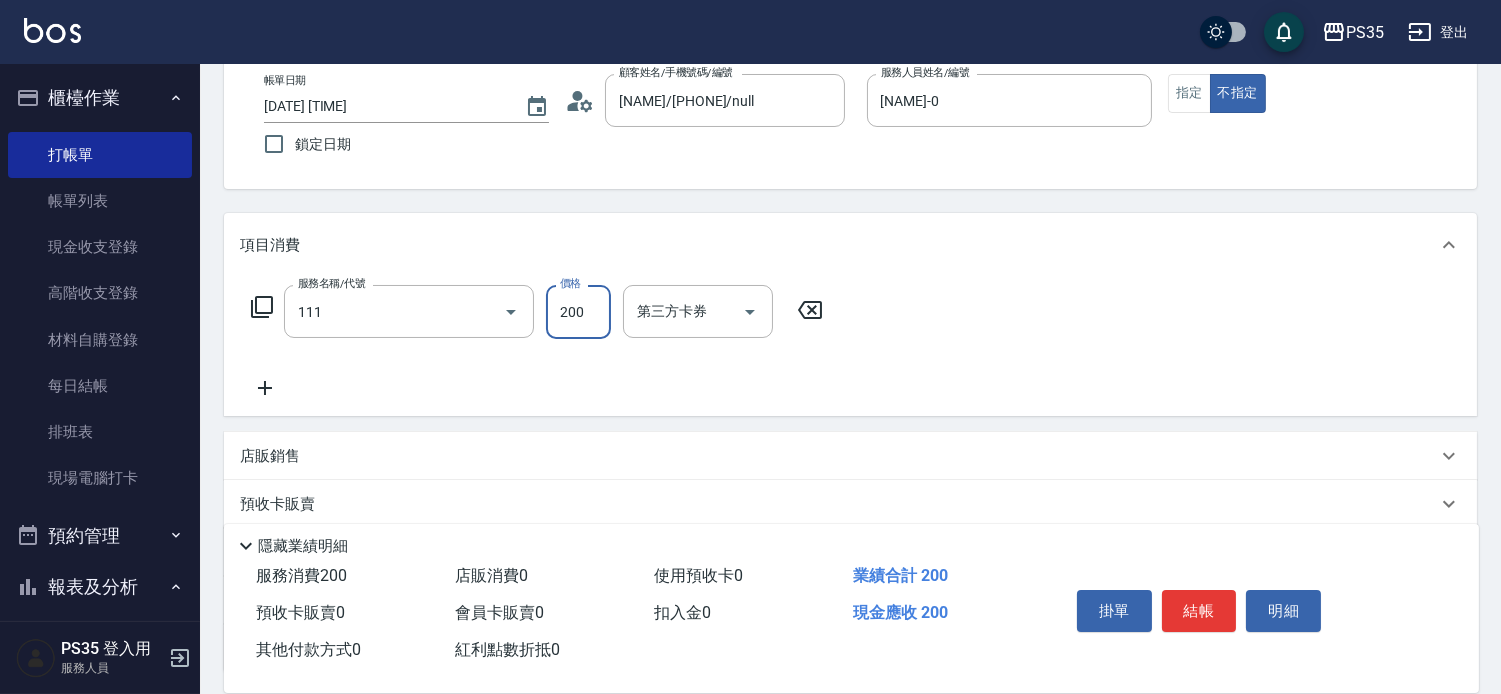type on "200(111)" 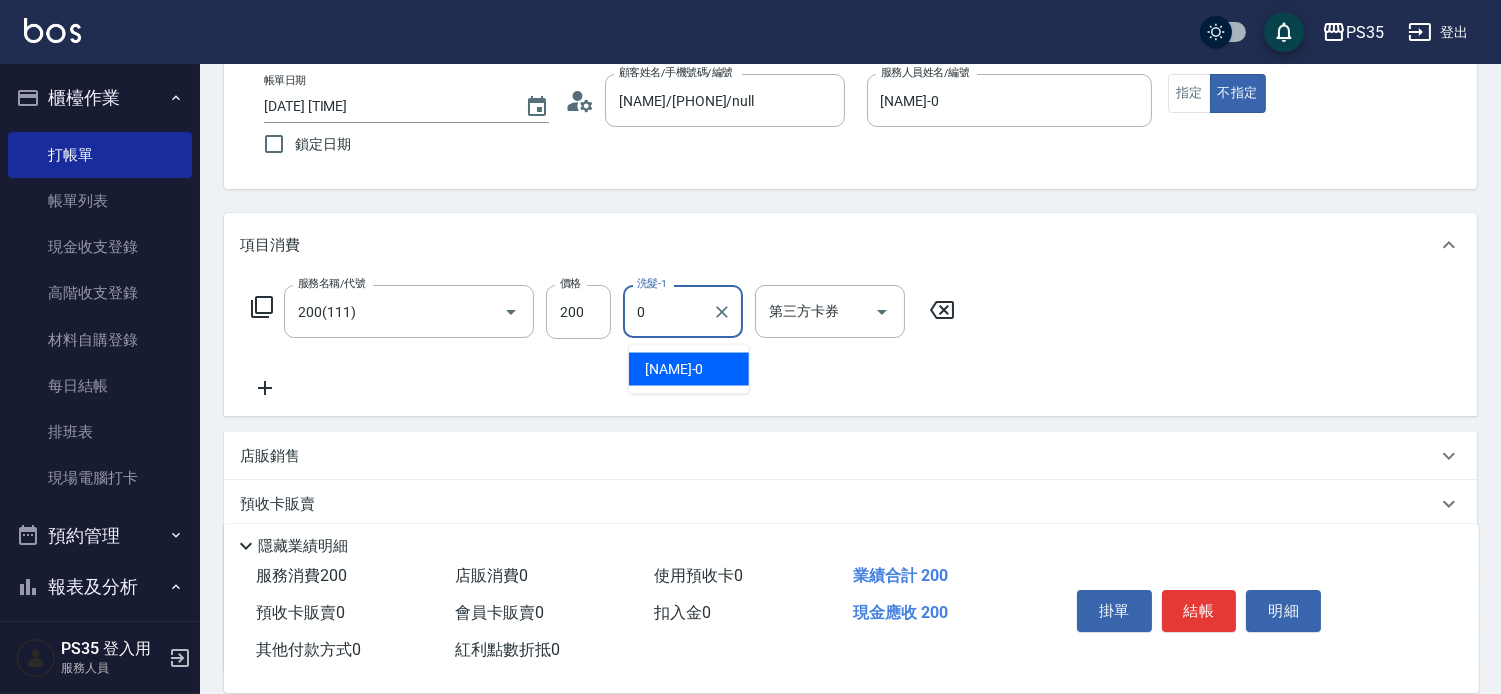 type on "[NAME]-0" 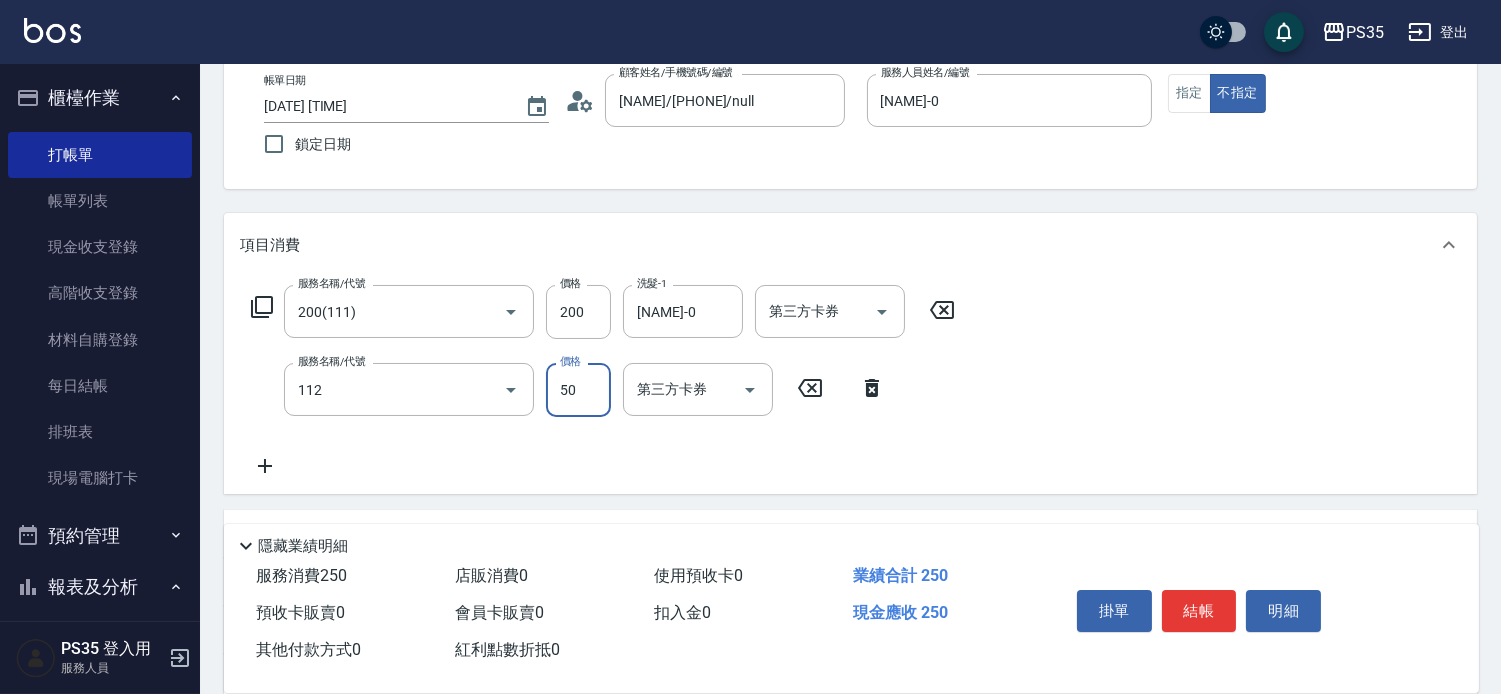 type on "精油50(112)" 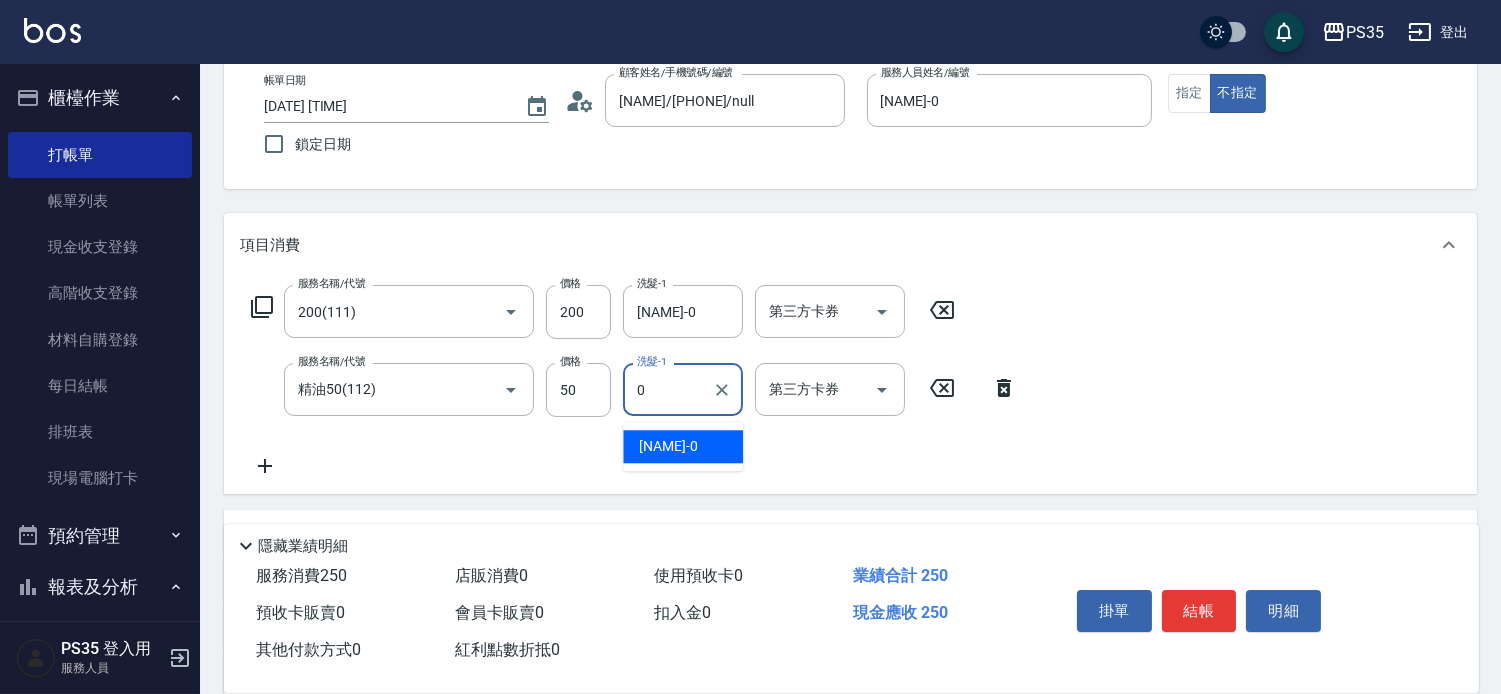 type on "[NAME]-0" 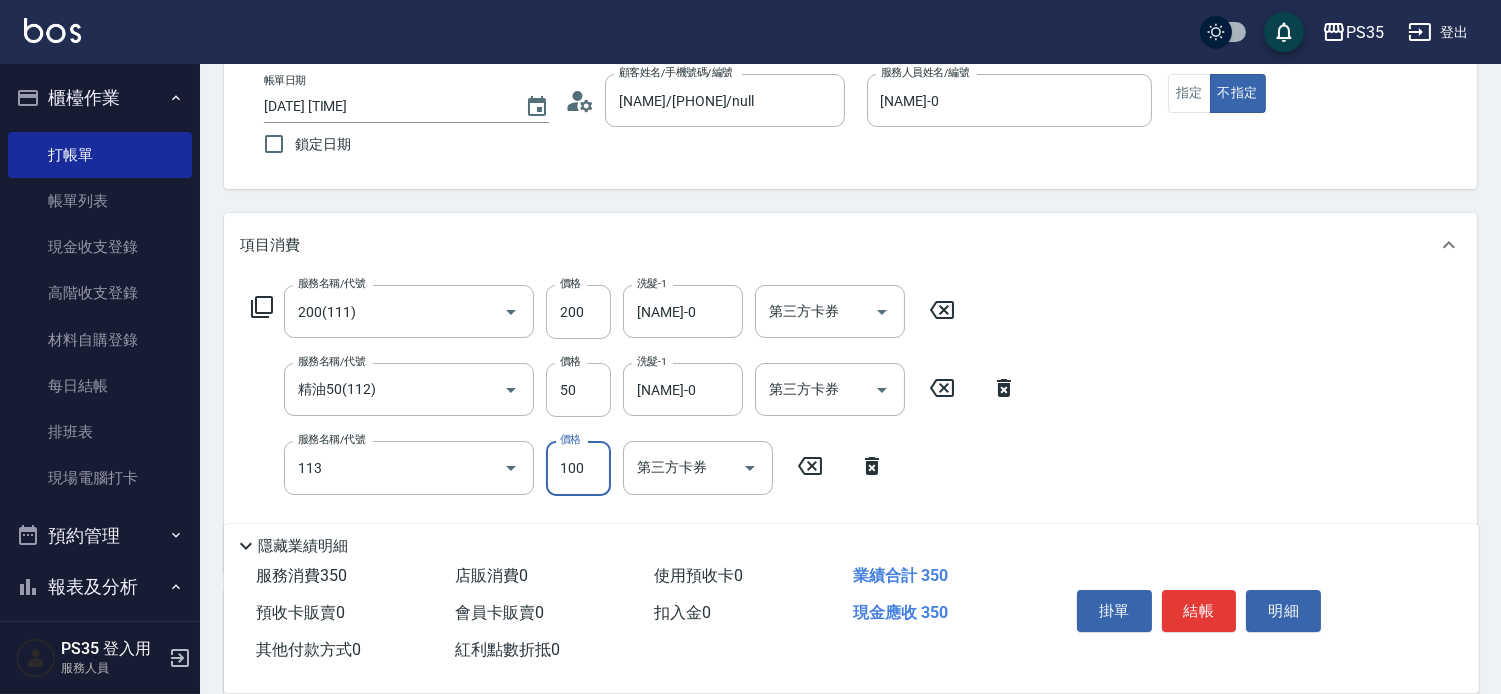 type on "瞬護100(113)" 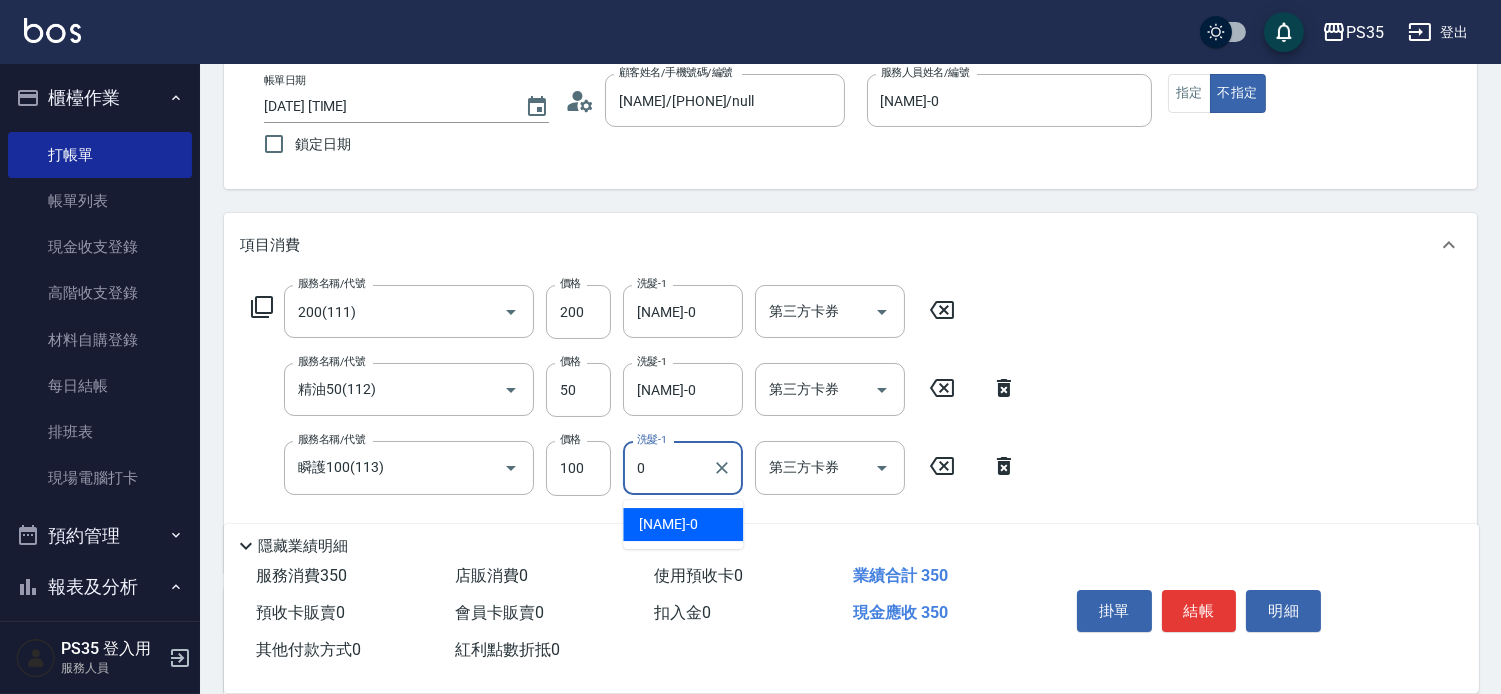 type on "[NAME]-0" 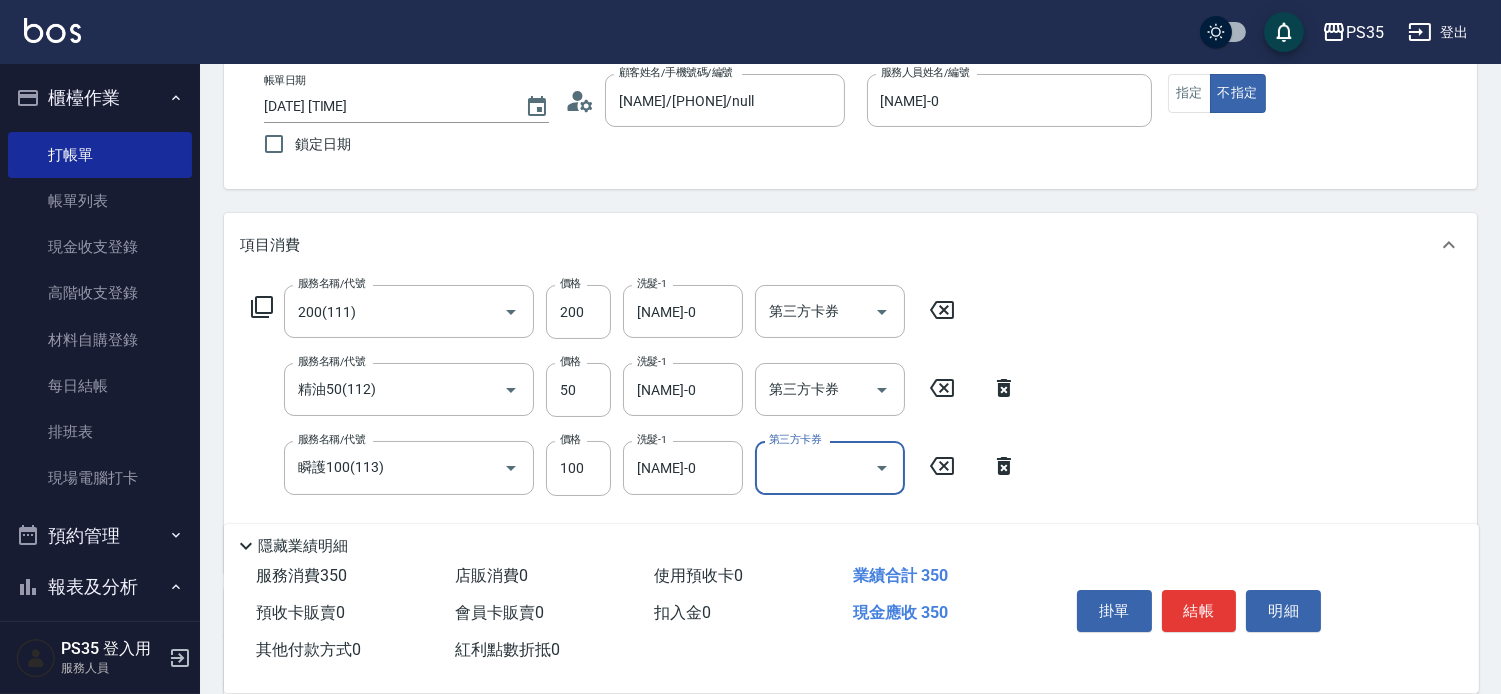 click on "結帳" at bounding box center [1199, 611] 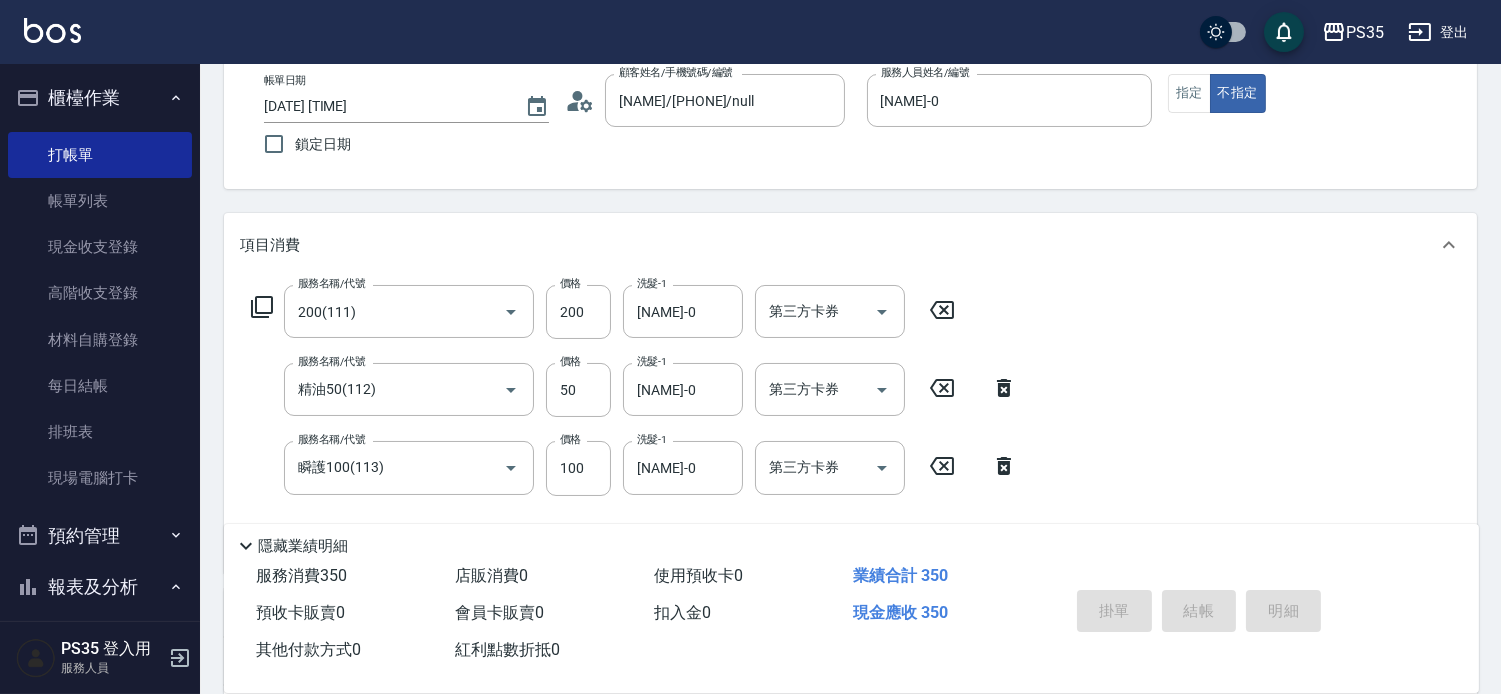 type 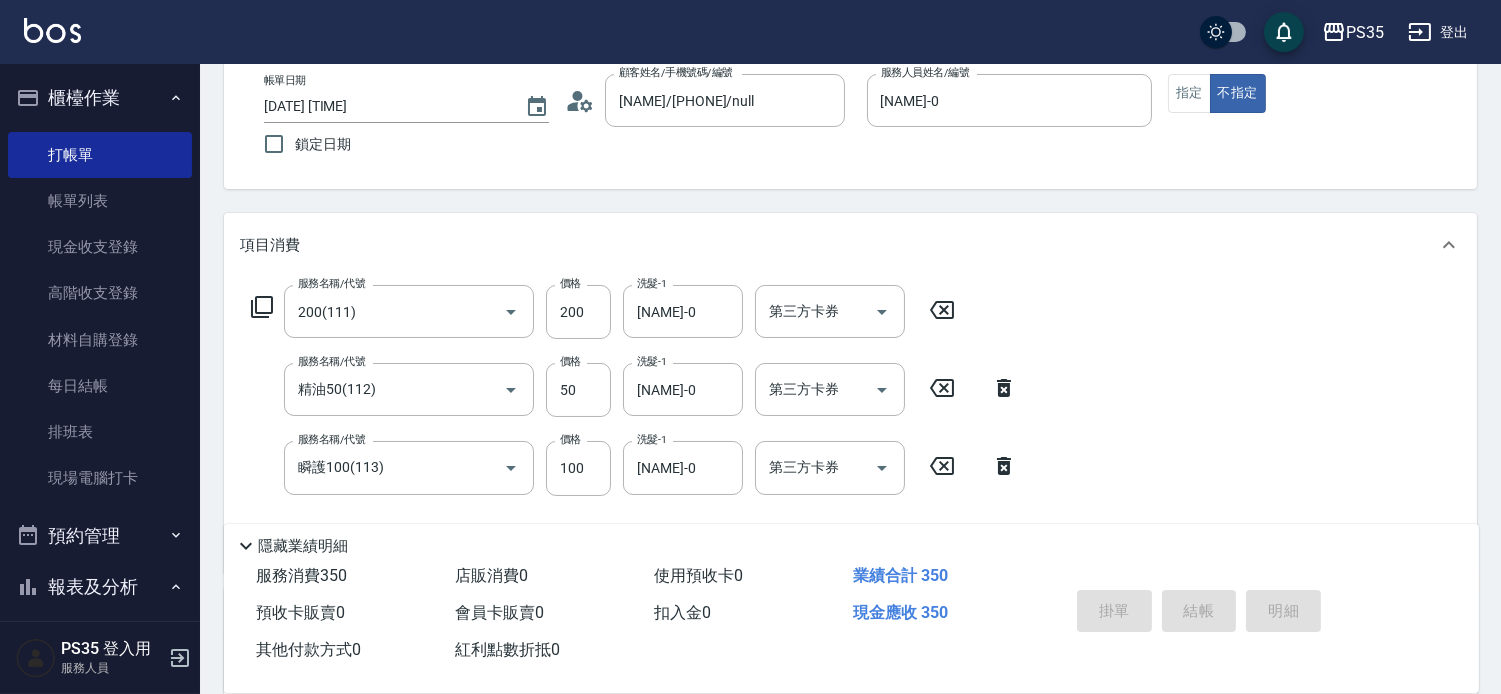 type 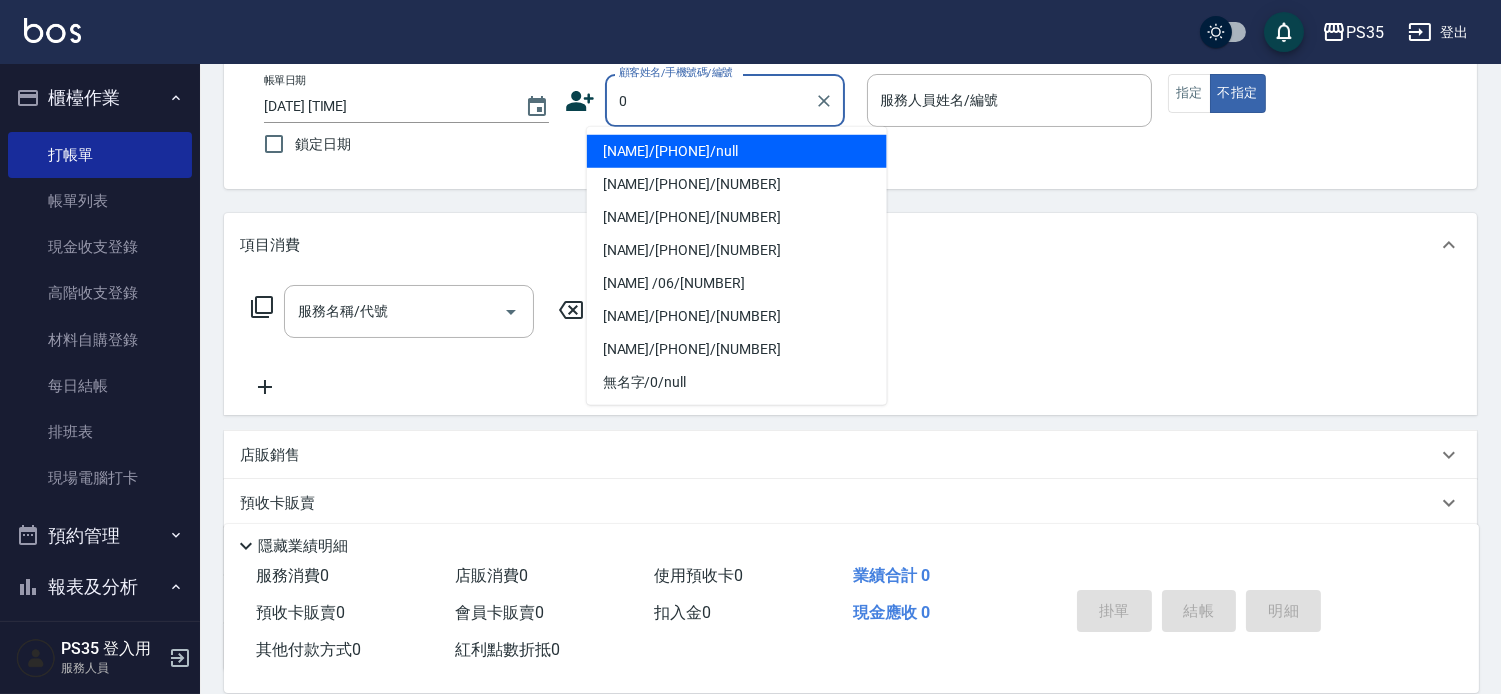 type on "0" 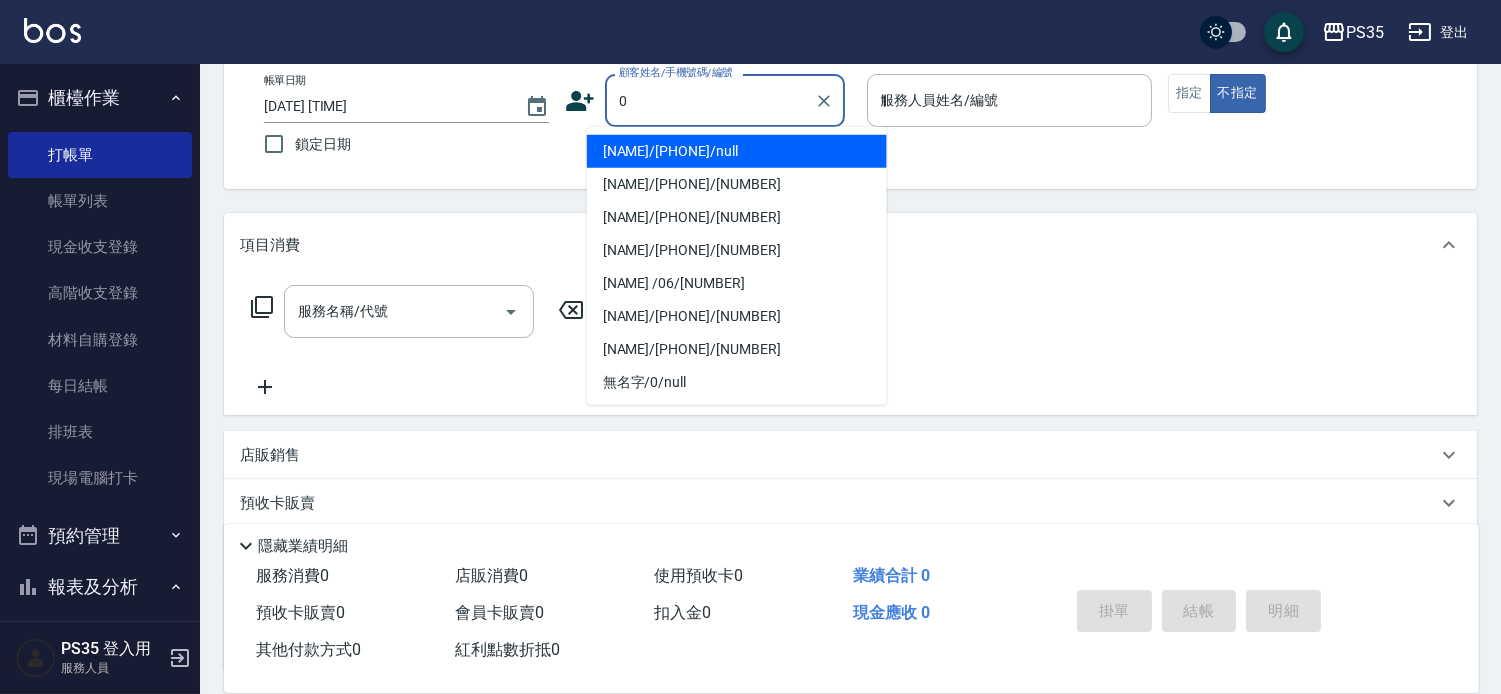 type on "[NAME]/[PHONE]/null" 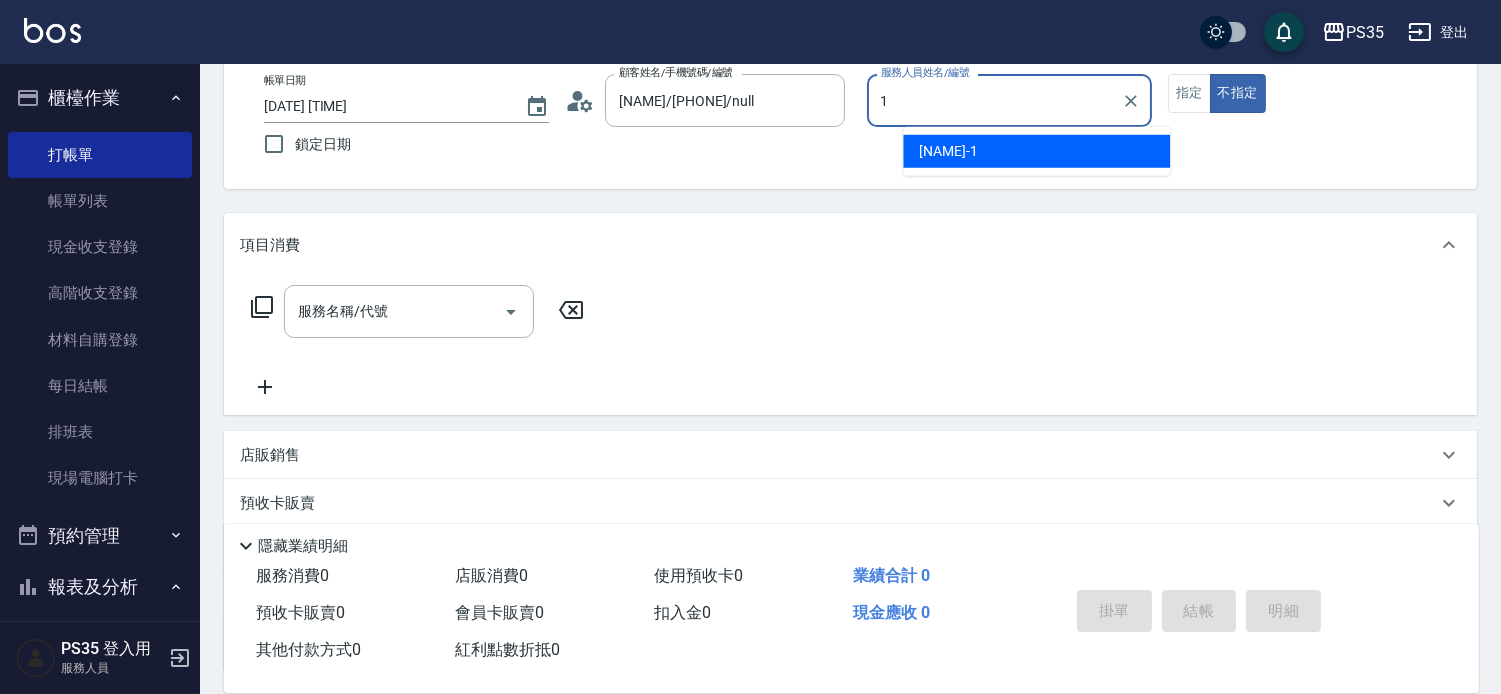 type on "[NAME]-1" 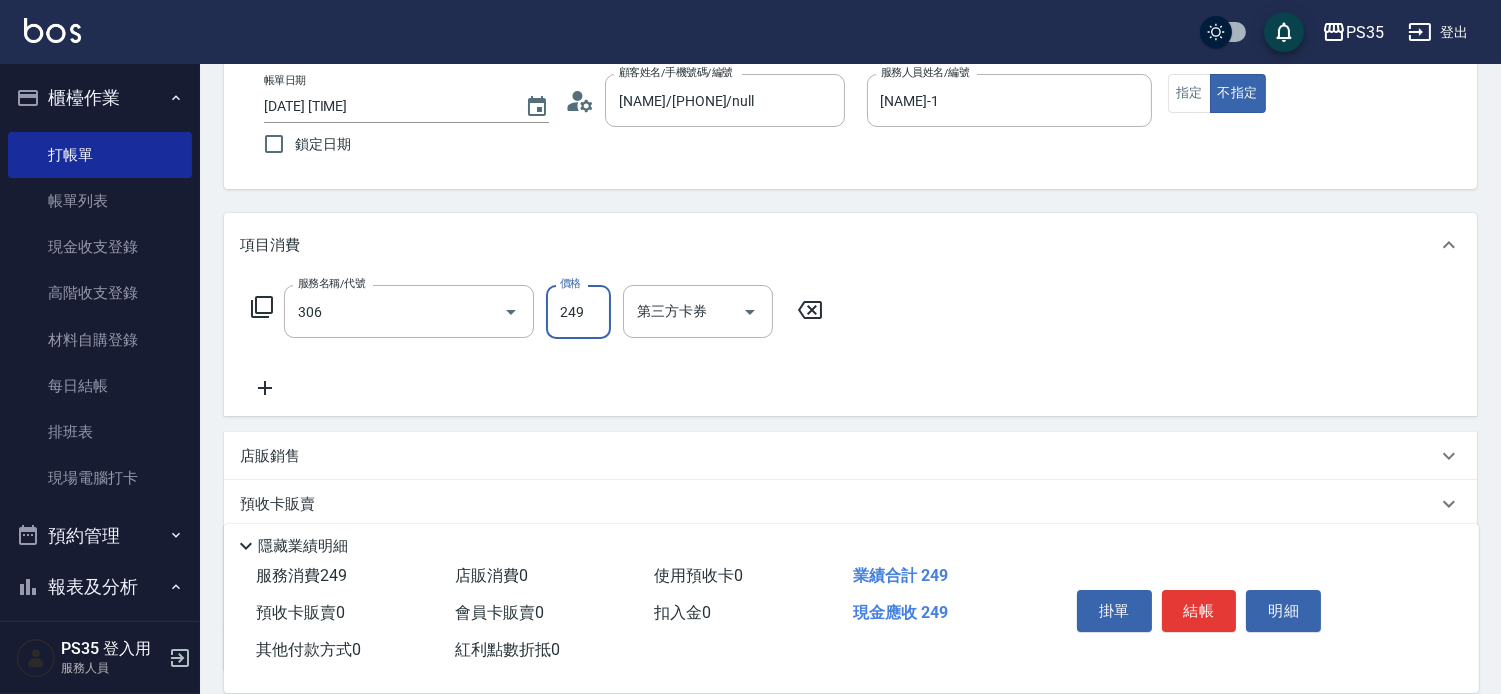 type on "剪髮(306)" 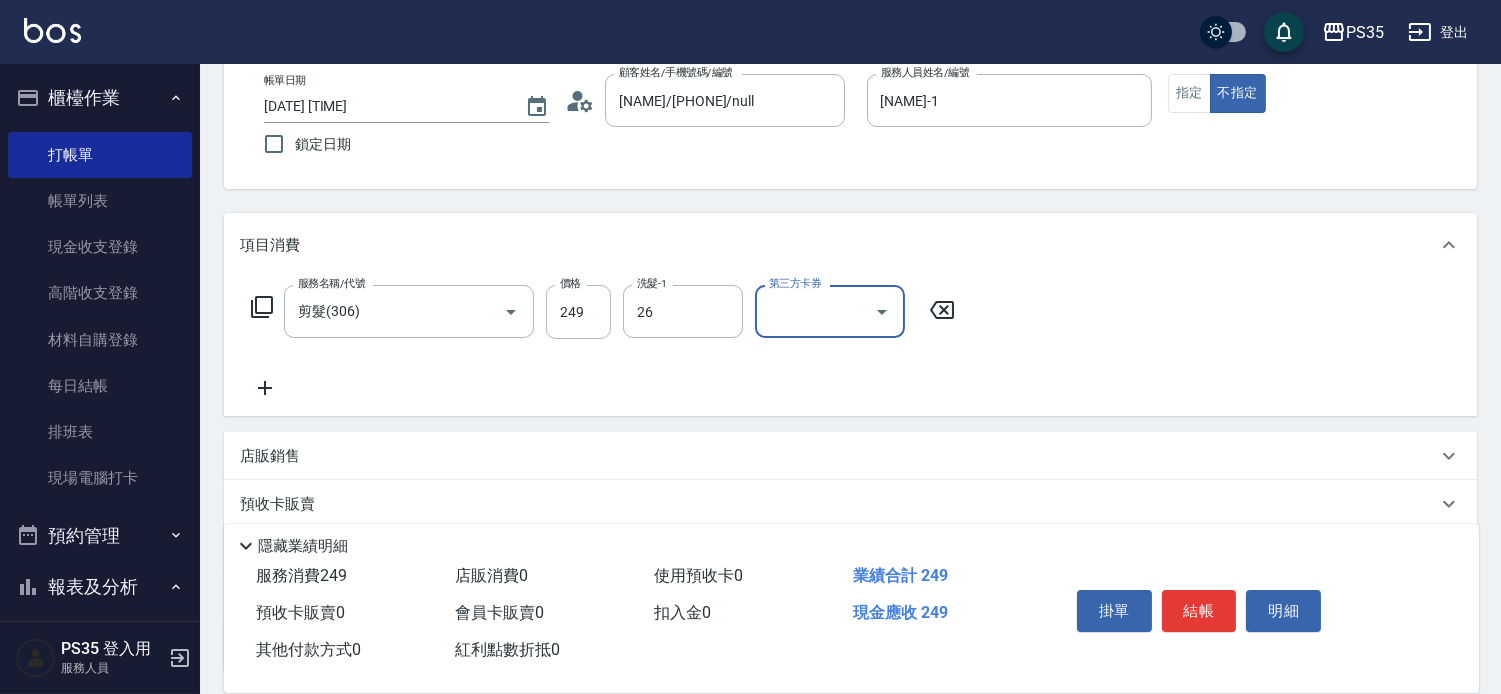 type on "[NAME]-26" 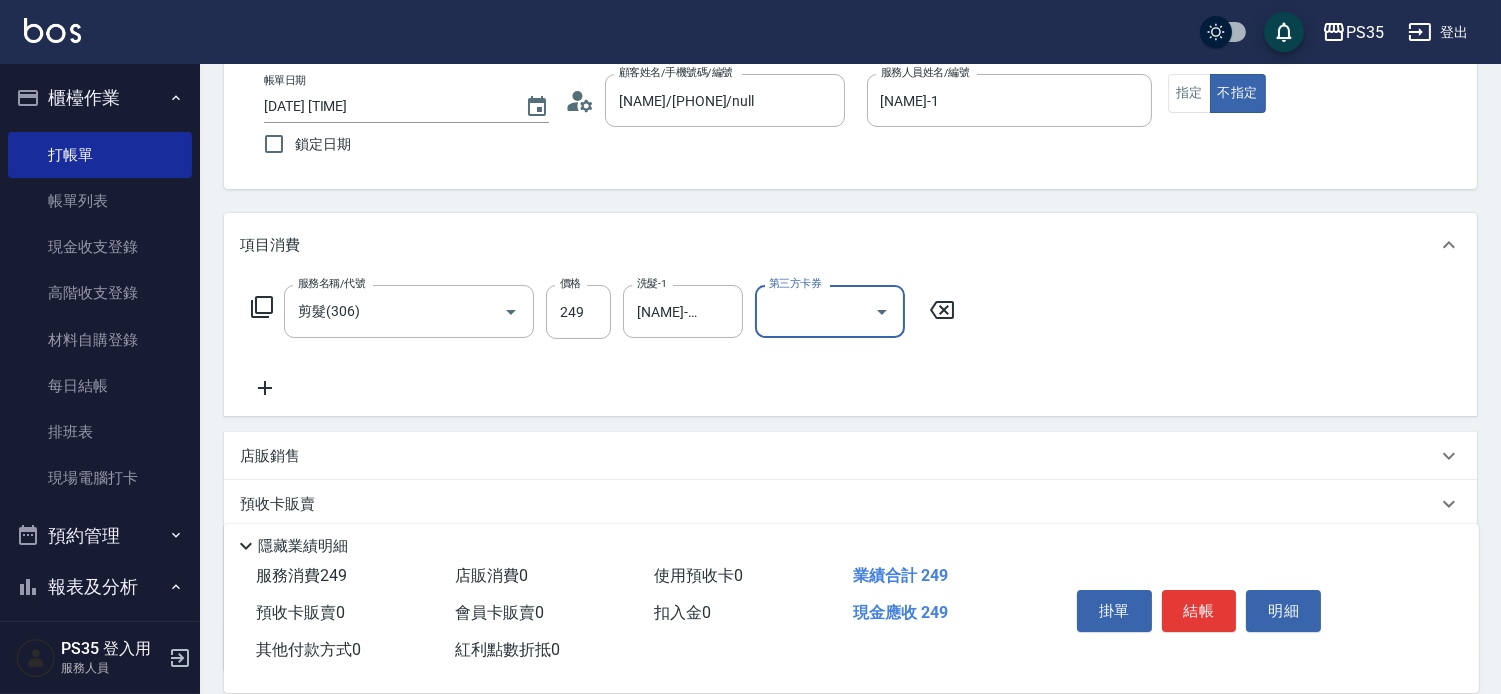 drag, startPoint x: 1182, startPoint y: 585, endPoint x: 1177, endPoint y: 600, distance: 15.811388 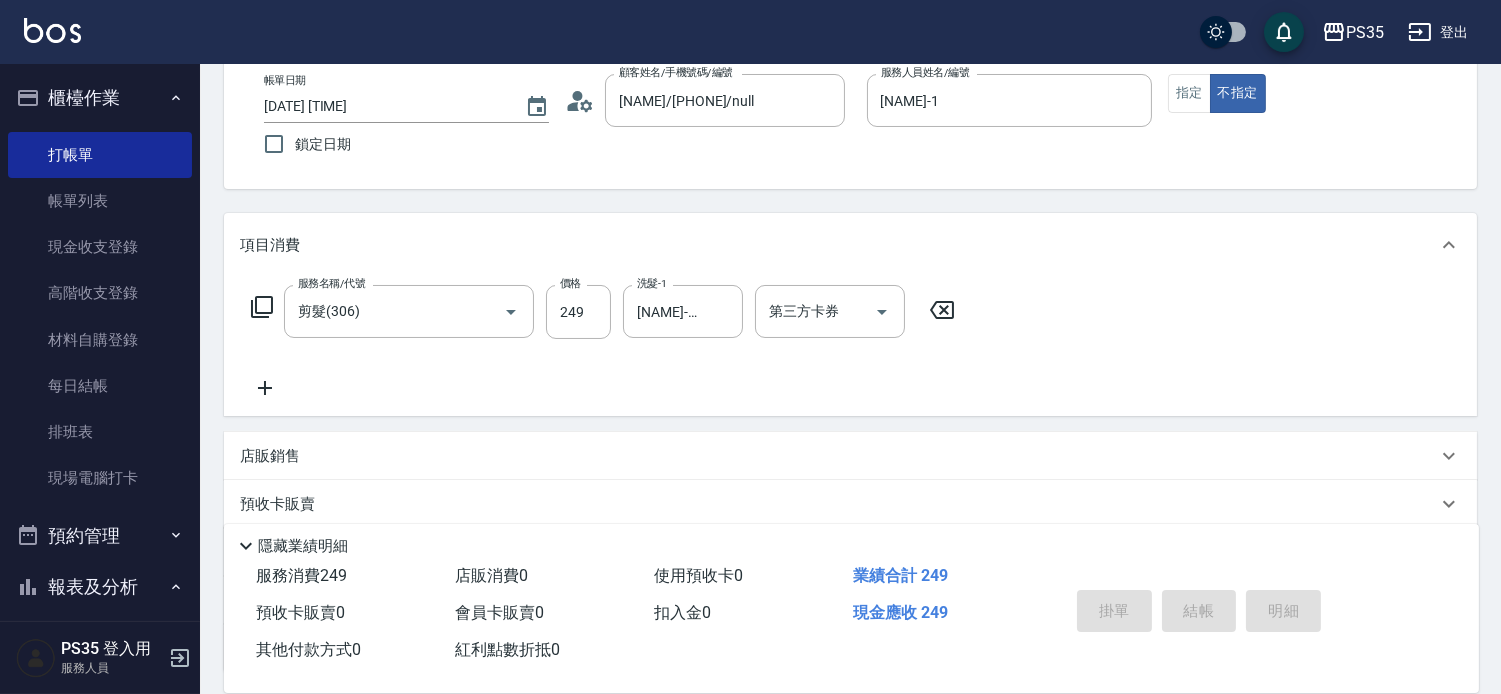 type 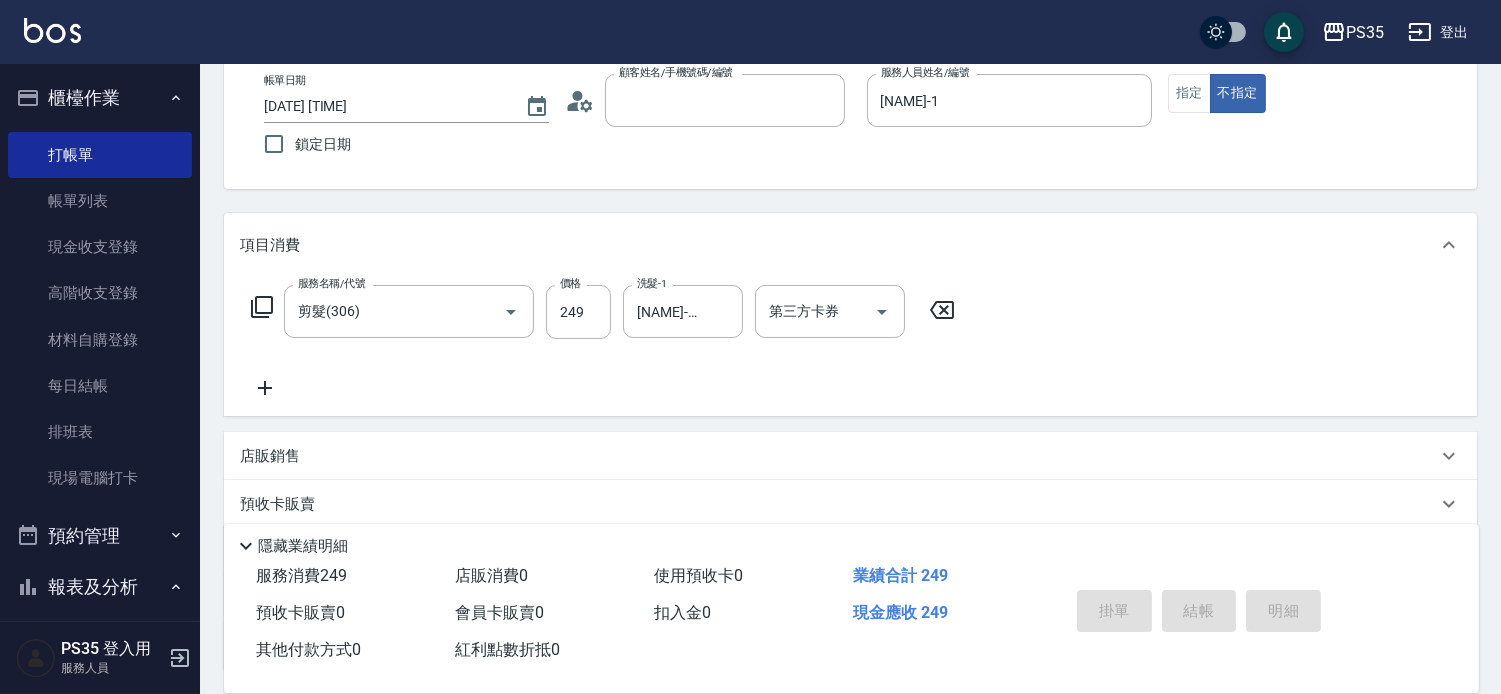 type 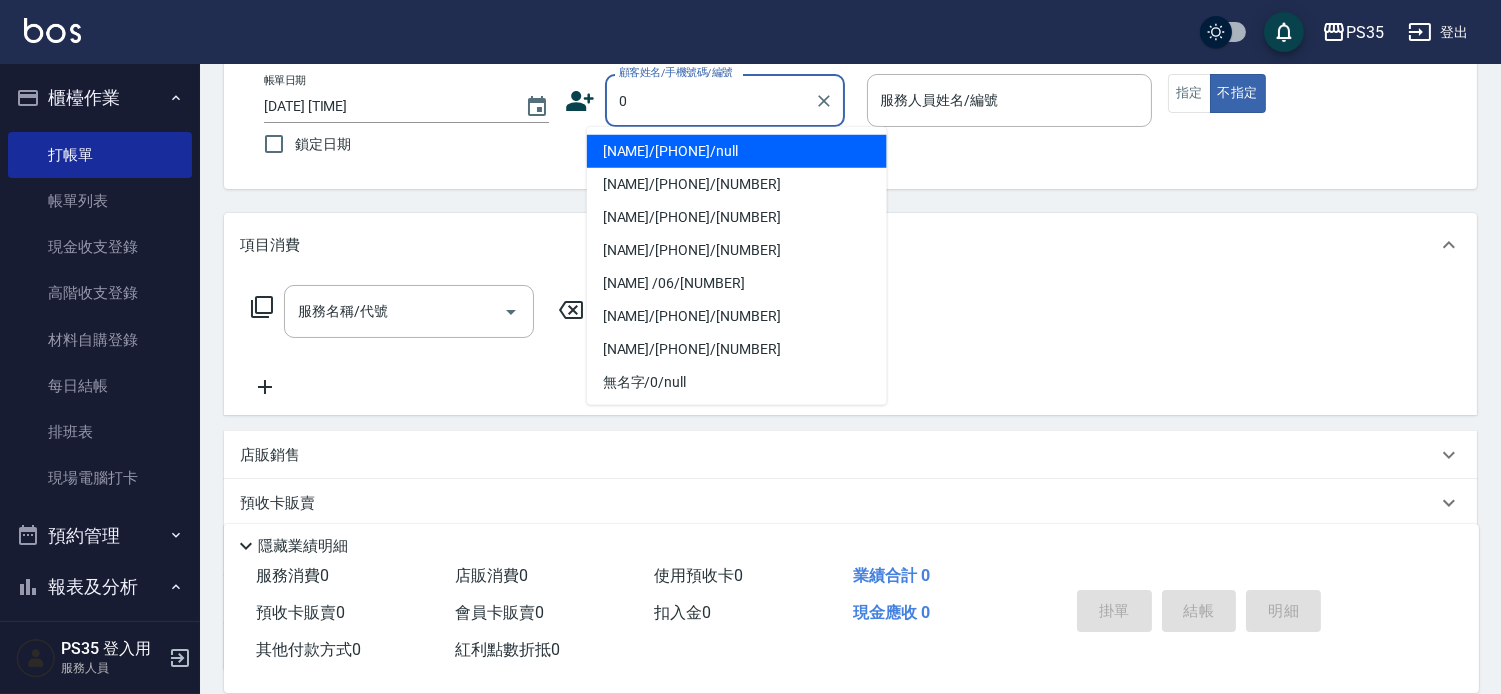type on "0" 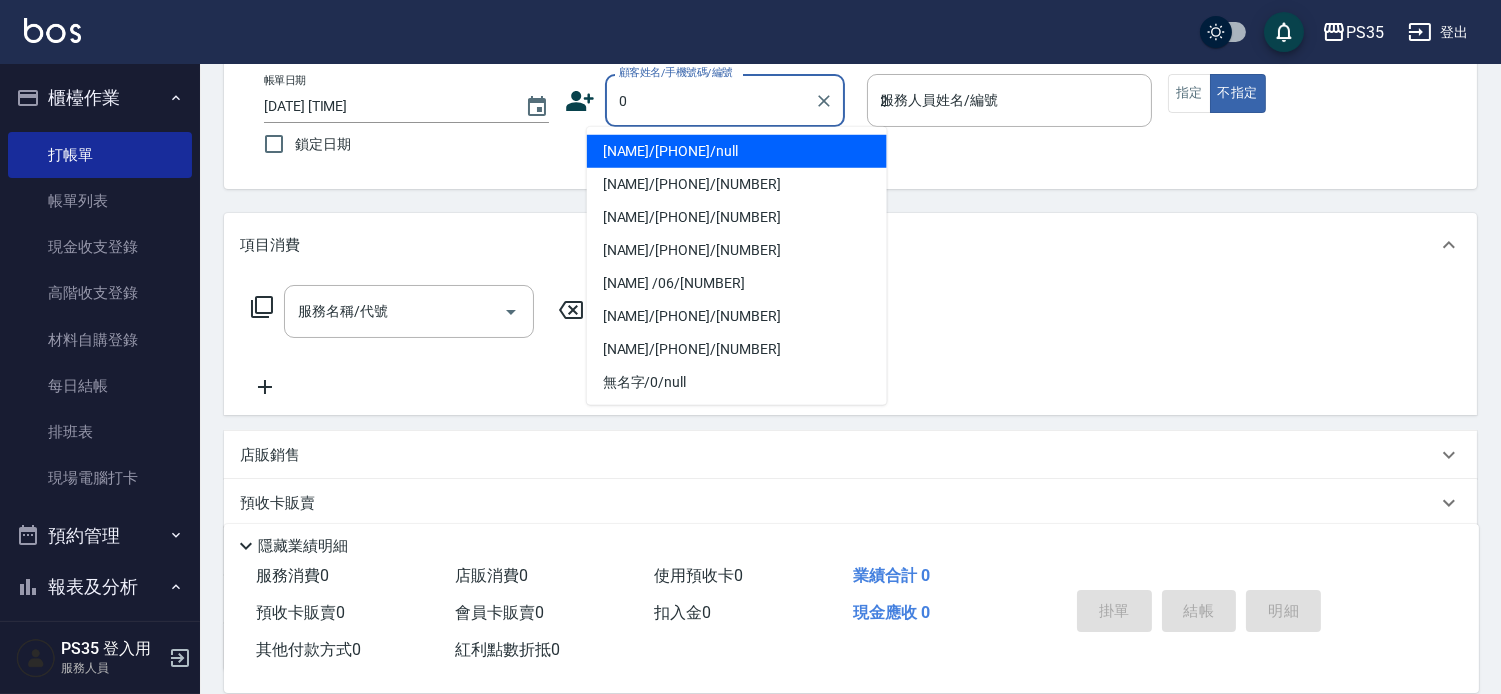 type on "2" 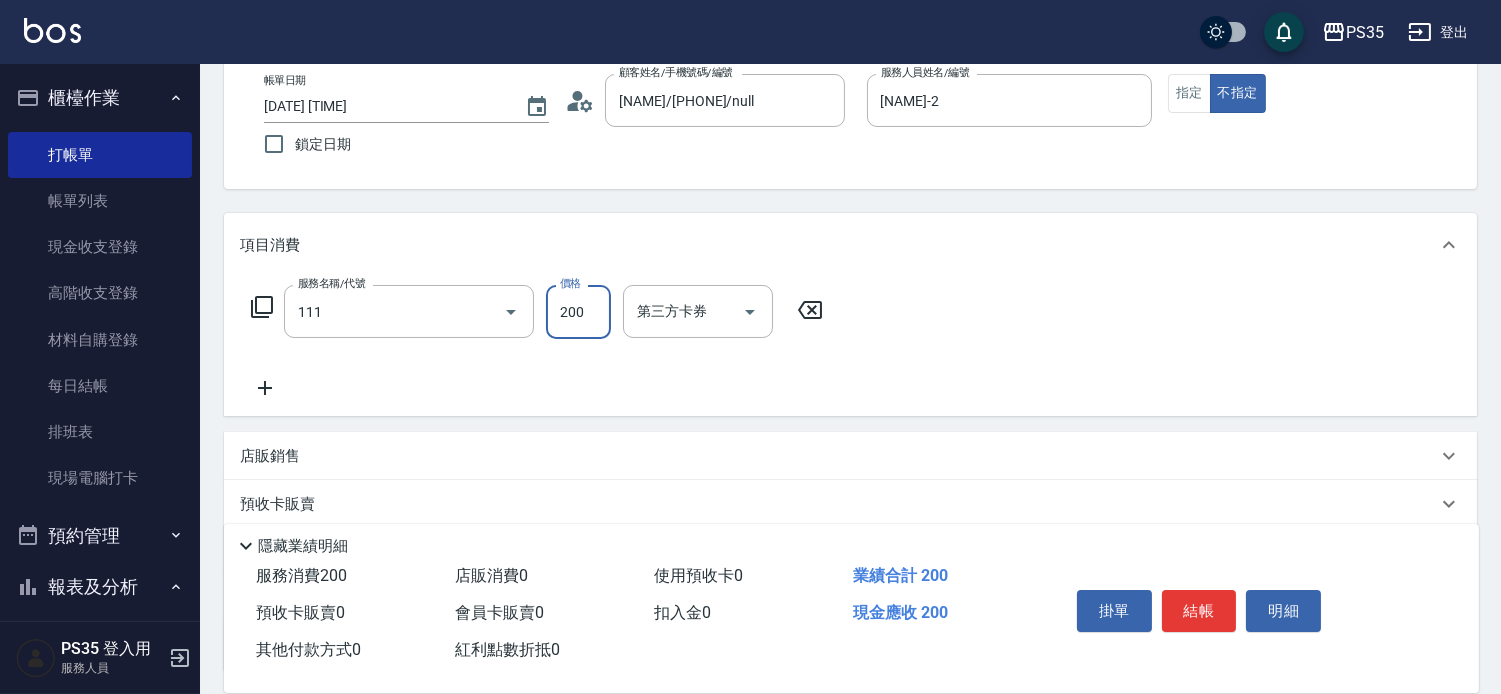 type on "200(111)" 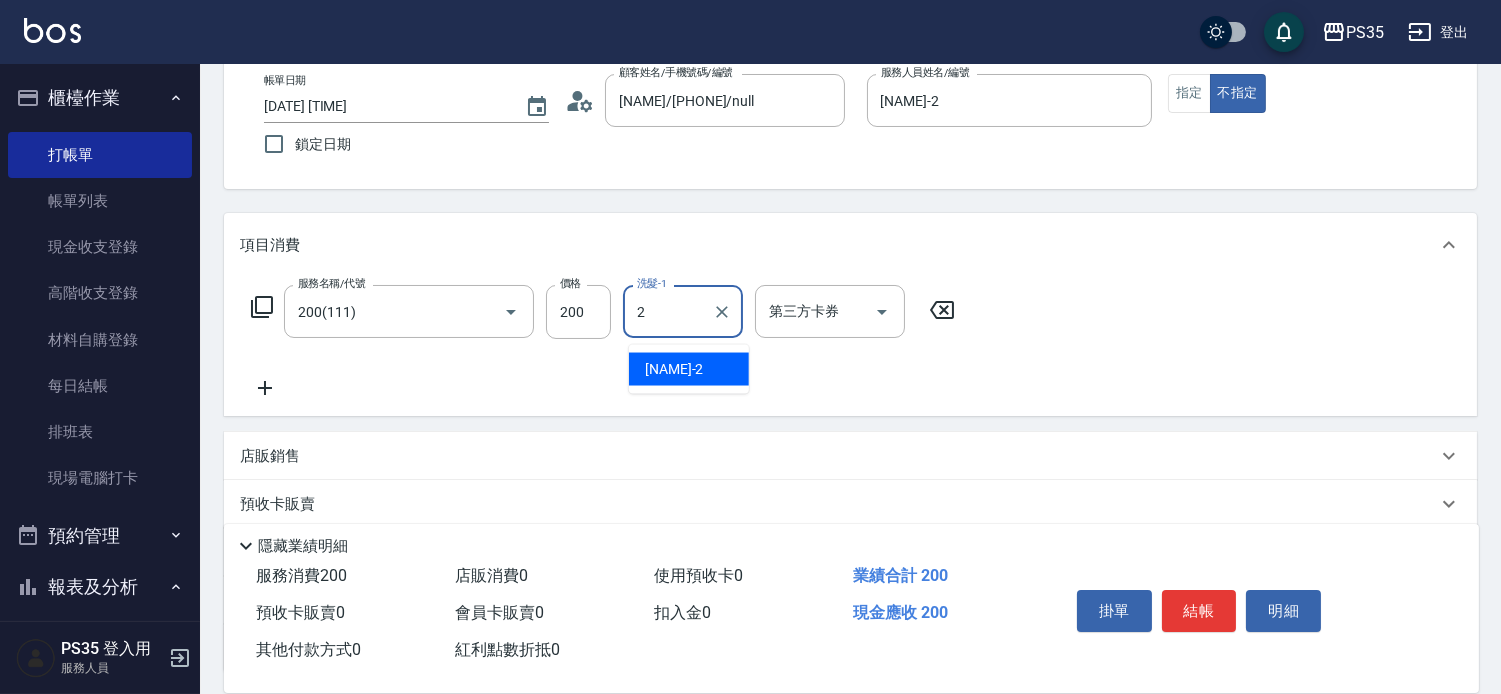 type on "[NAME]-2" 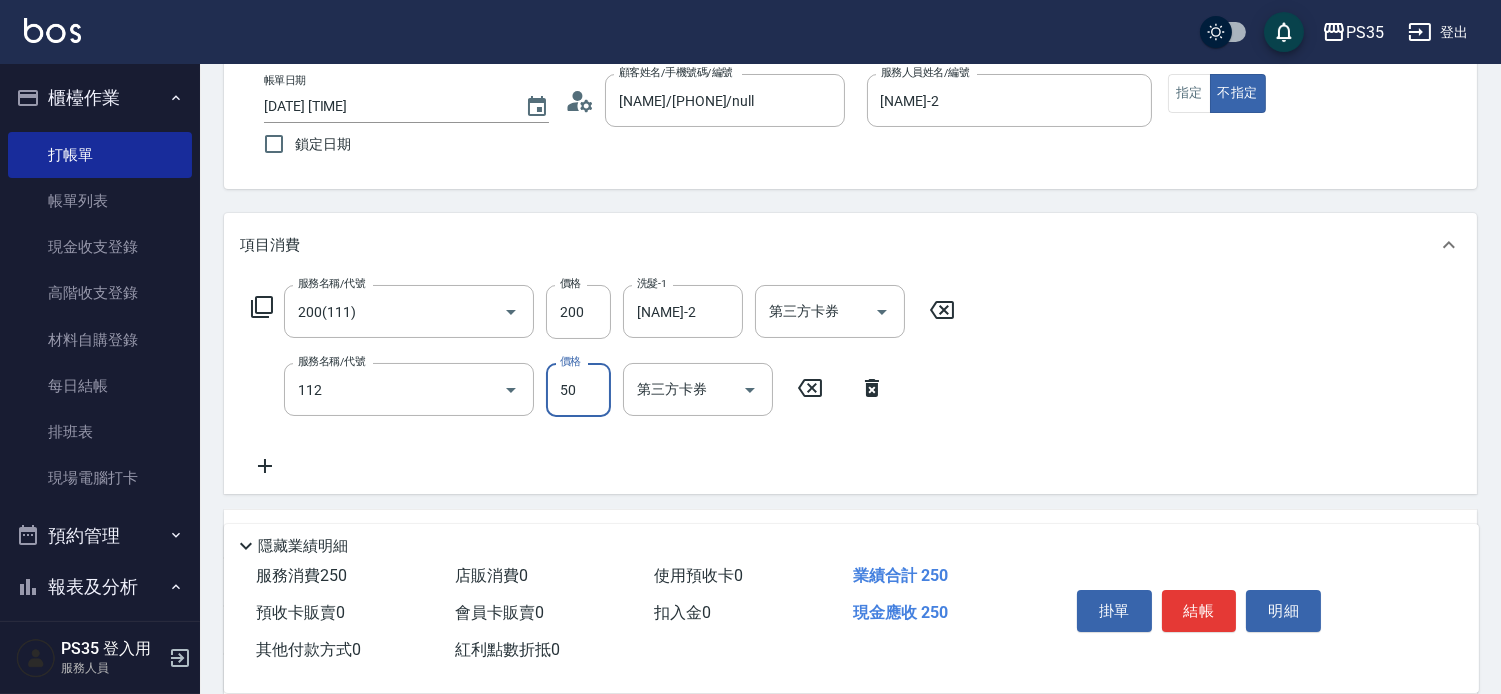 type on "精油50(112)" 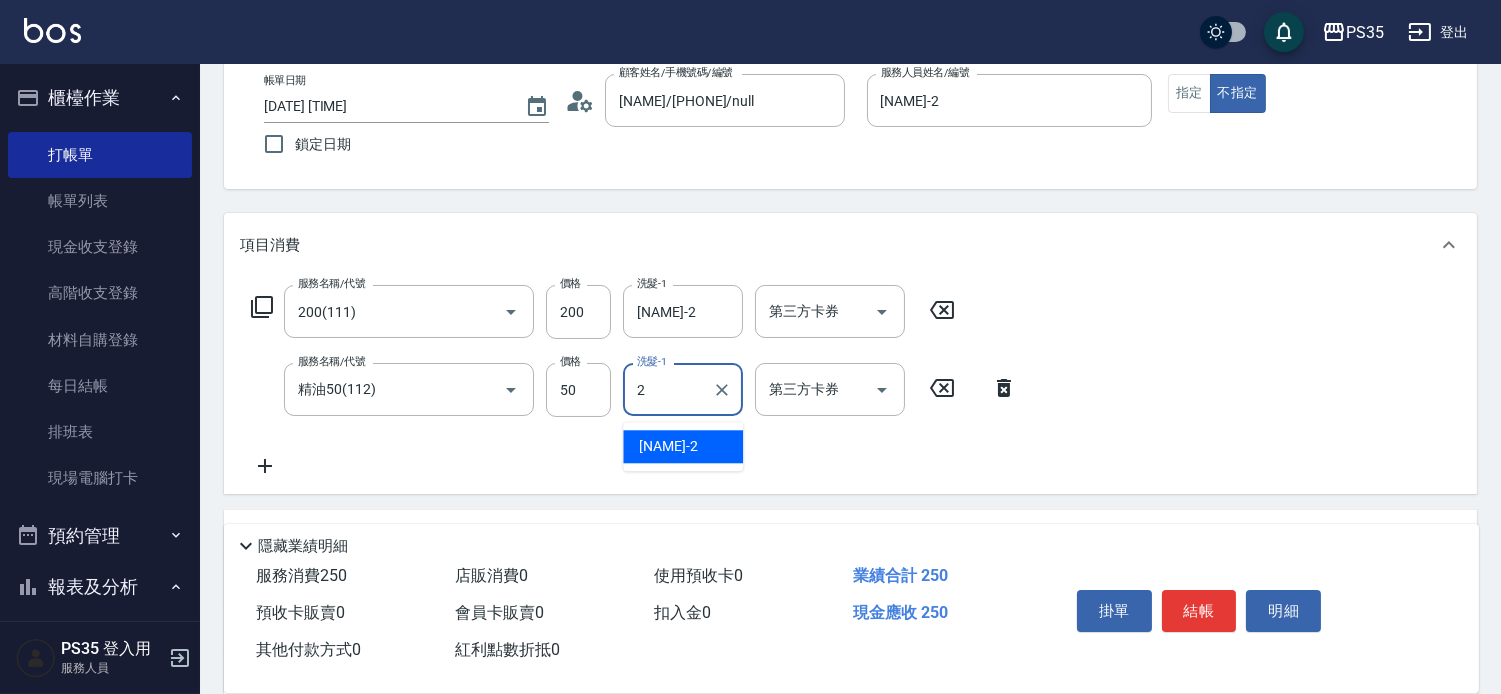 type on "[NAME]-2" 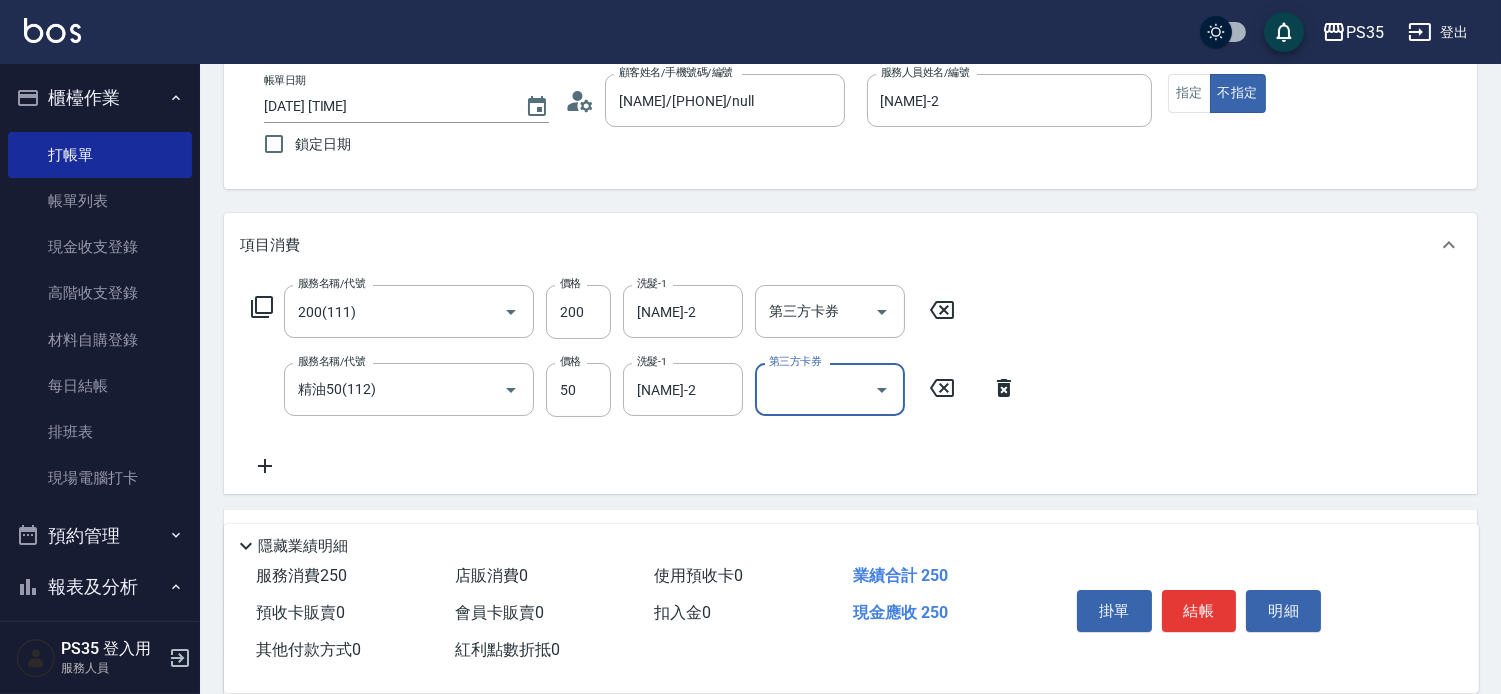click on "結帳" at bounding box center [1199, 611] 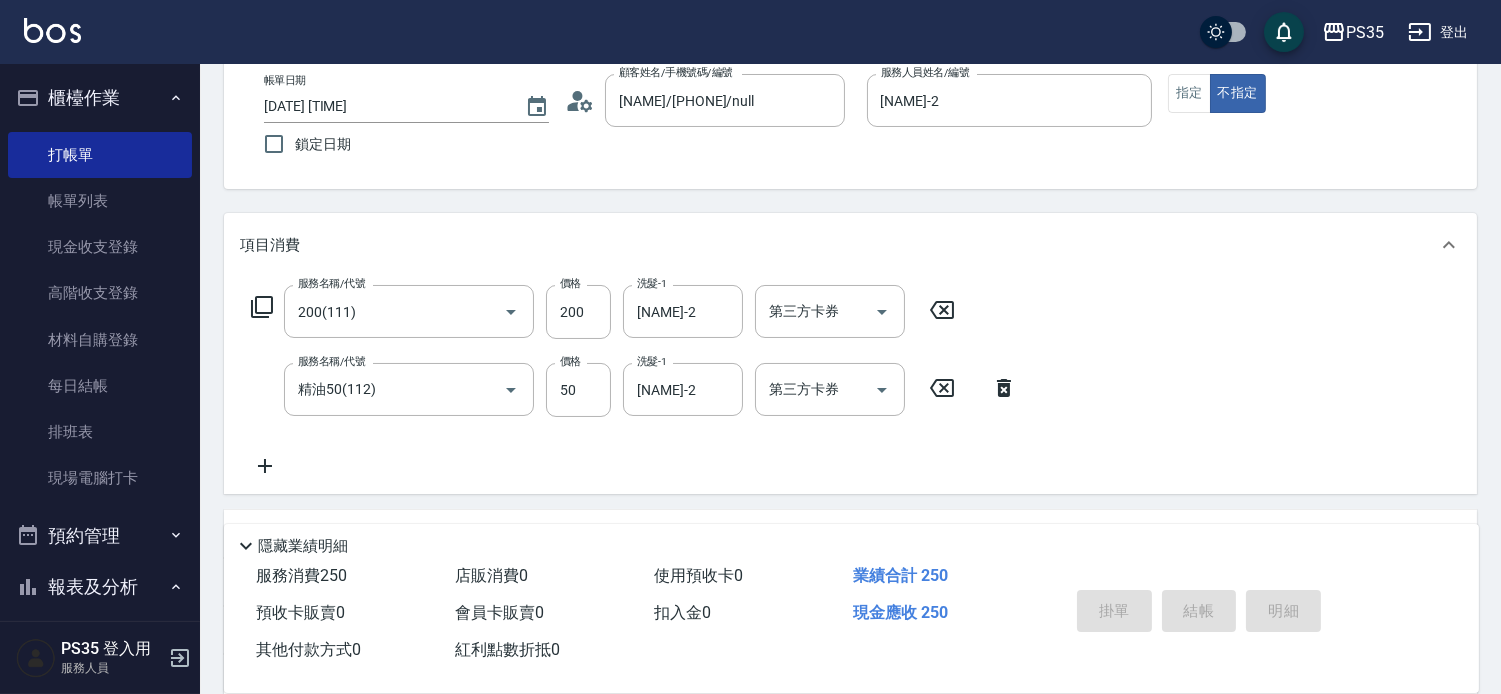 type 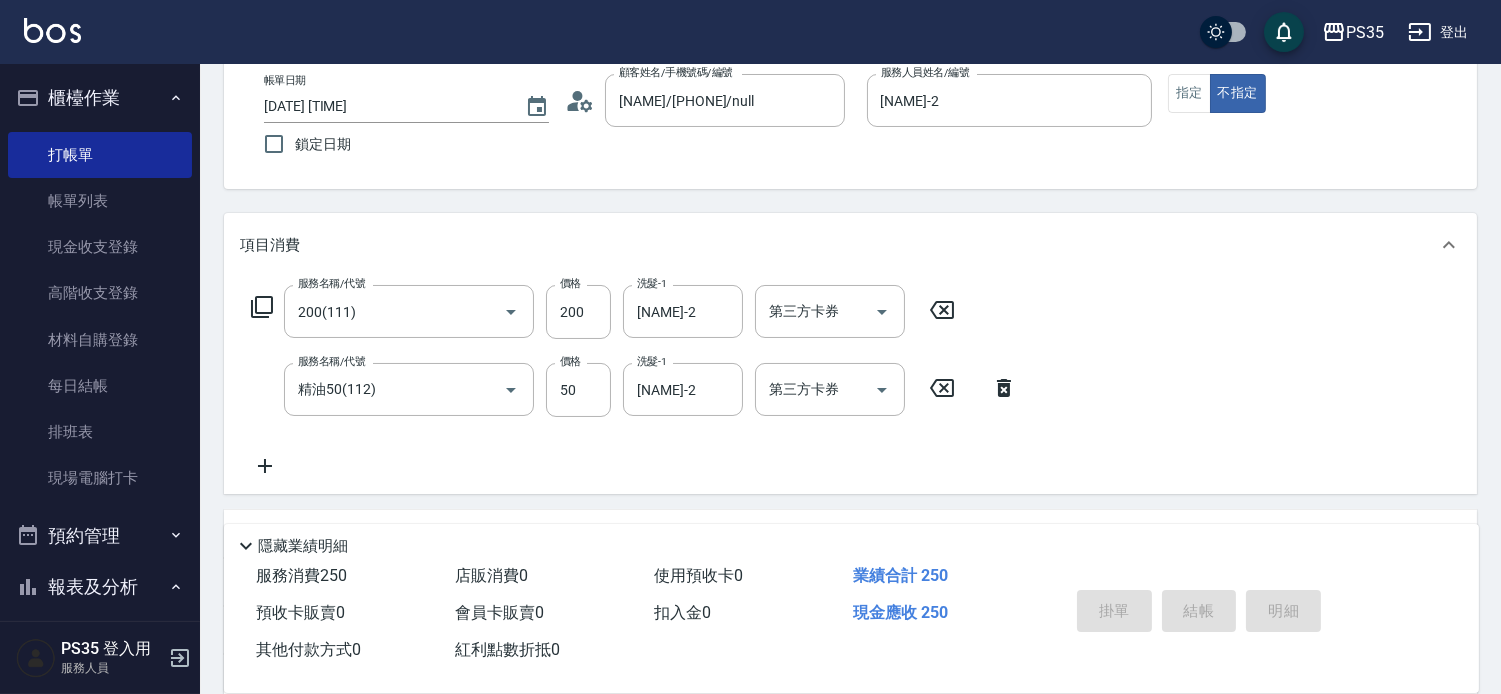 type 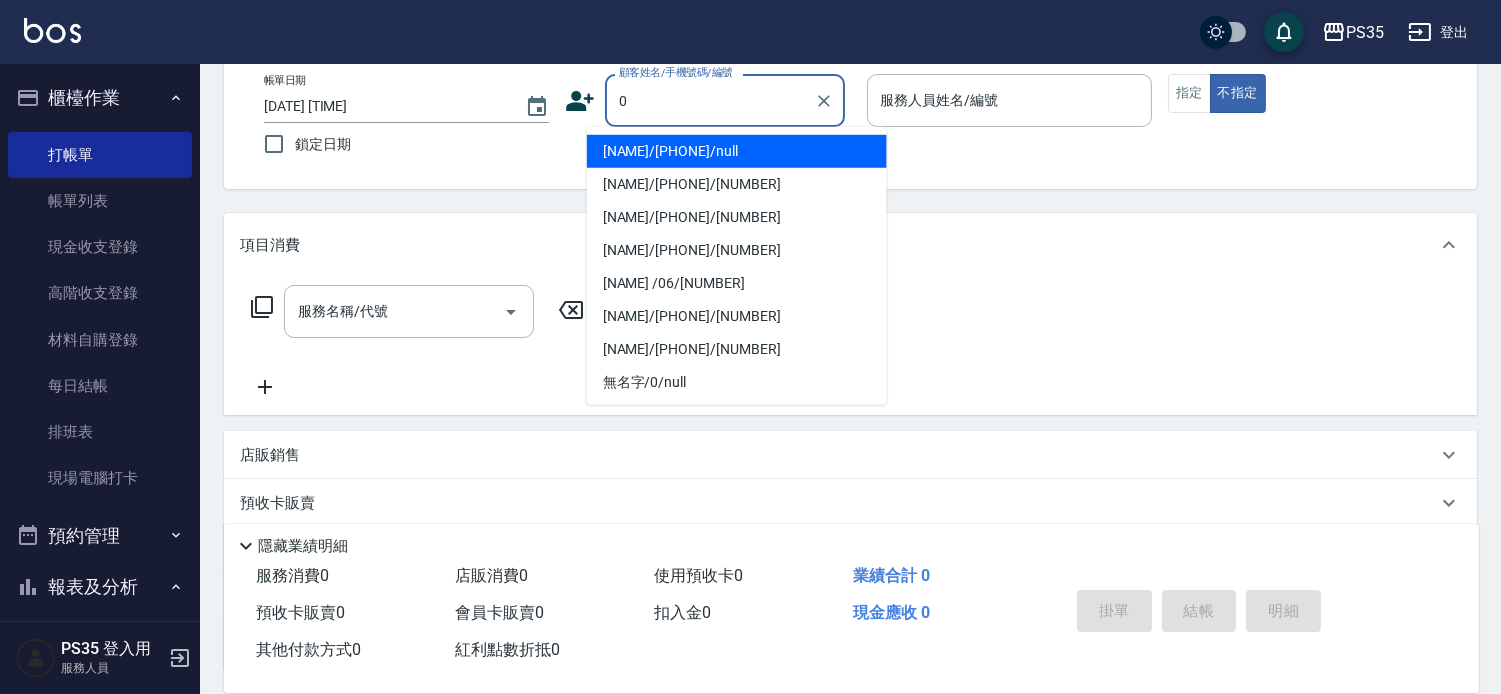 type on "0" 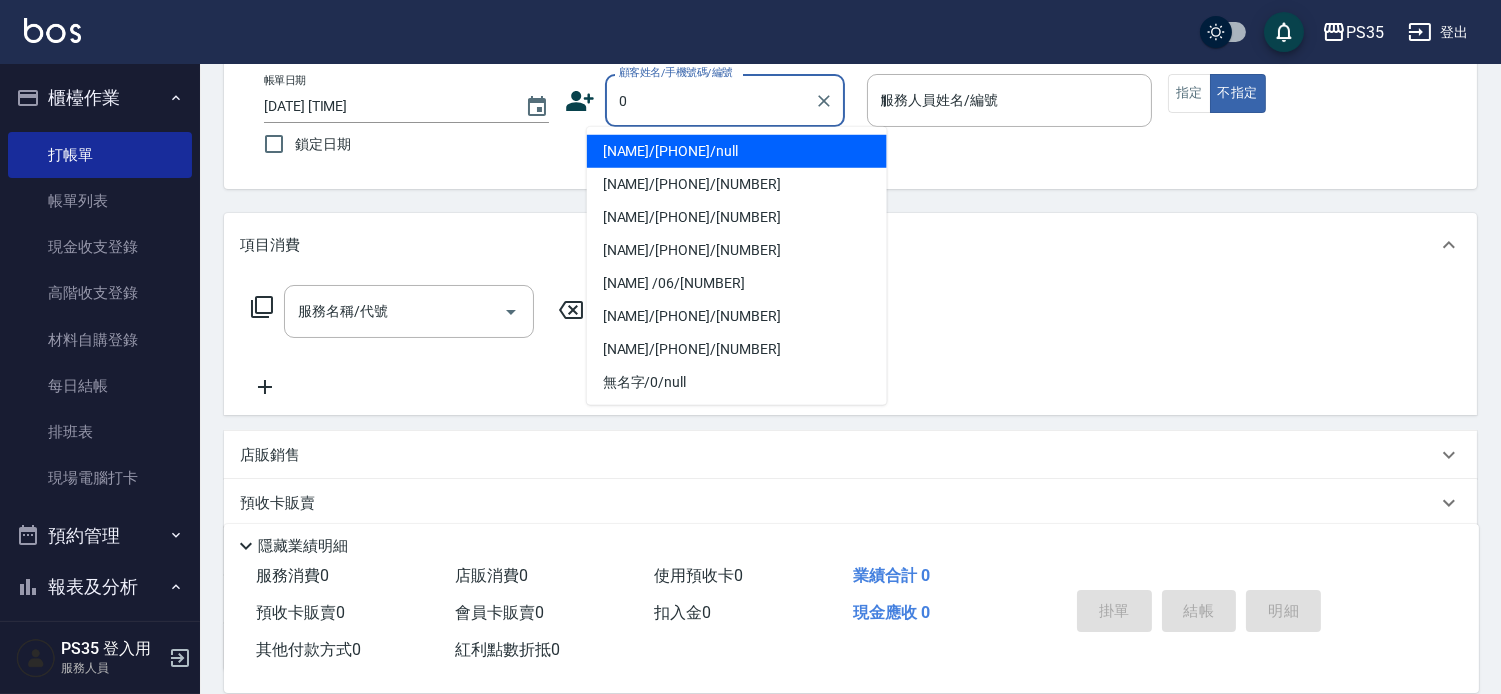 type on "[NAME]/[PHONE]/null" 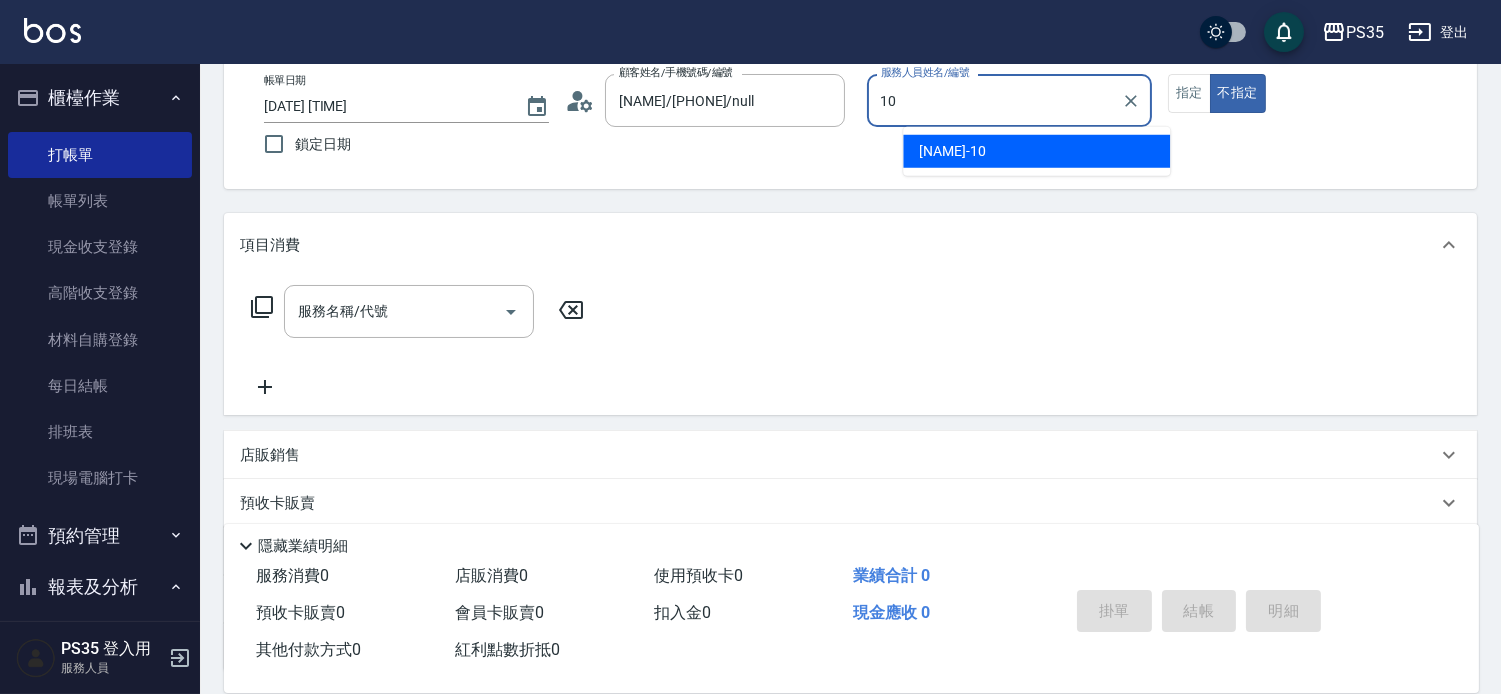 type on "[NAME]-10" 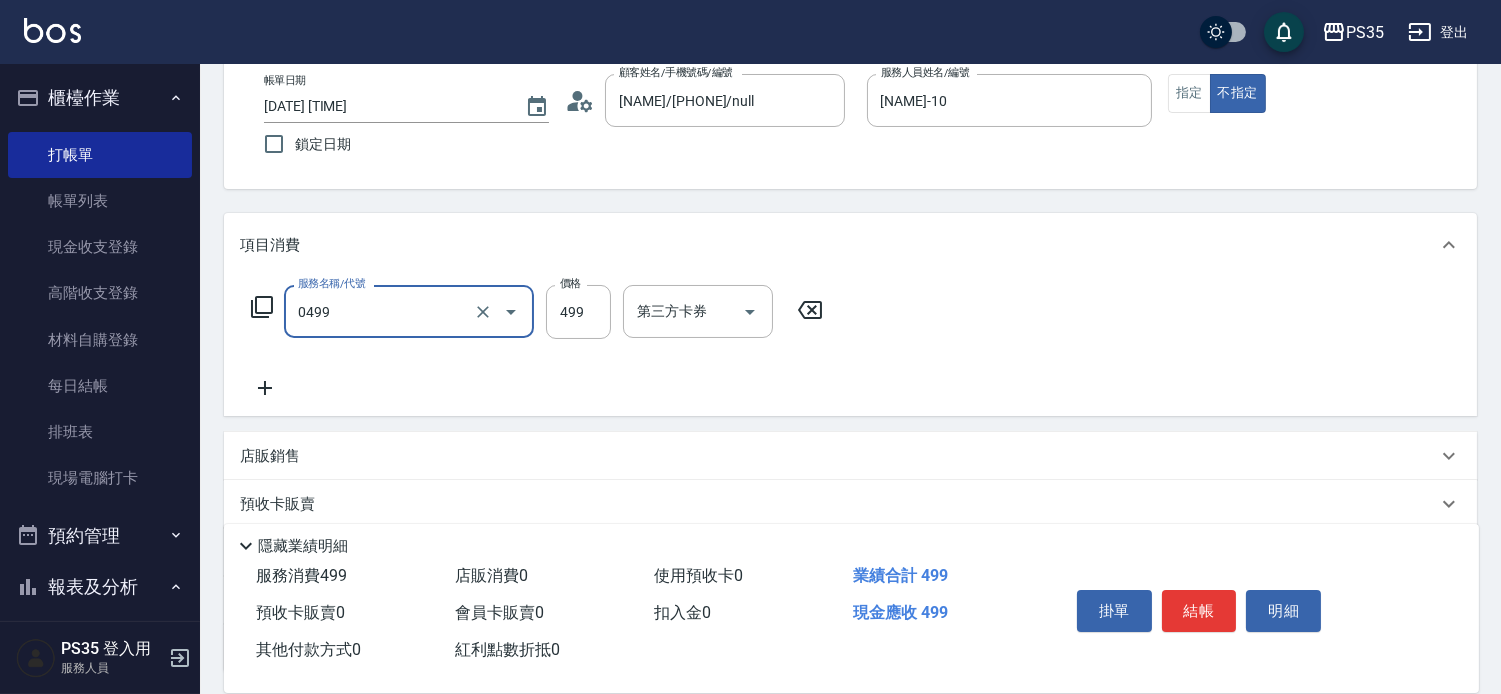 type on "伊黛莉499(0499)" 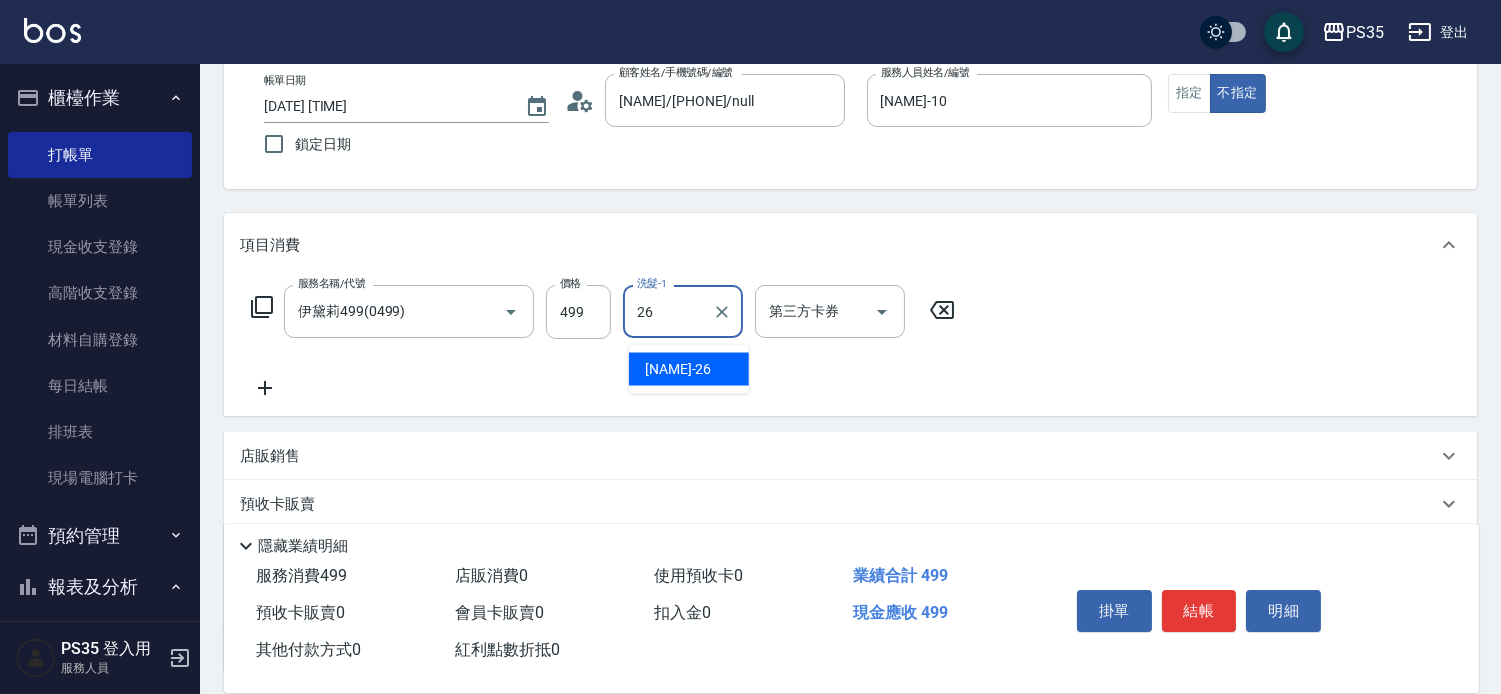 type on "[NAME]-26" 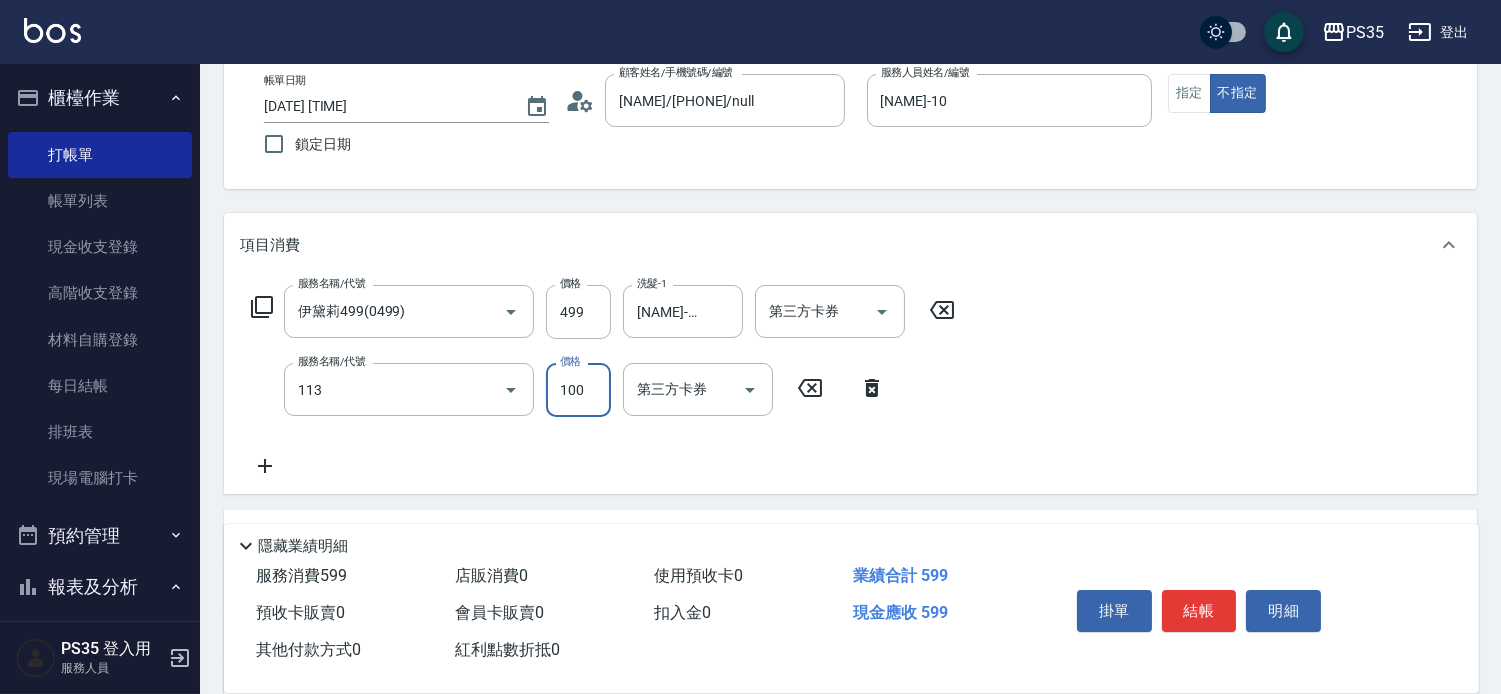 type on "瞬護100(113)" 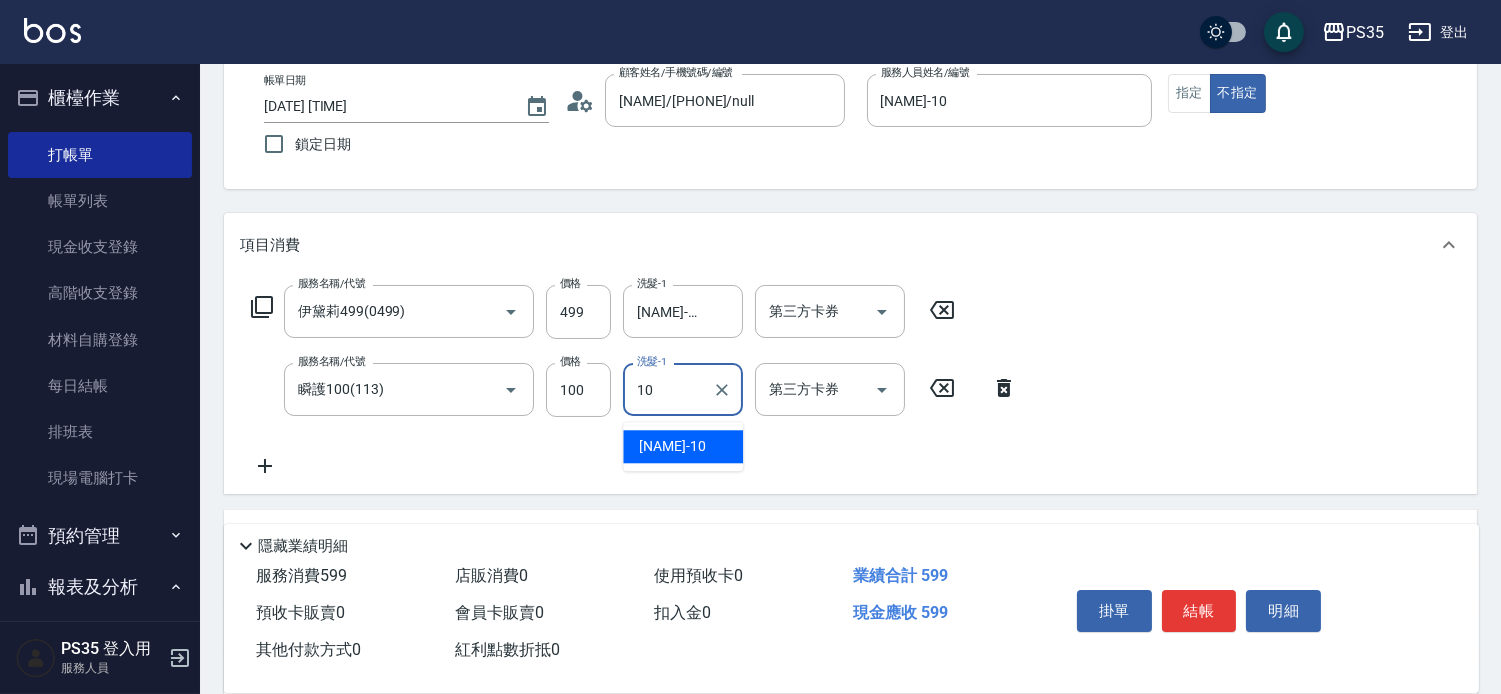 type on "[NAME]-10" 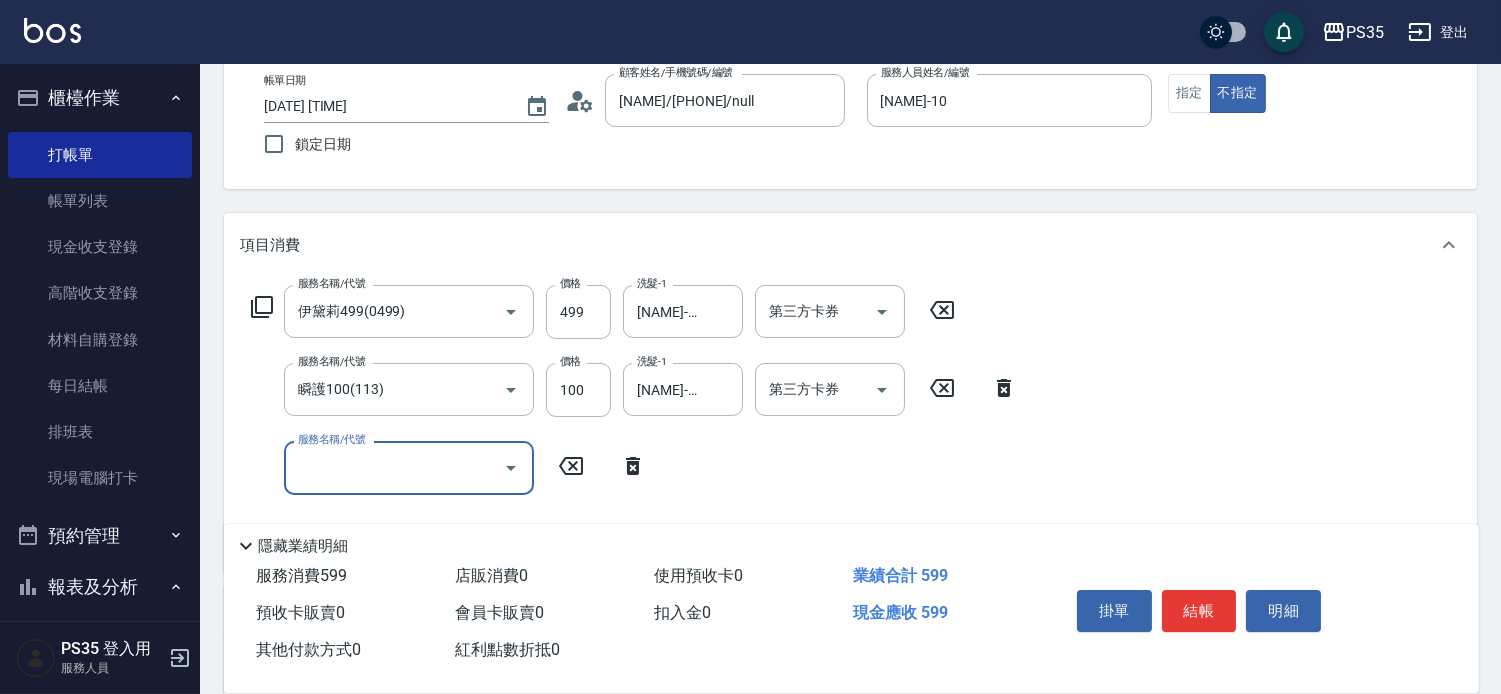 type on "1" 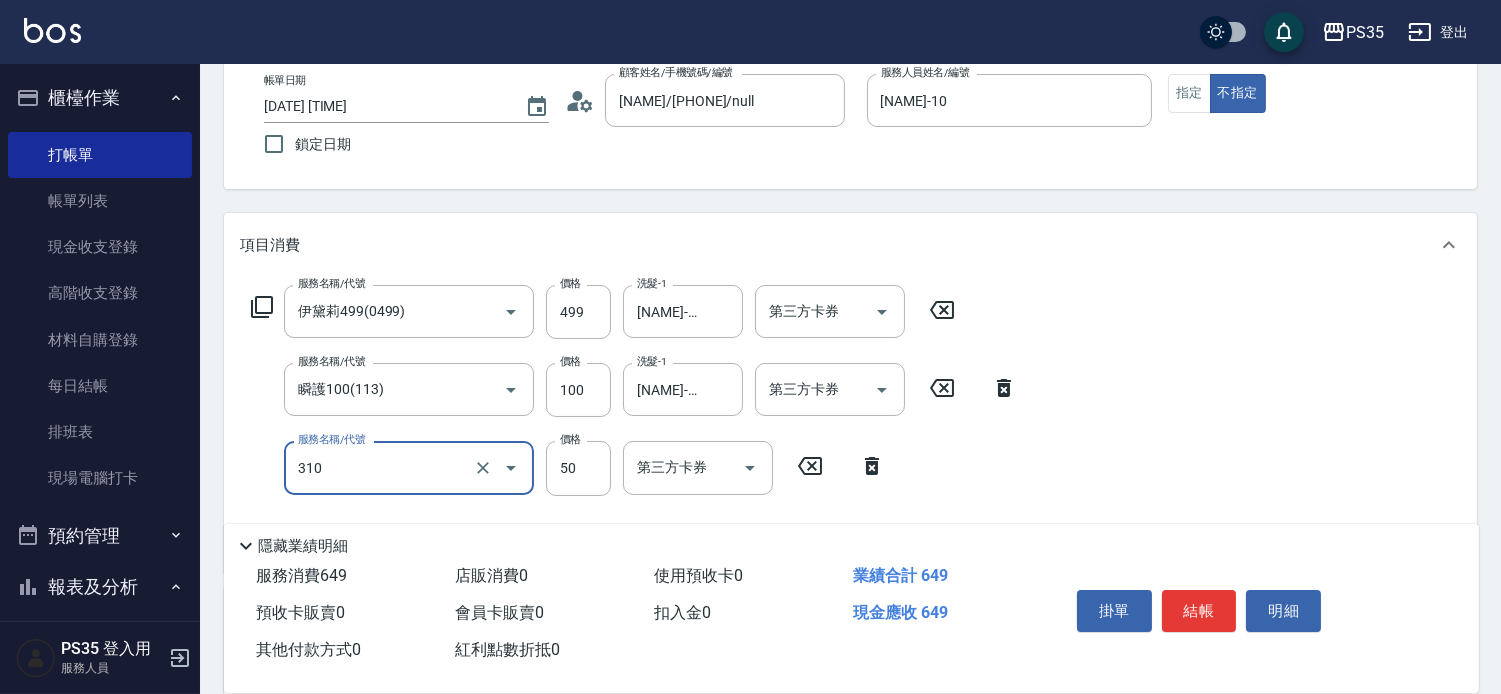 type on "剪瀏海(310)" 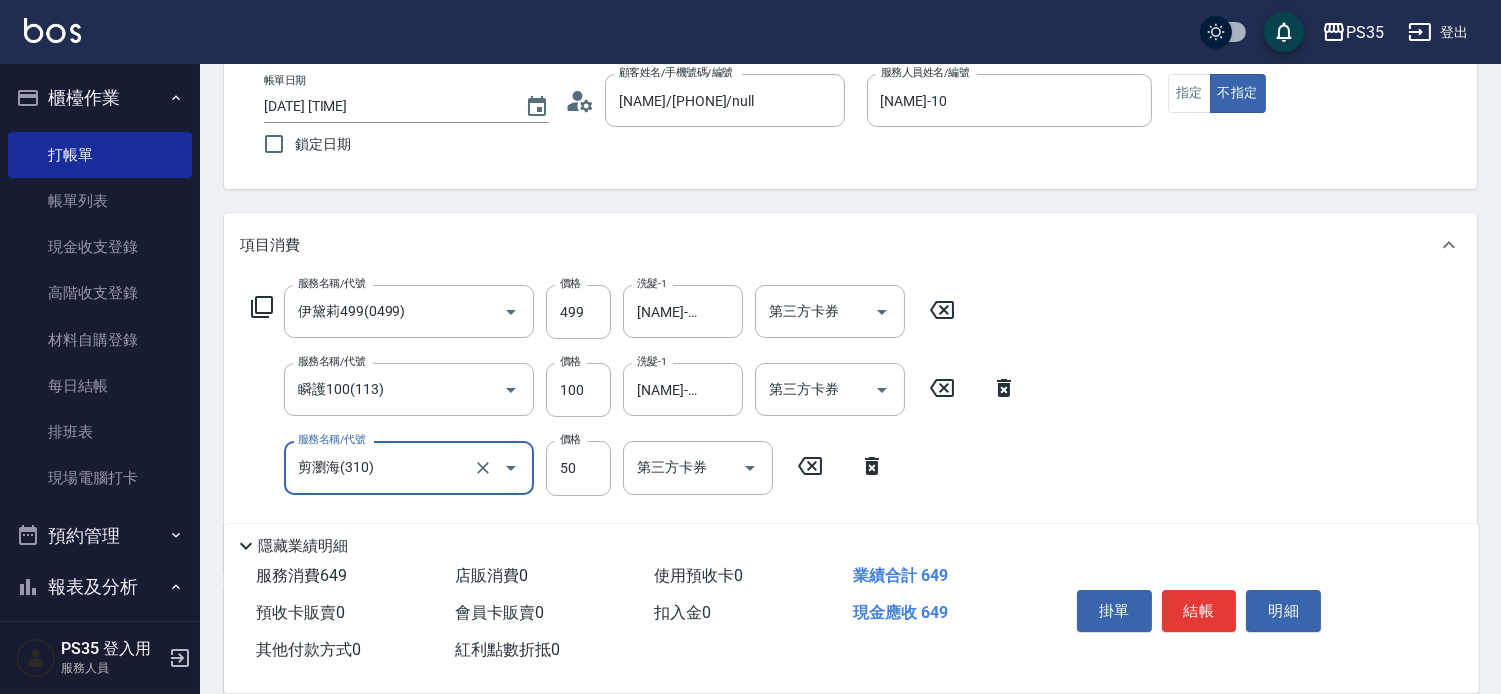 click on "結帳" at bounding box center [1199, 611] 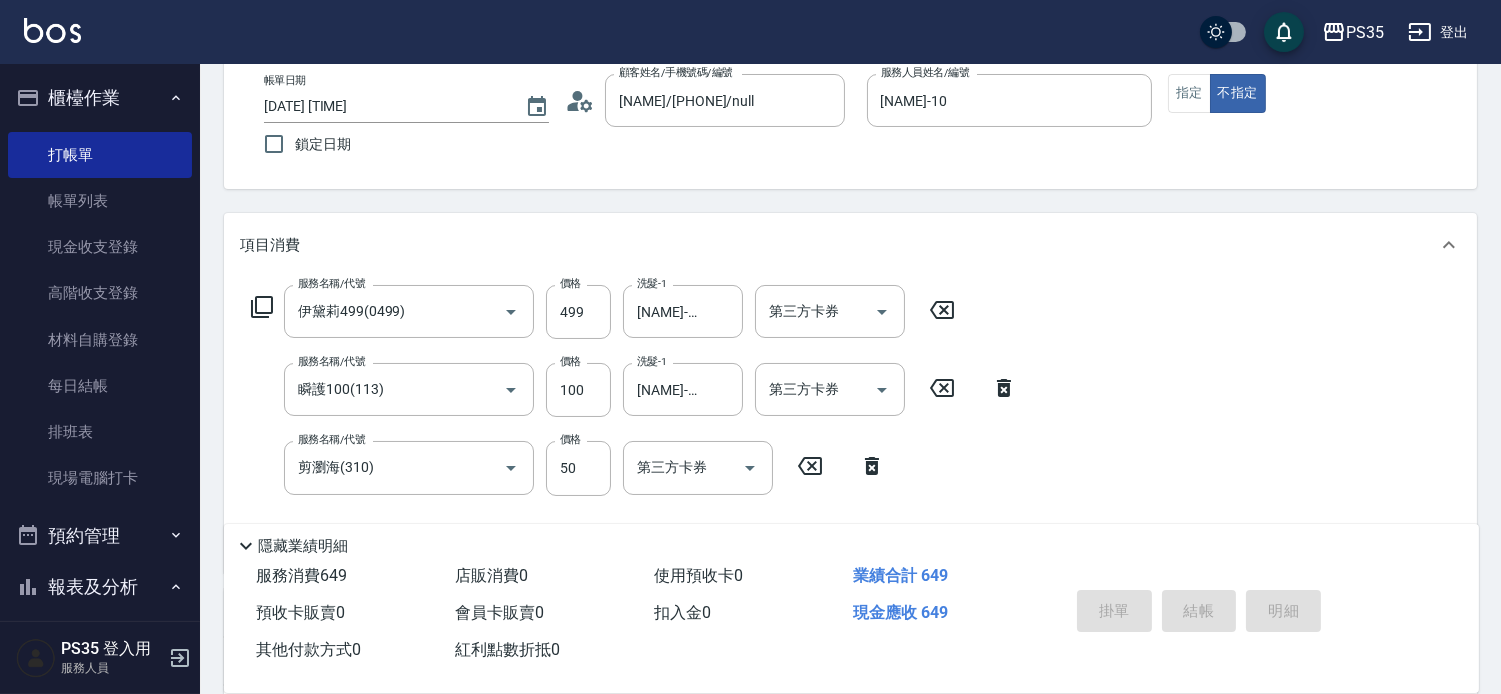 type on "2025/08/02 19:59" 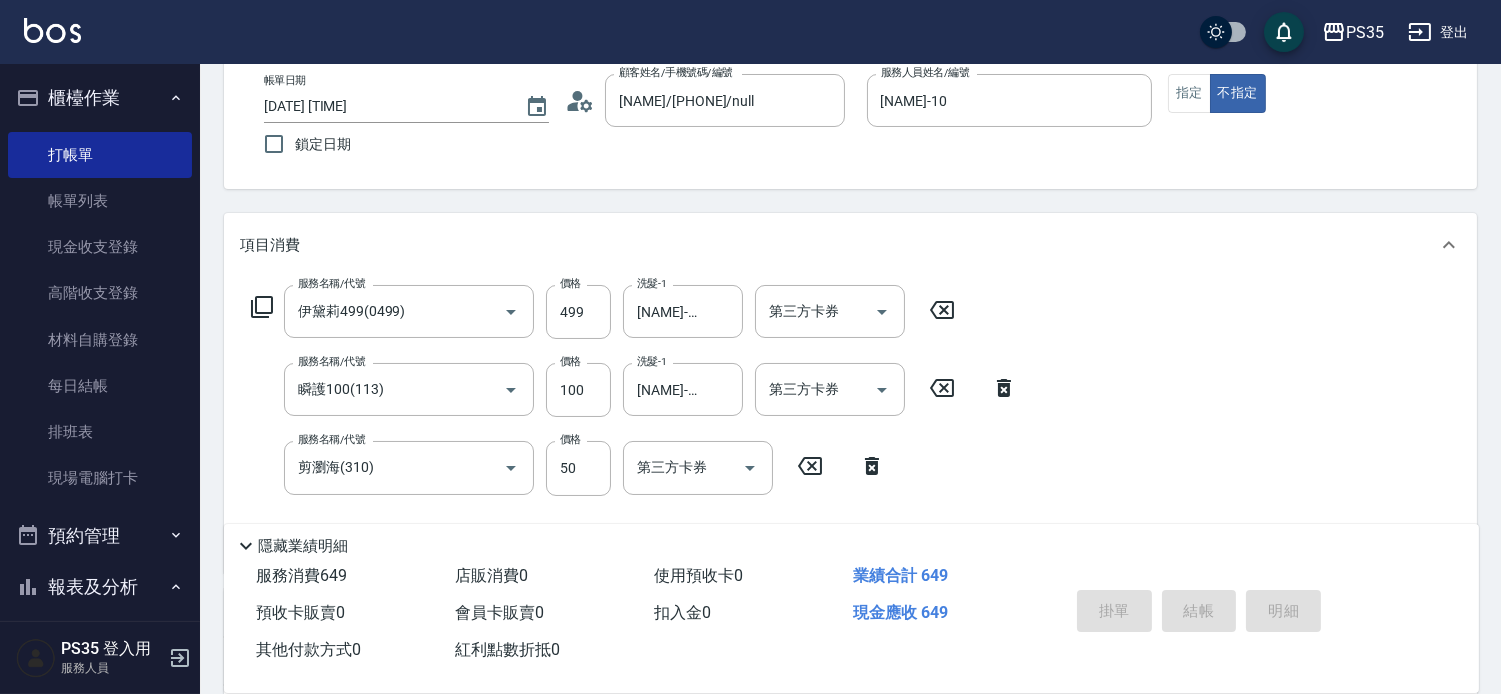 type 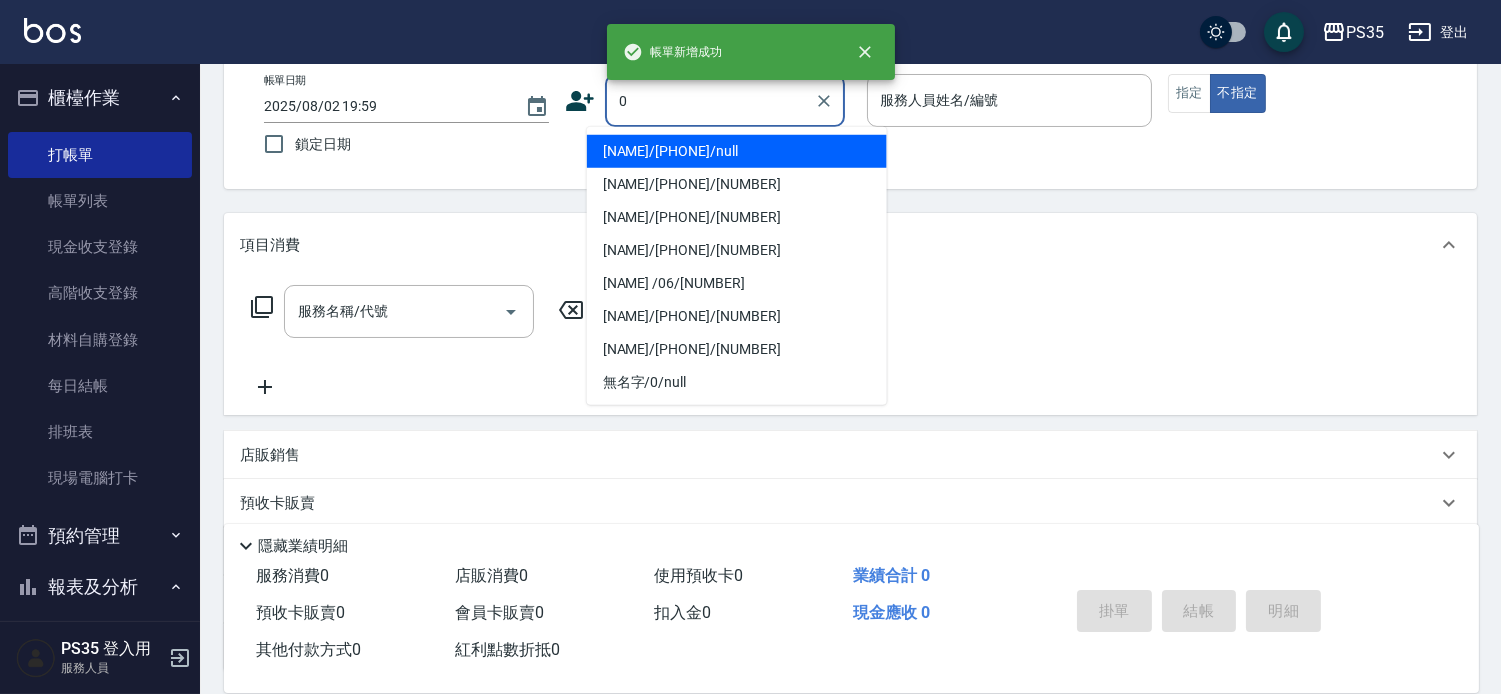 type on "[NAME]/[PHONE]/null" 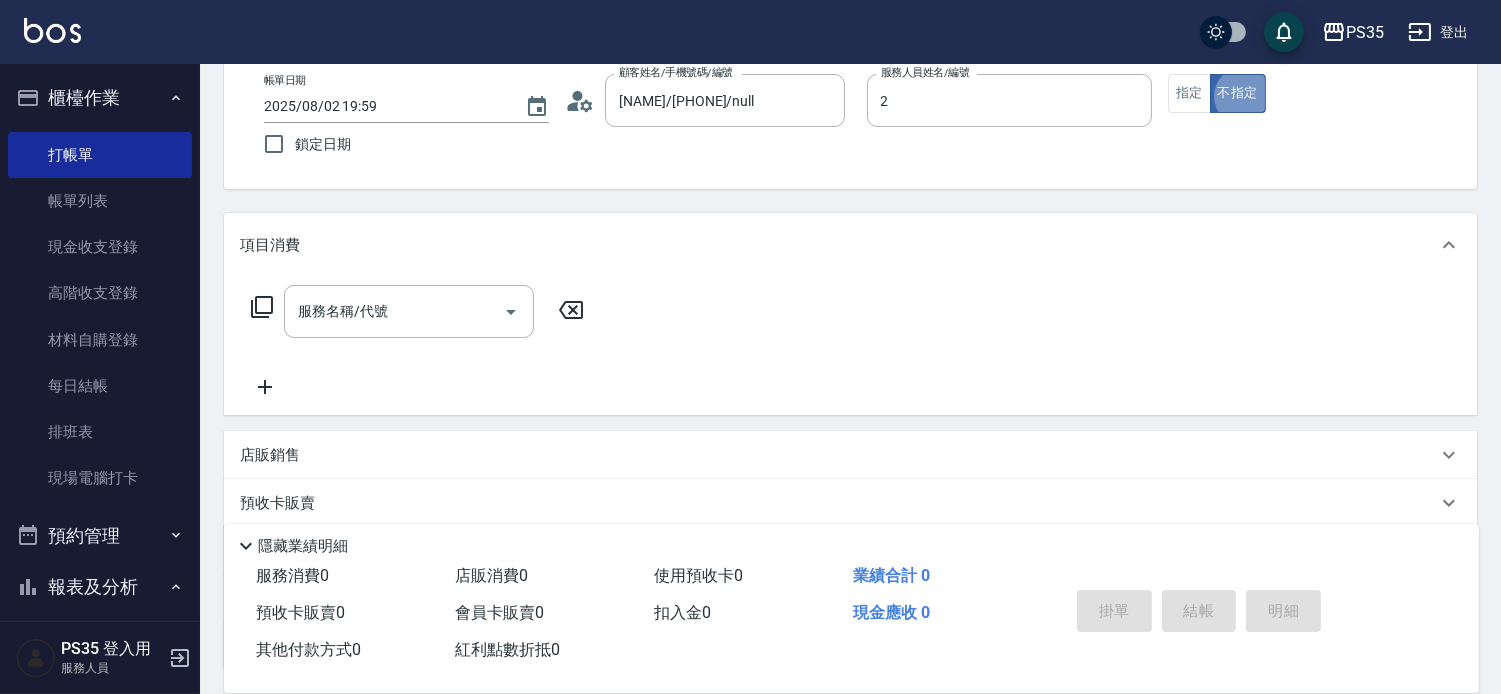 type on "[NAME]-2" 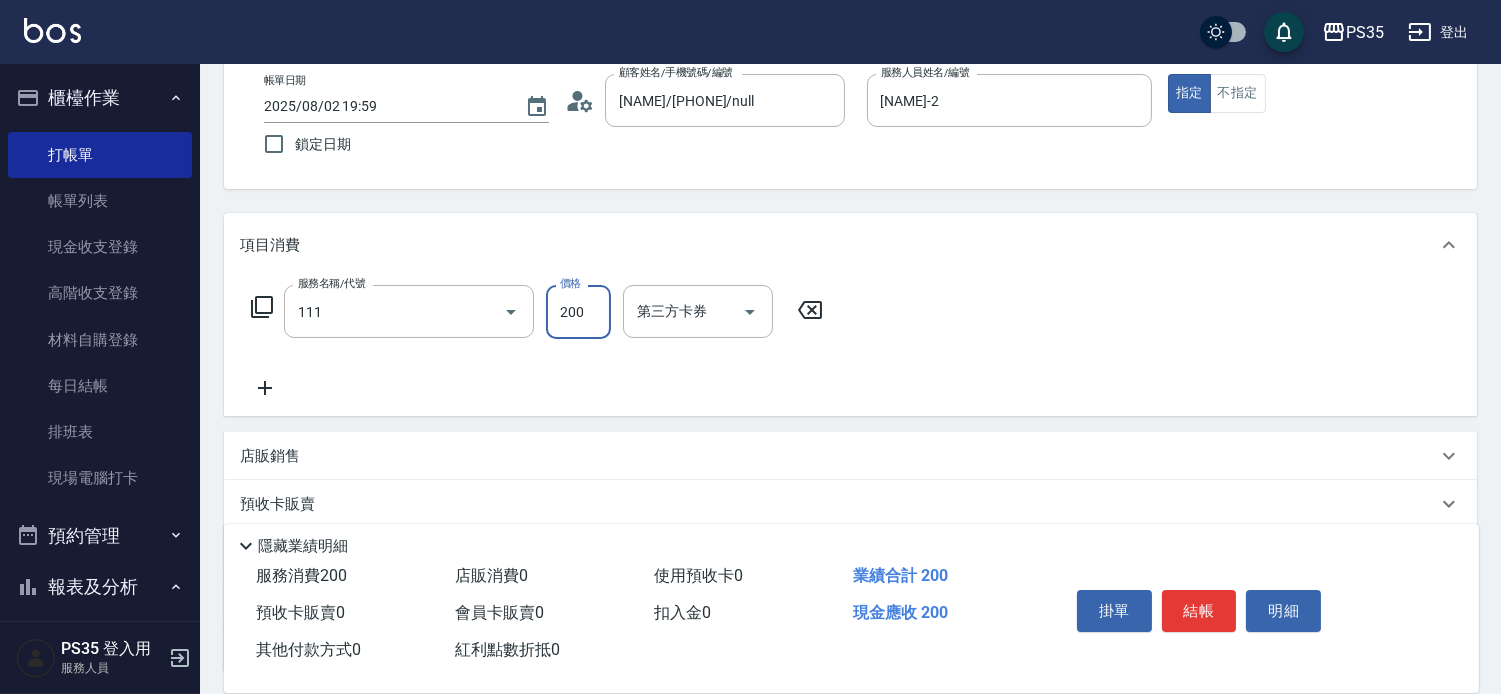 type on "200(111)" 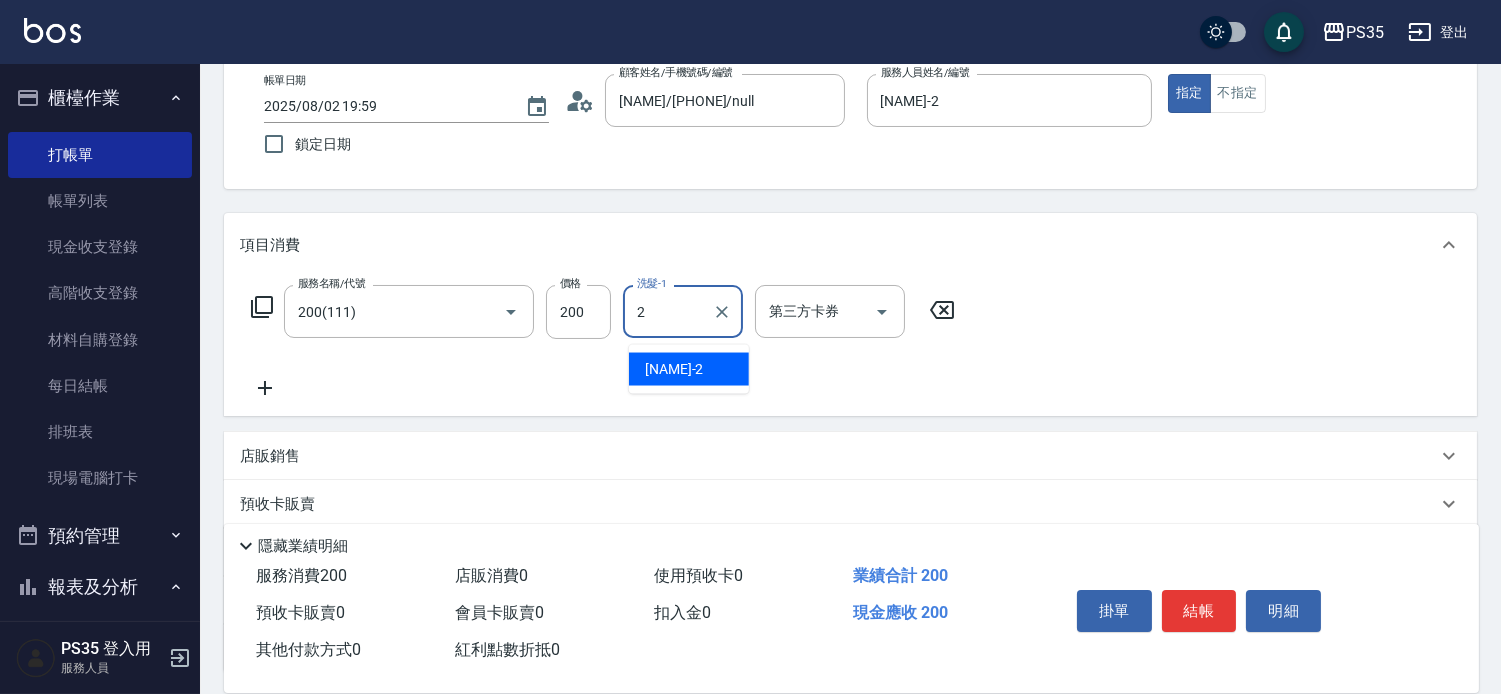 type on "[NAME]-2" 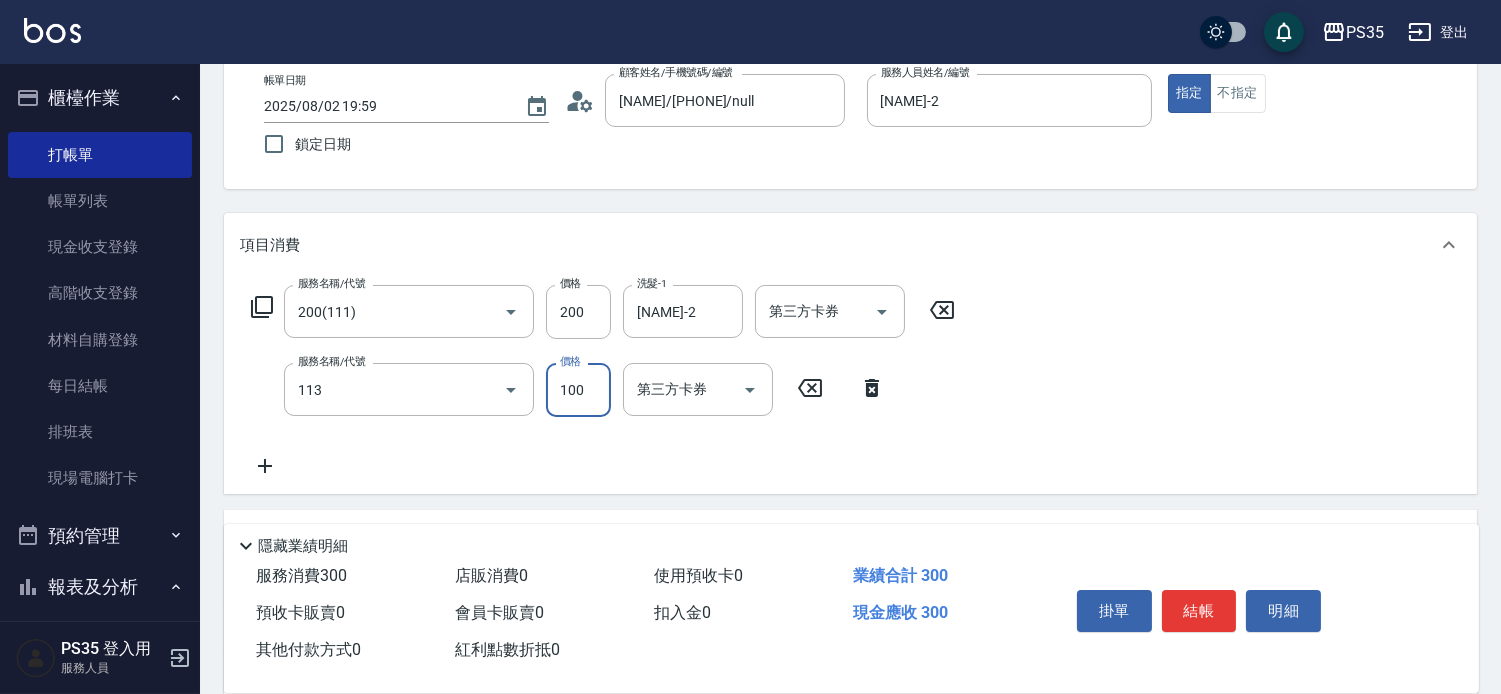 type on "瞬護100(113)" 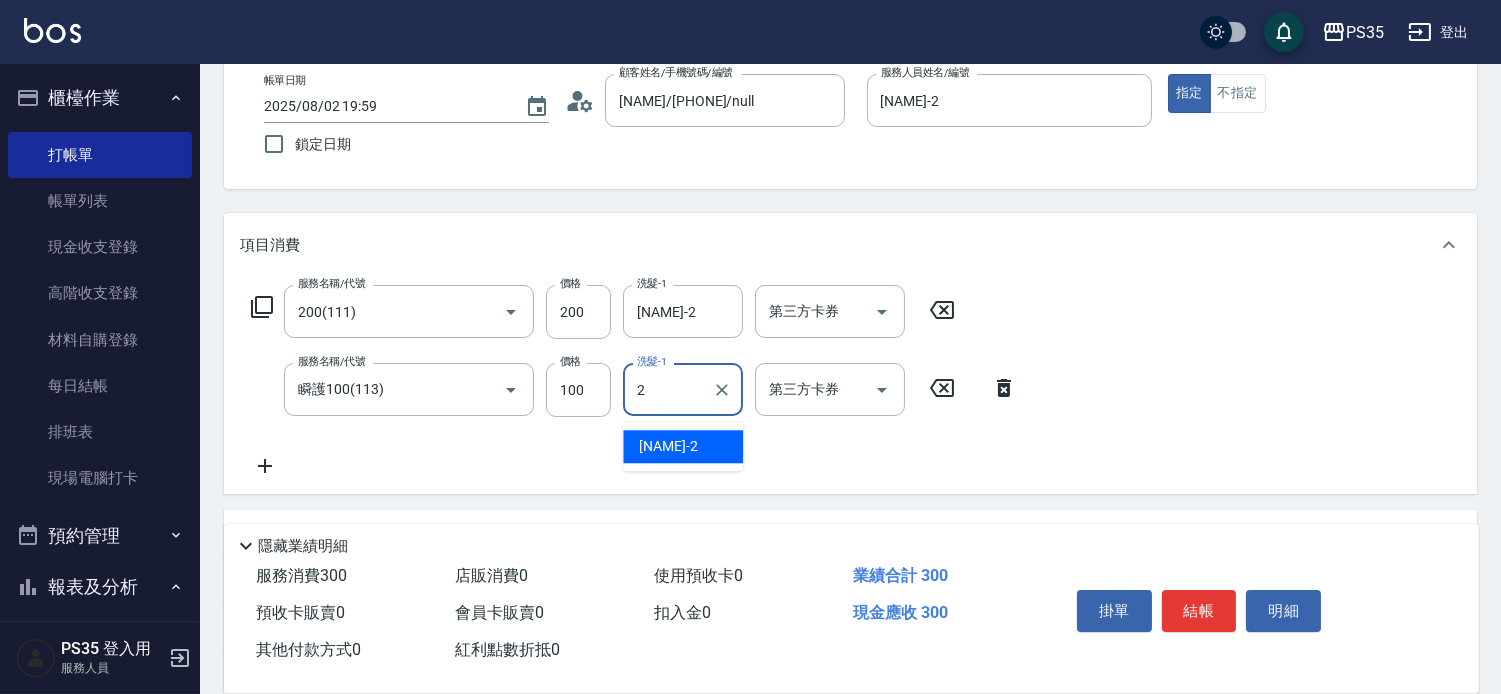 type on "[NAME]-2" 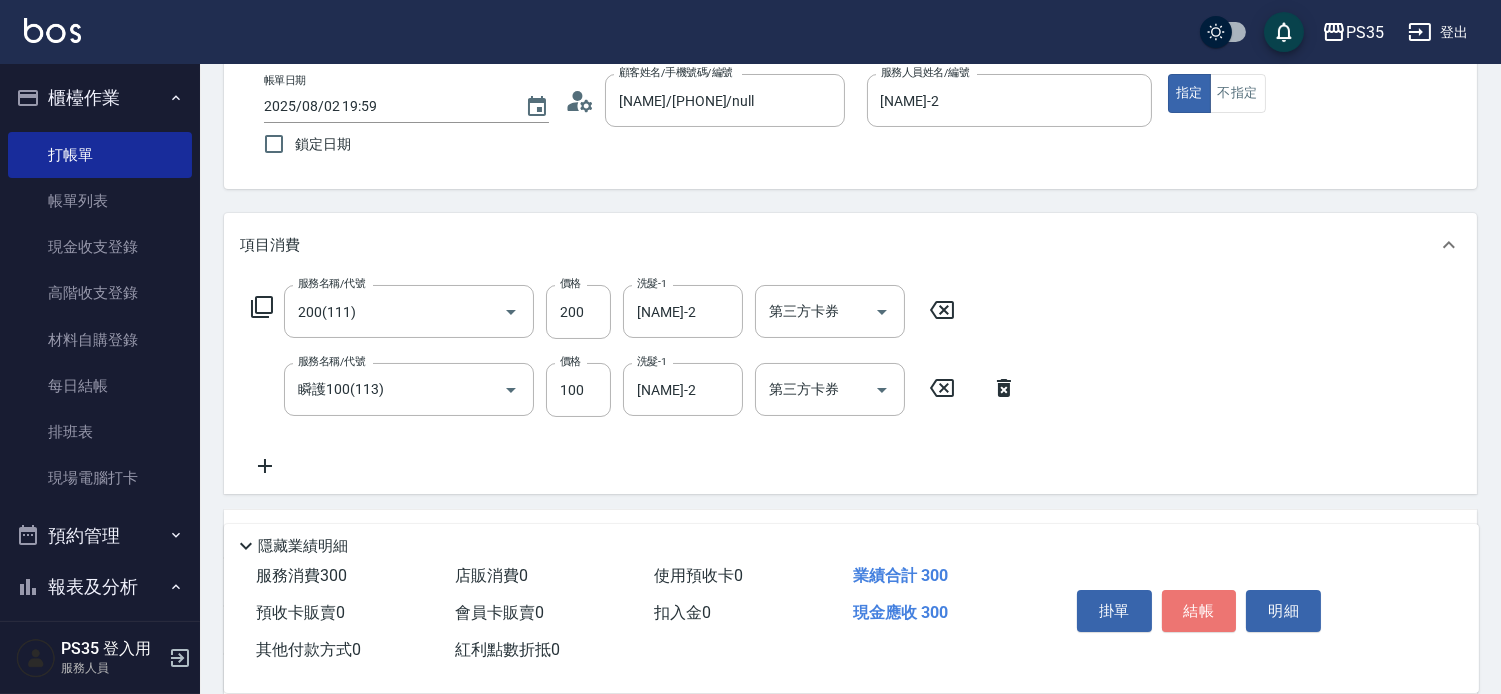 click on "結帳" at bounding box center [1199, 611] 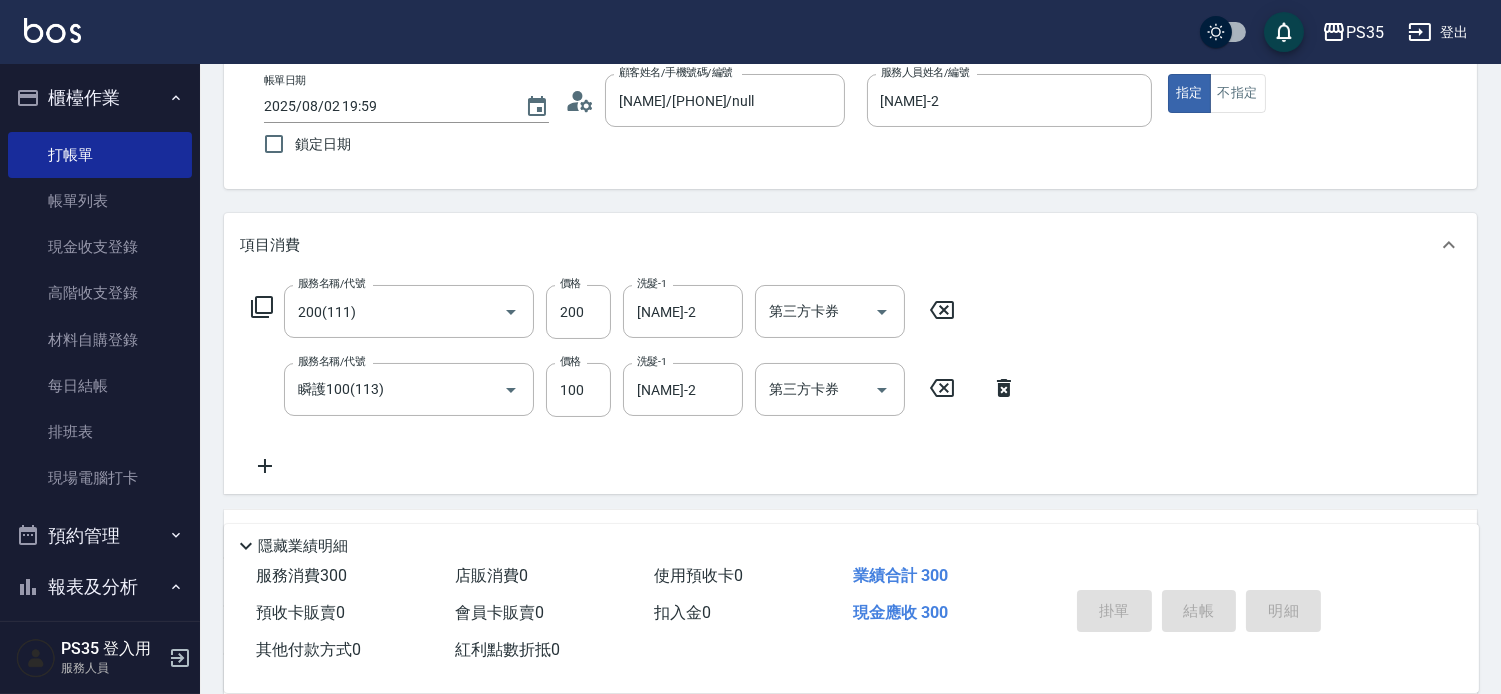 type 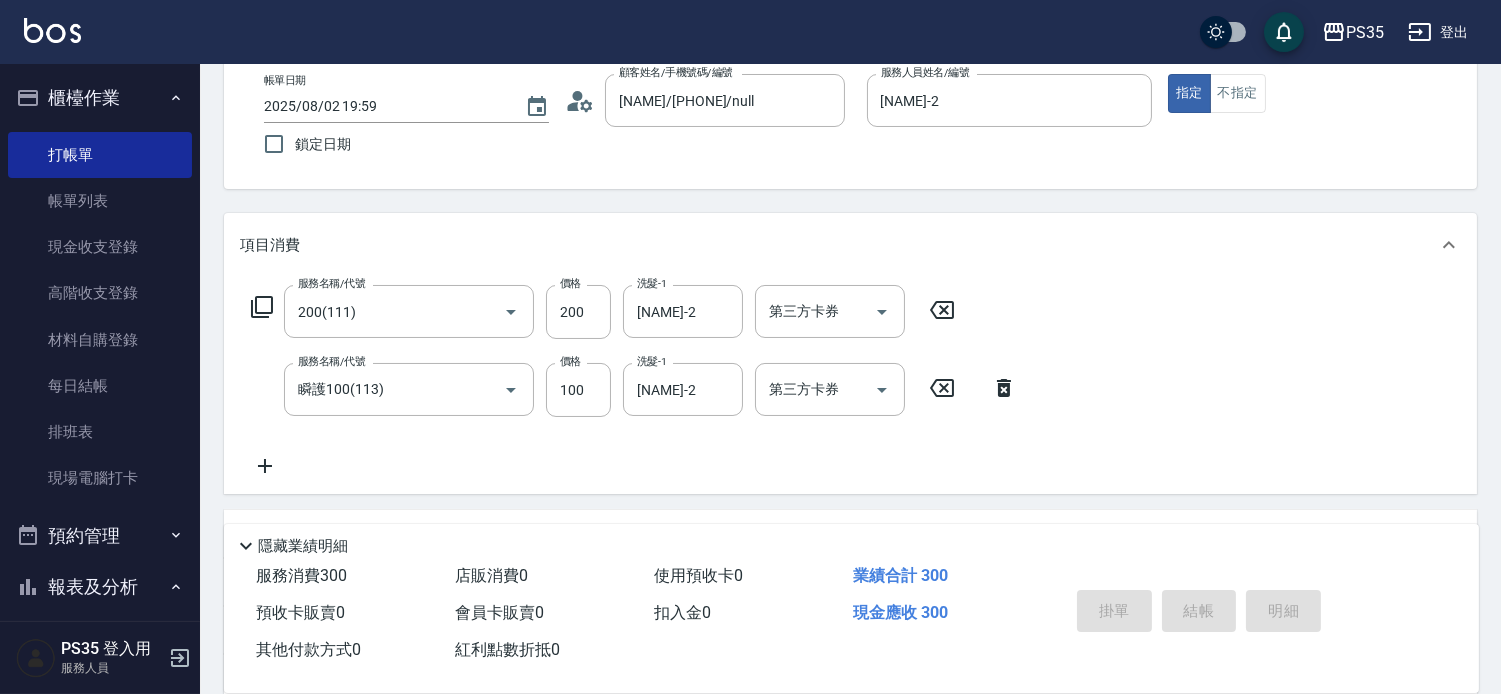 type 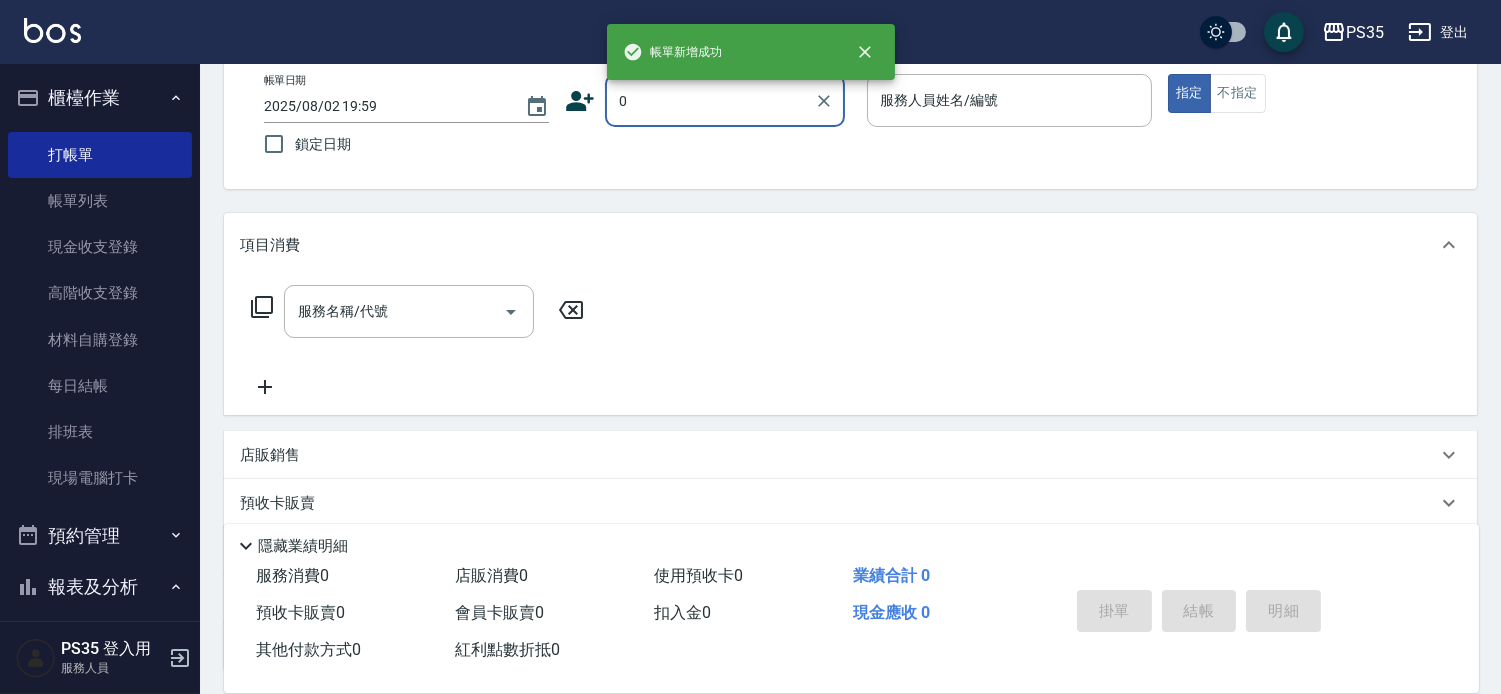 type on "0" 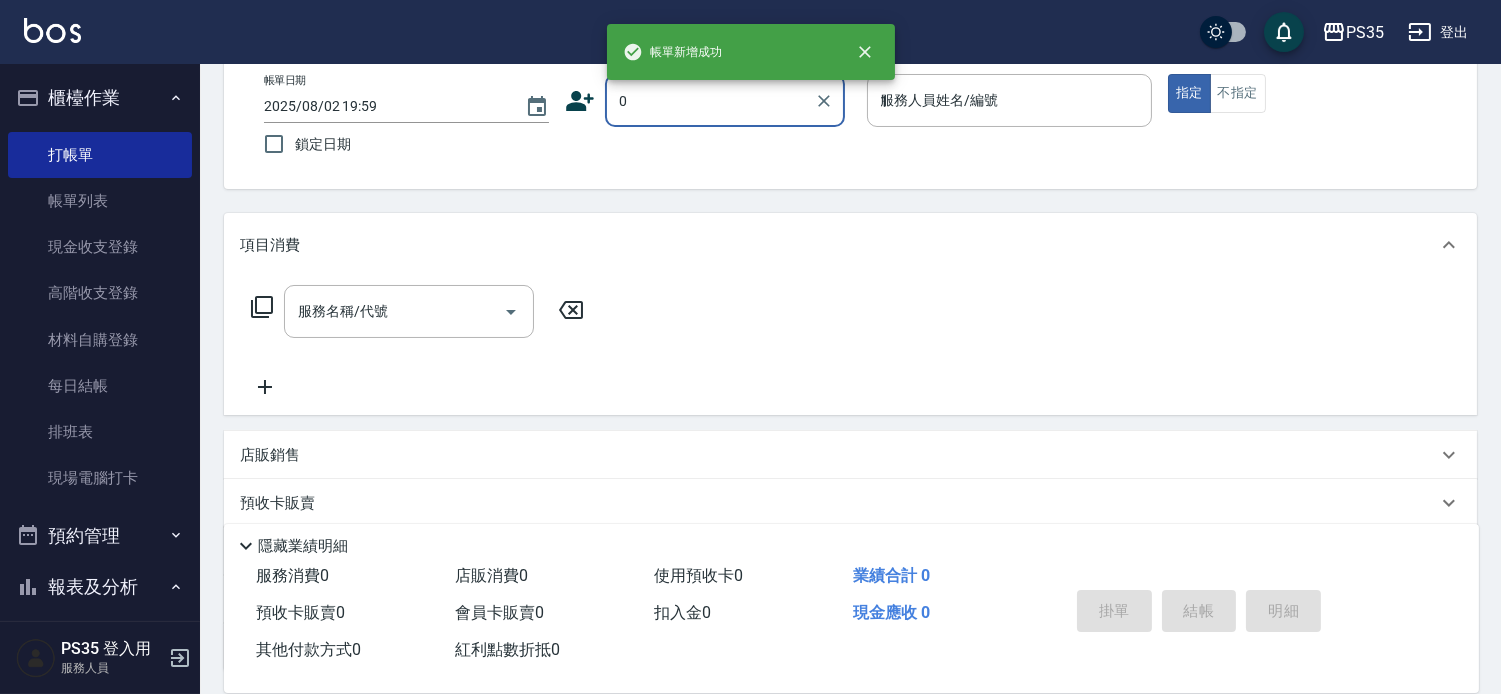 type on "[NAME]/[PHONE]/null" 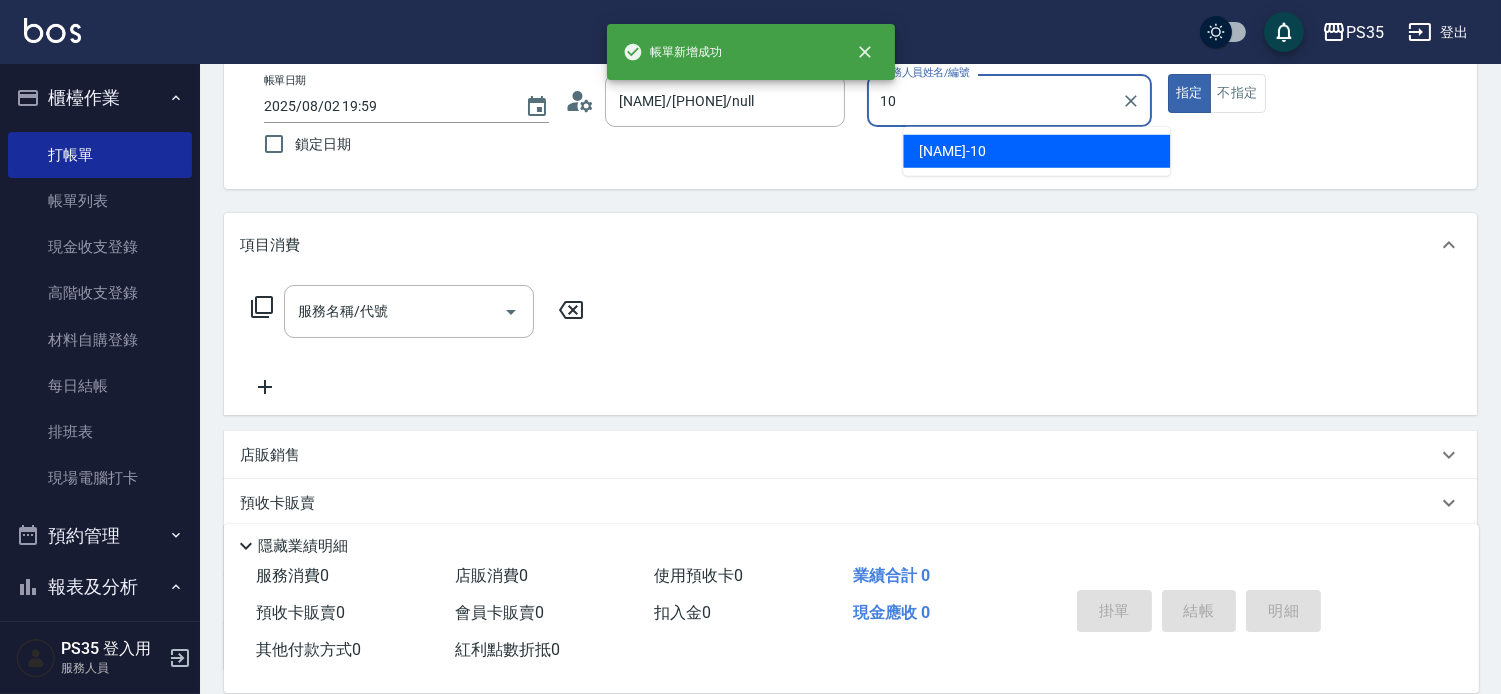 type on "[NAME]-10" 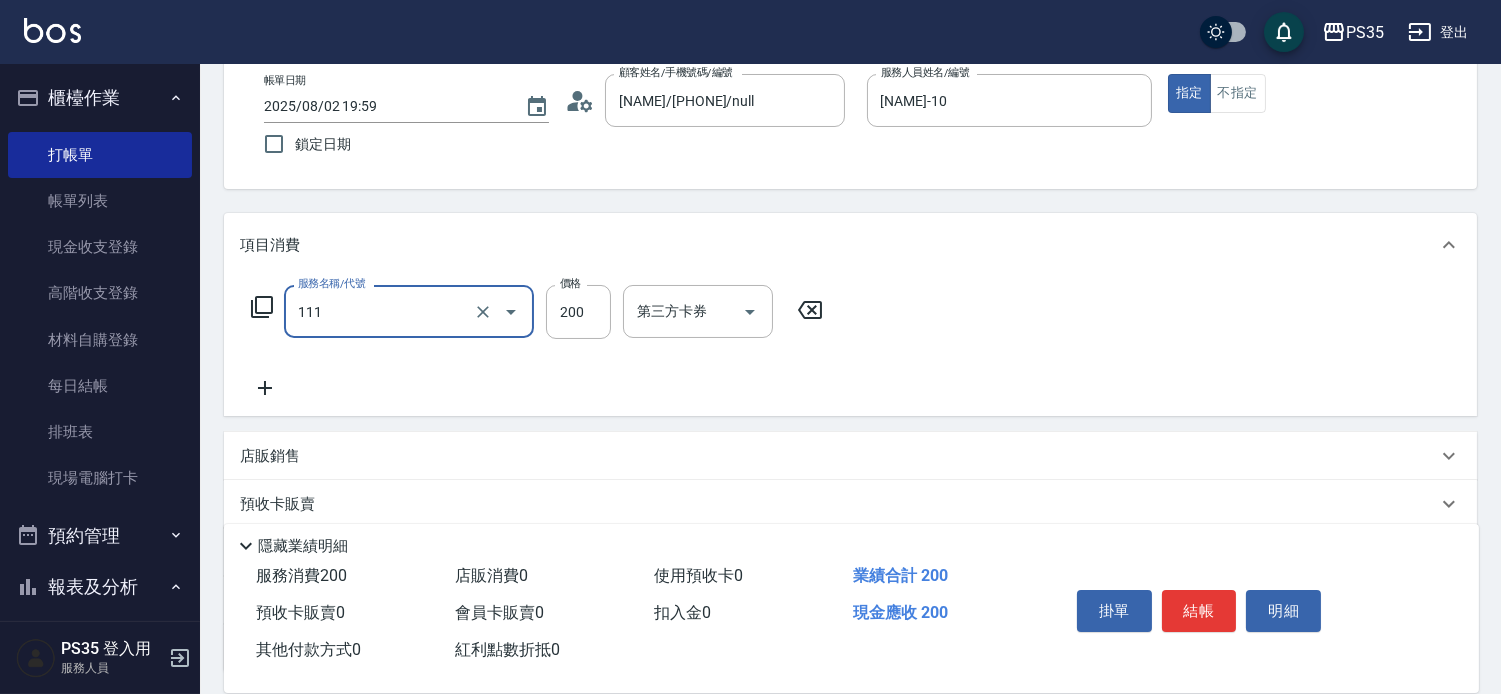 type on "200(111)" 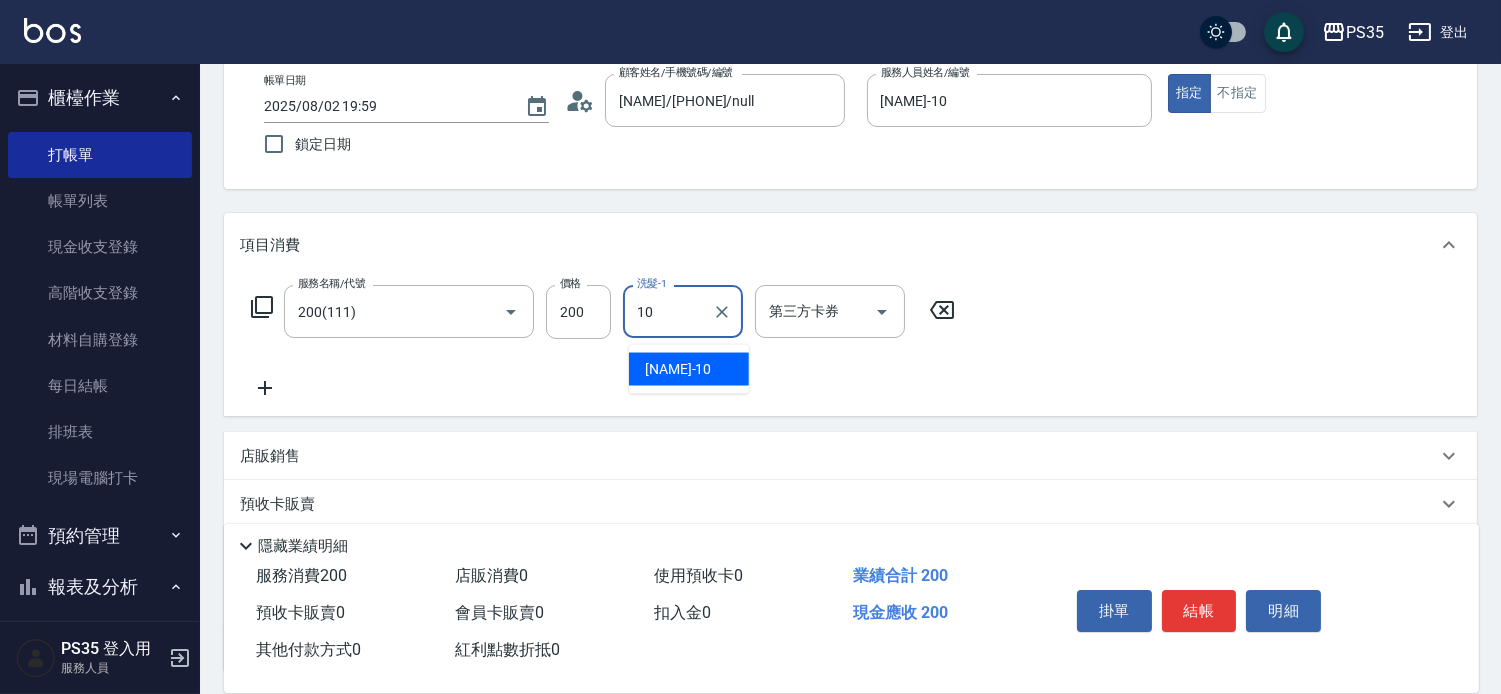 type on "[NAME]-10" 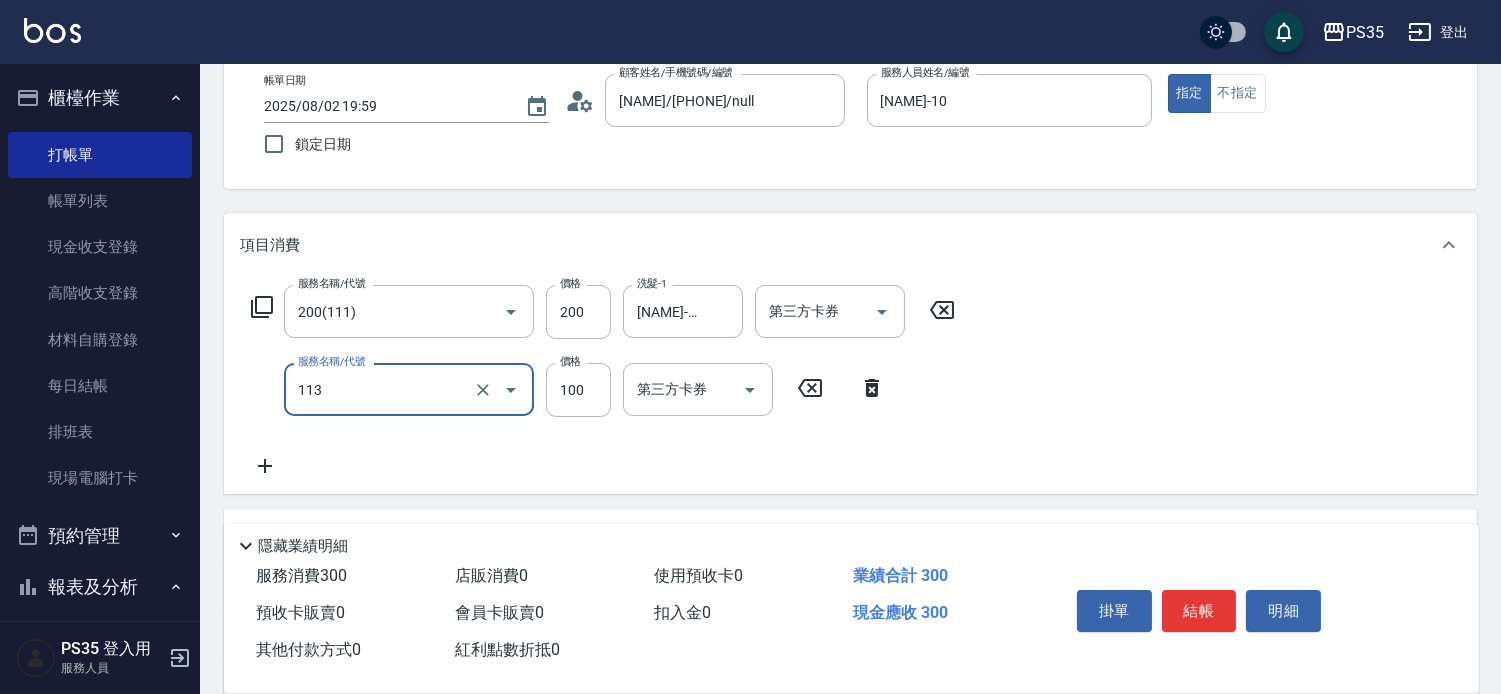 type on "瞬護100(113)" 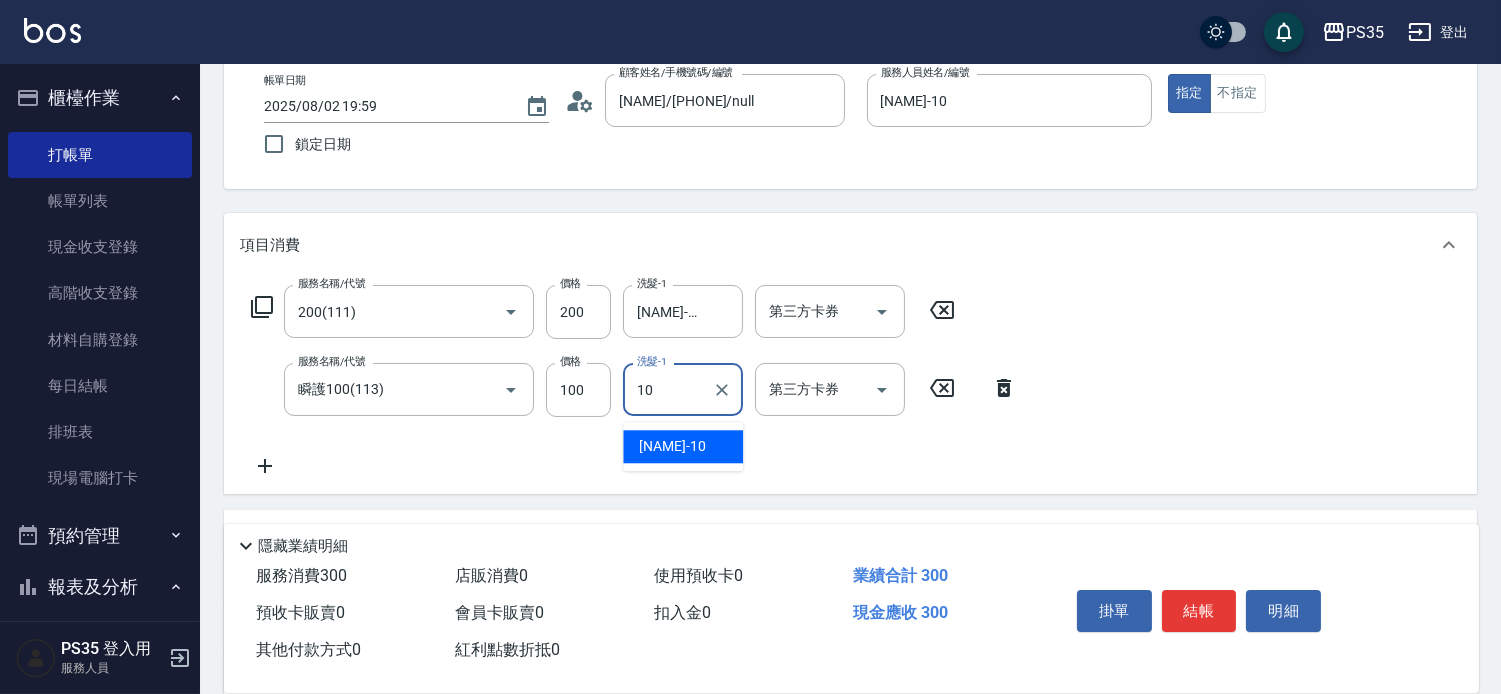 type on "[NAME]-10" 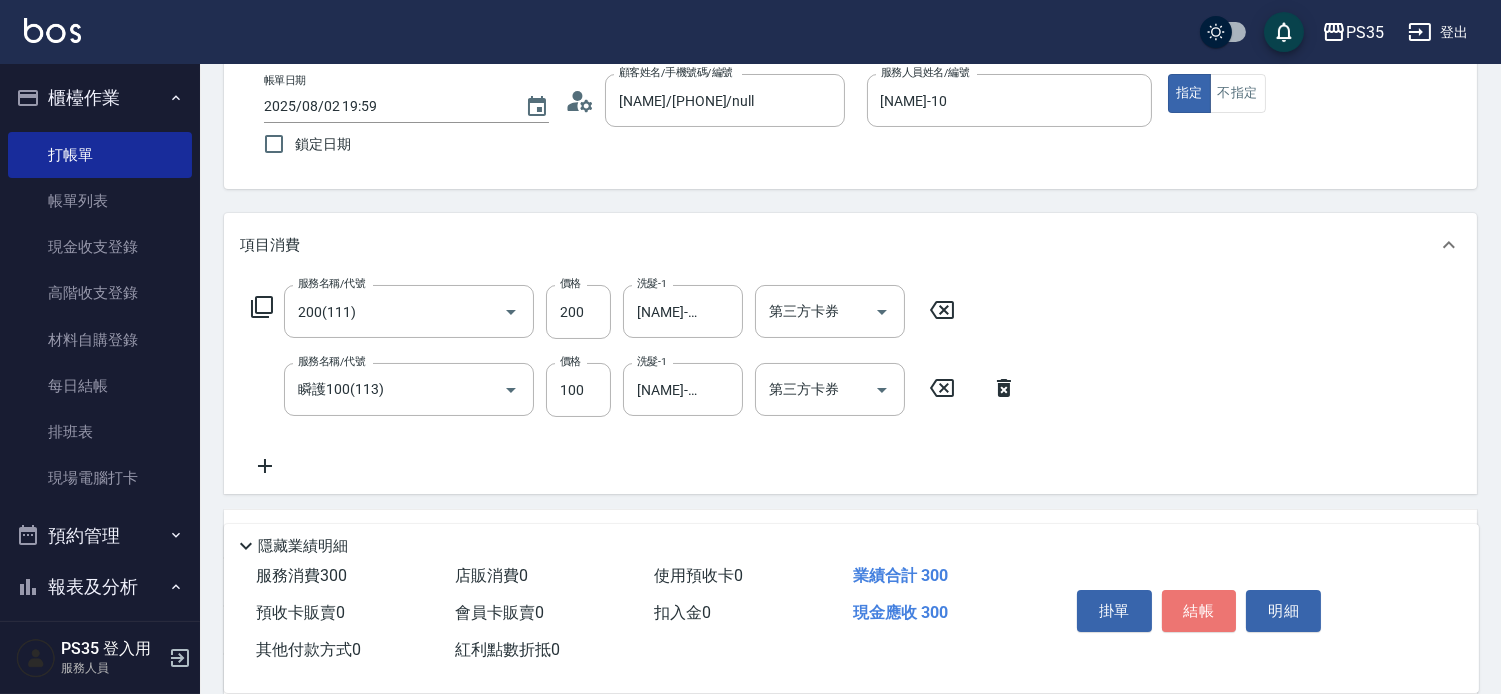 click on "結帳" at bounding box center (1199, 611) 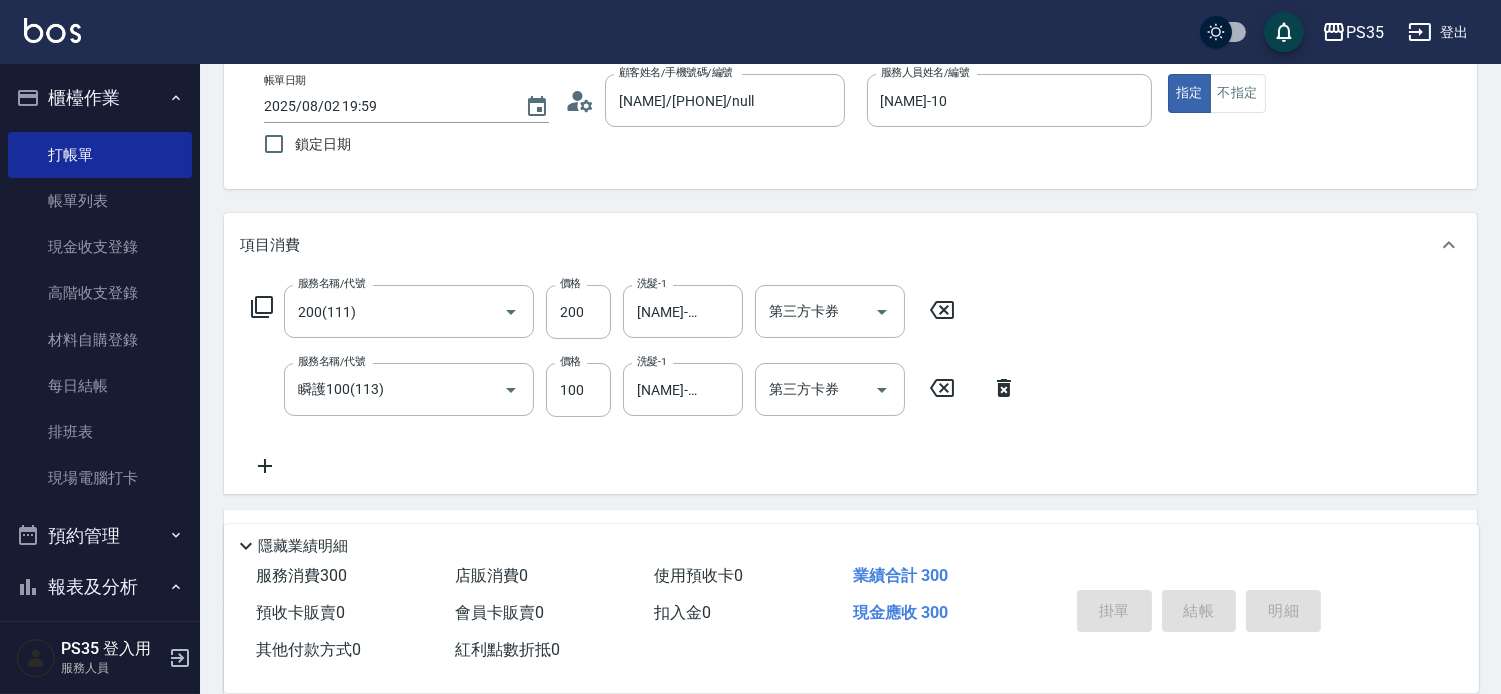 type 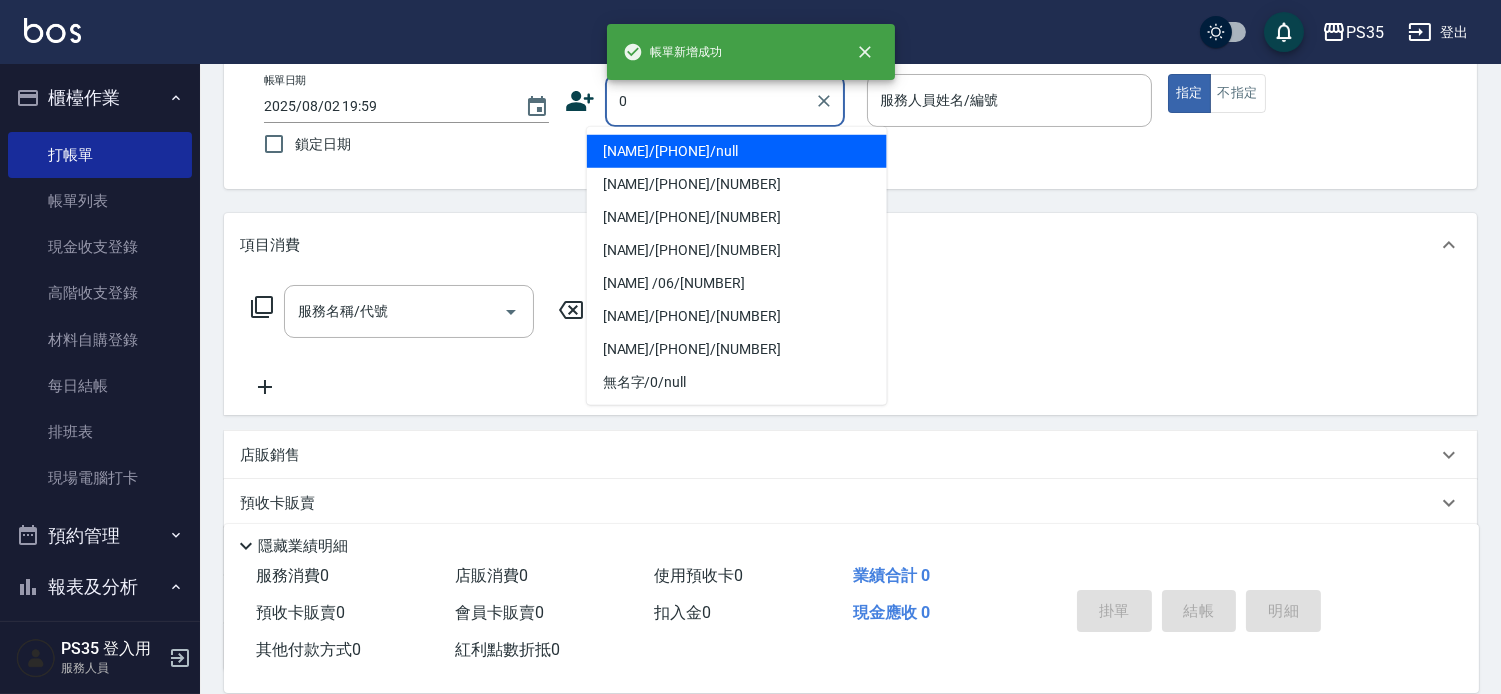 type on "0" 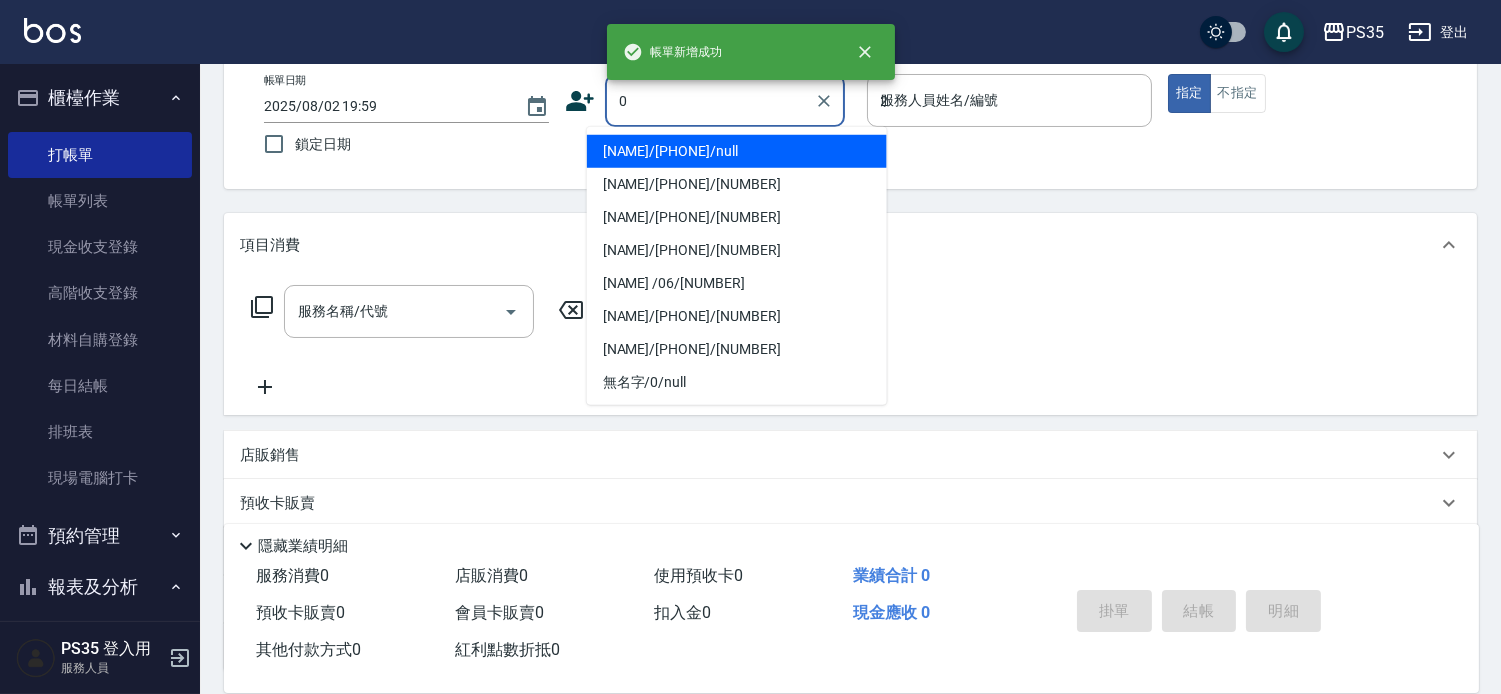 type on "[NAME]/[PHONE]/null" 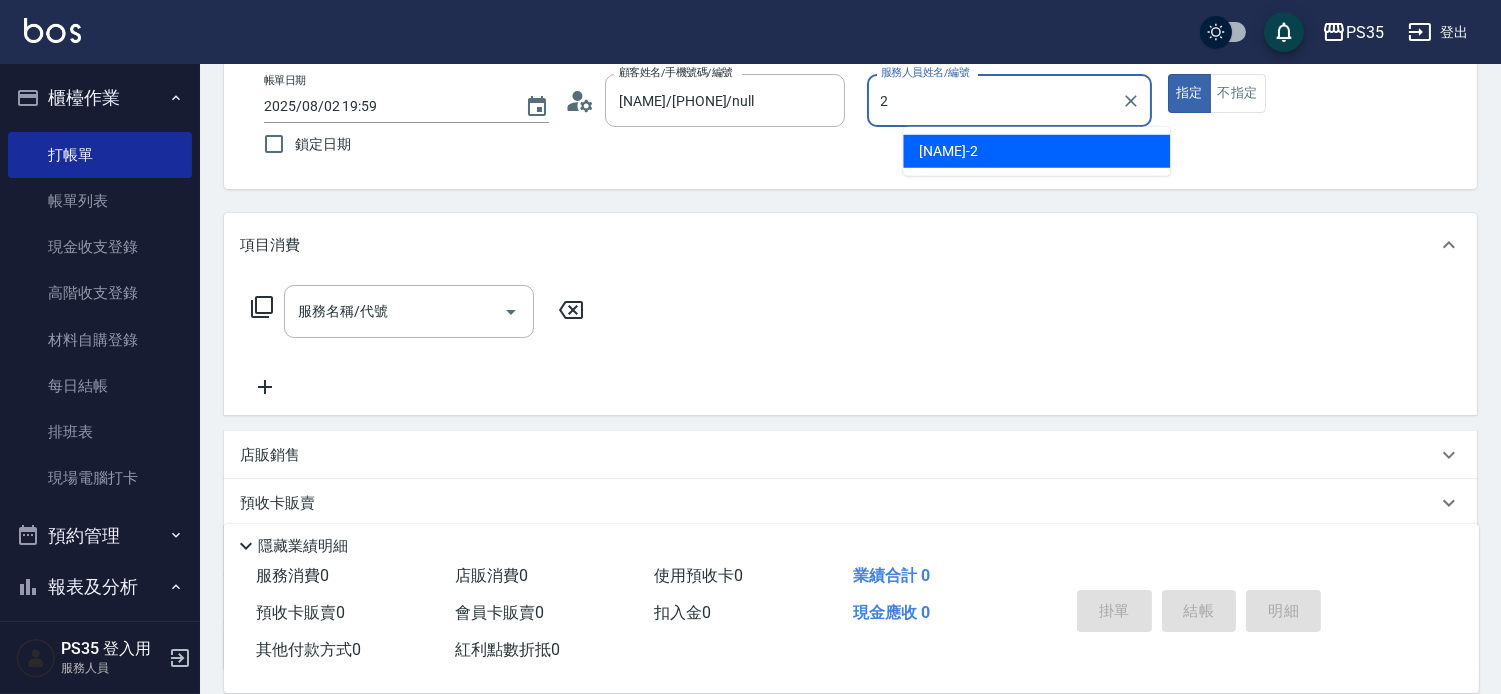 type on "[NAME]-2" 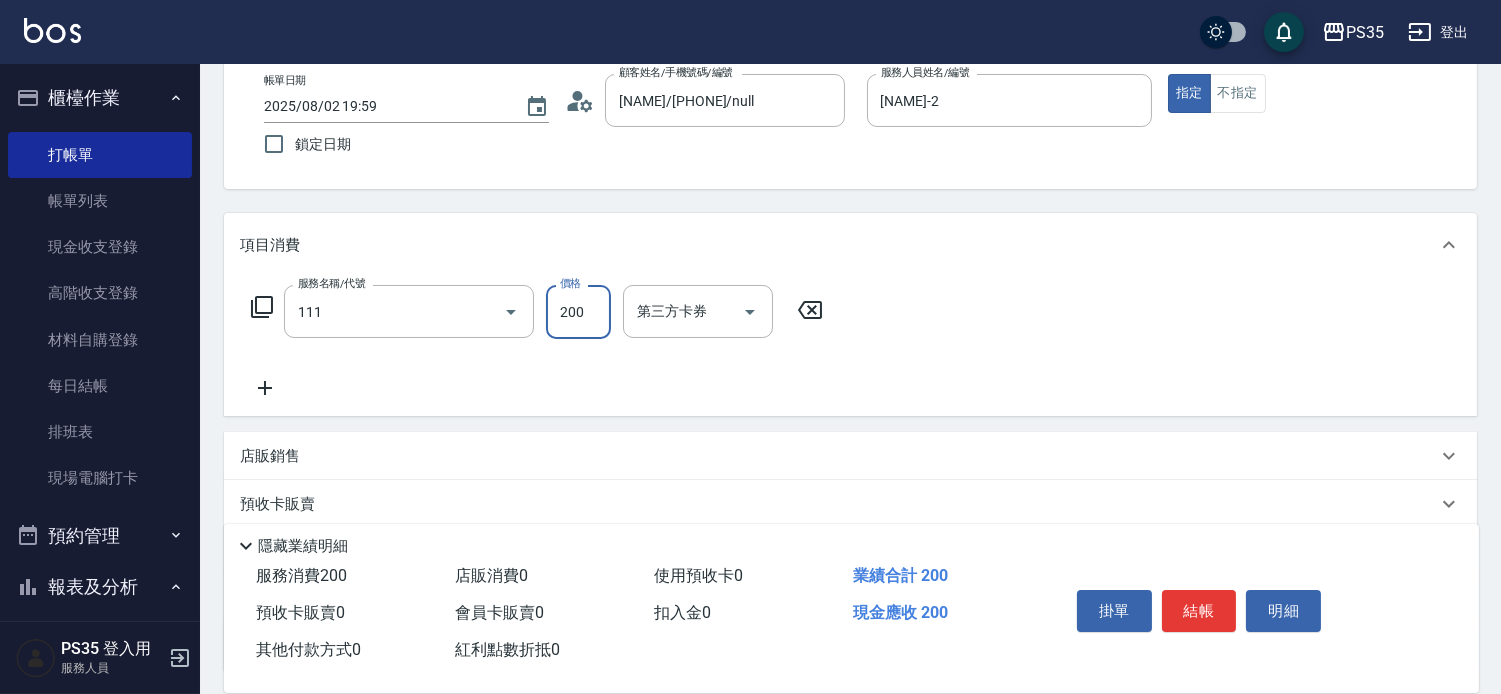 type on "200(111)" 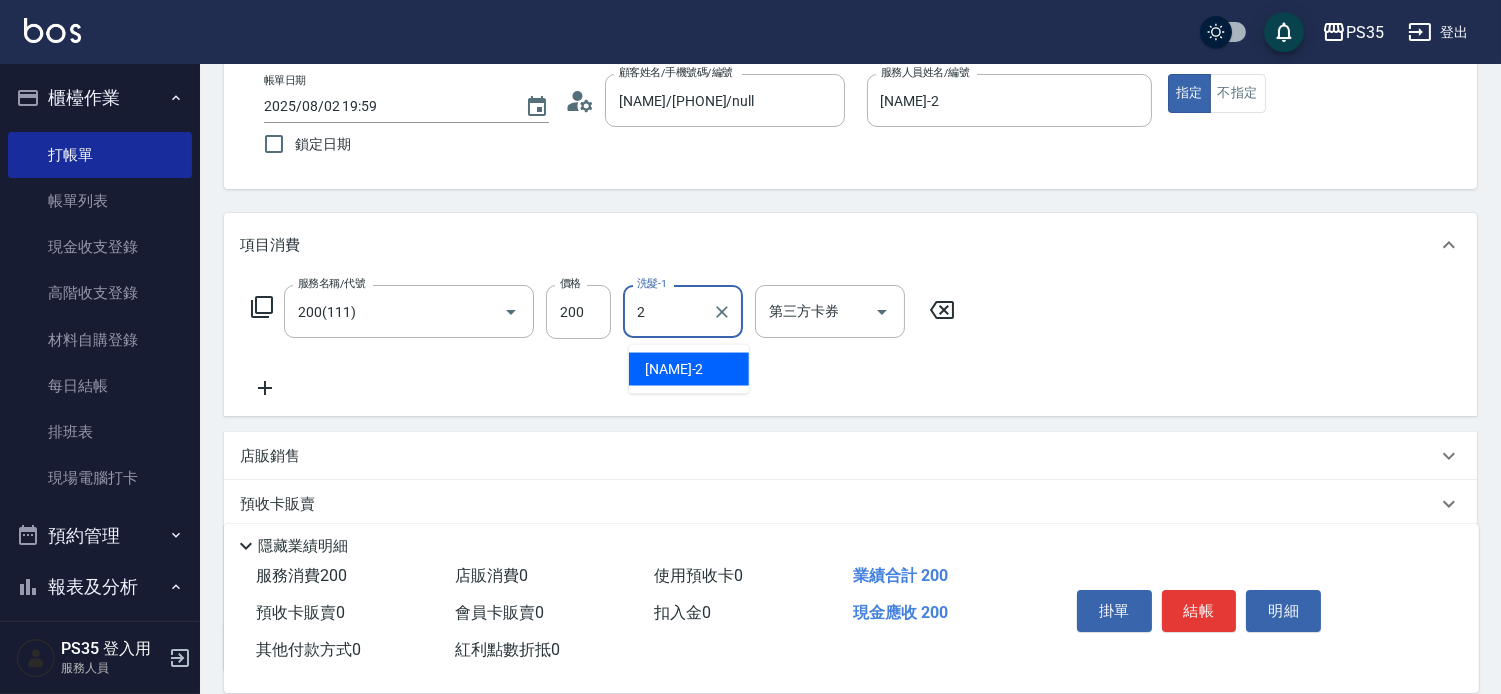 type on "[NAME]-2" 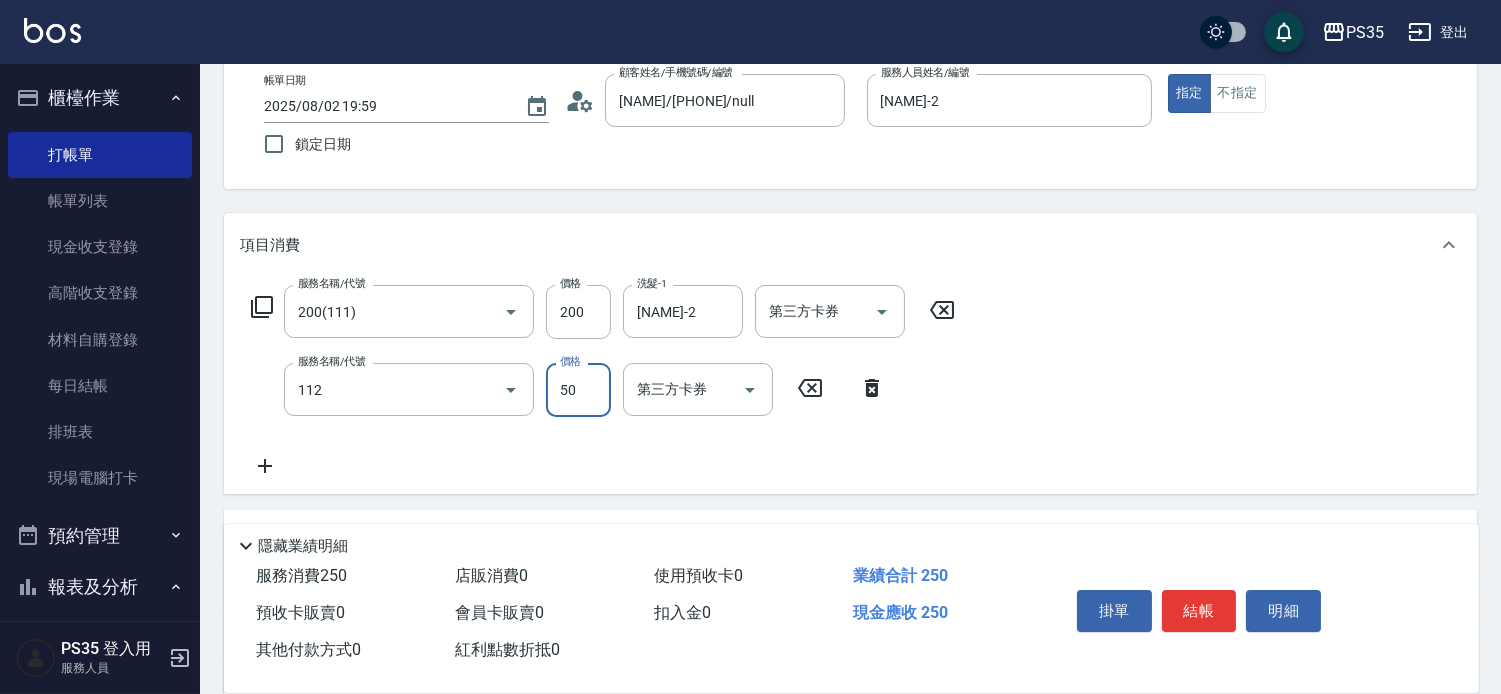 type on "精油50(112)" 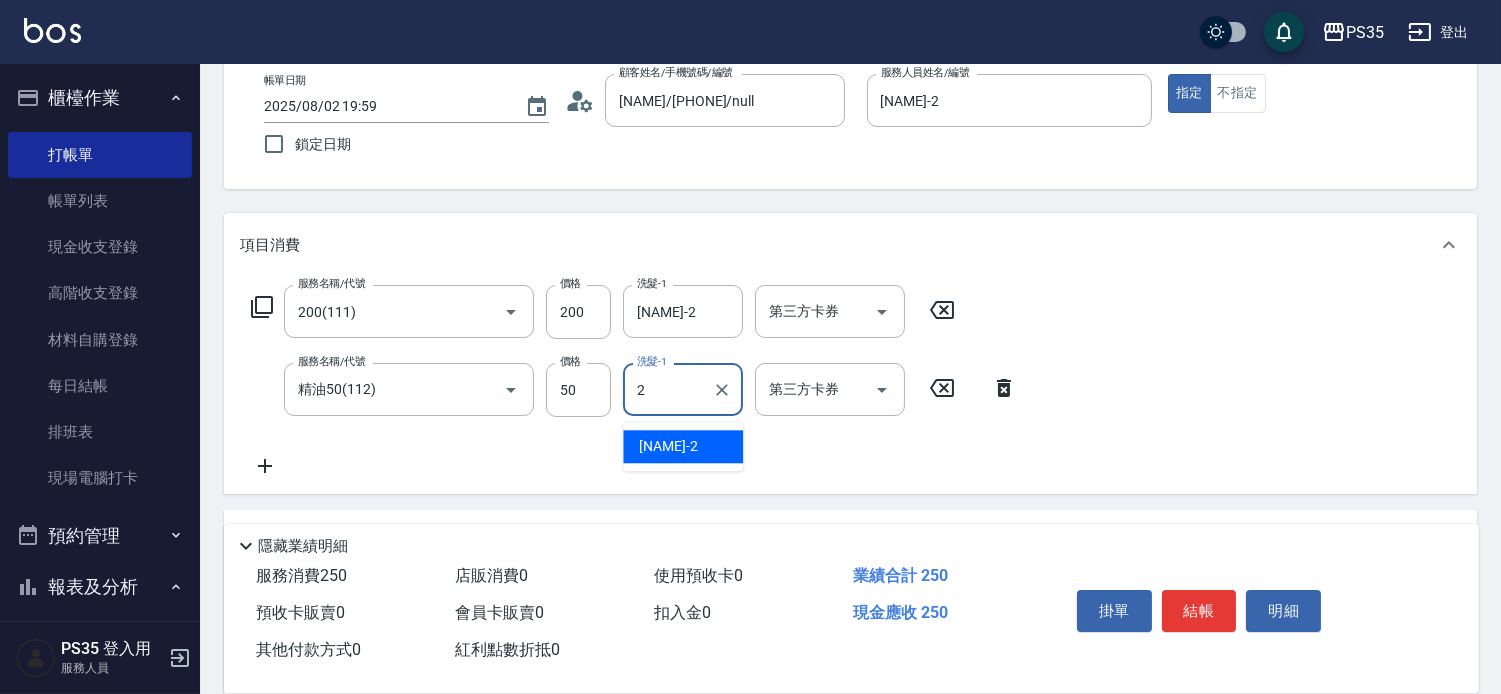 type on "[NAME]-2" 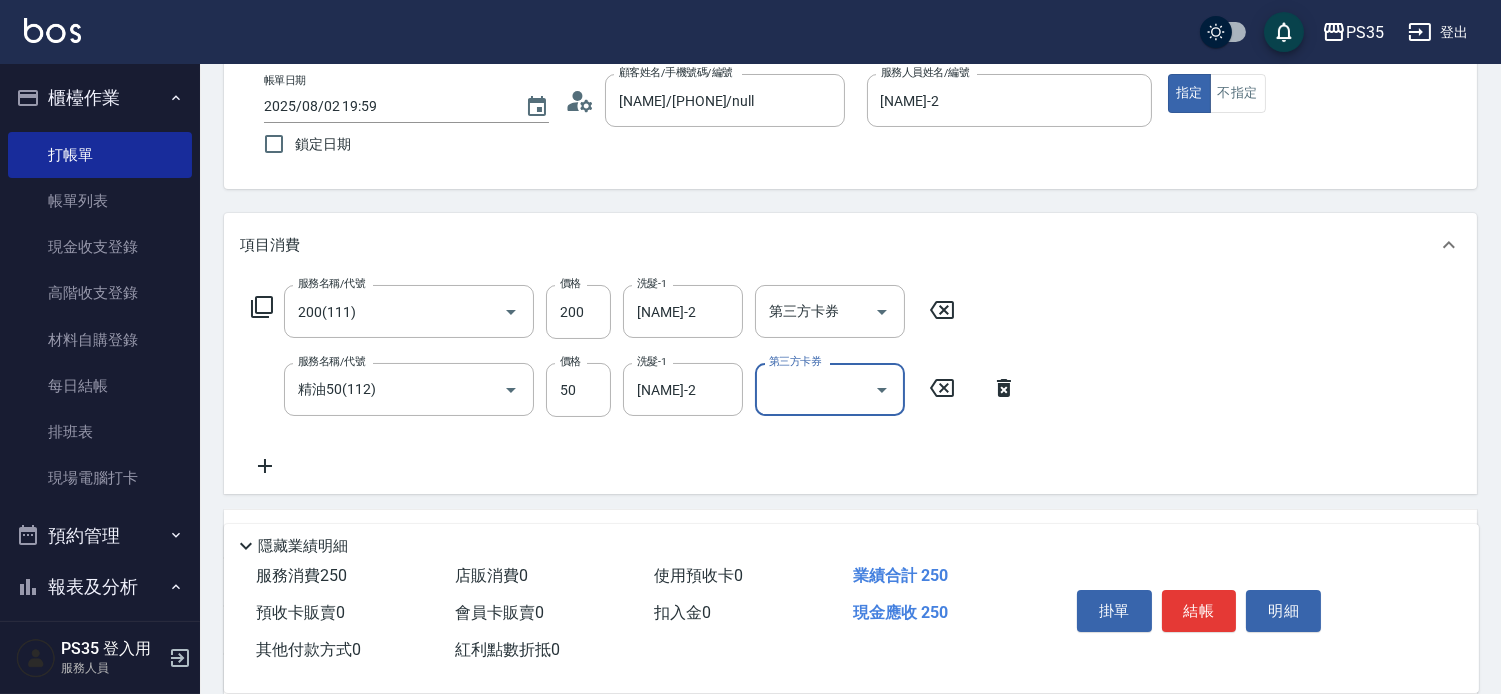 click on "結帳" at bounding box center [1199, 611] 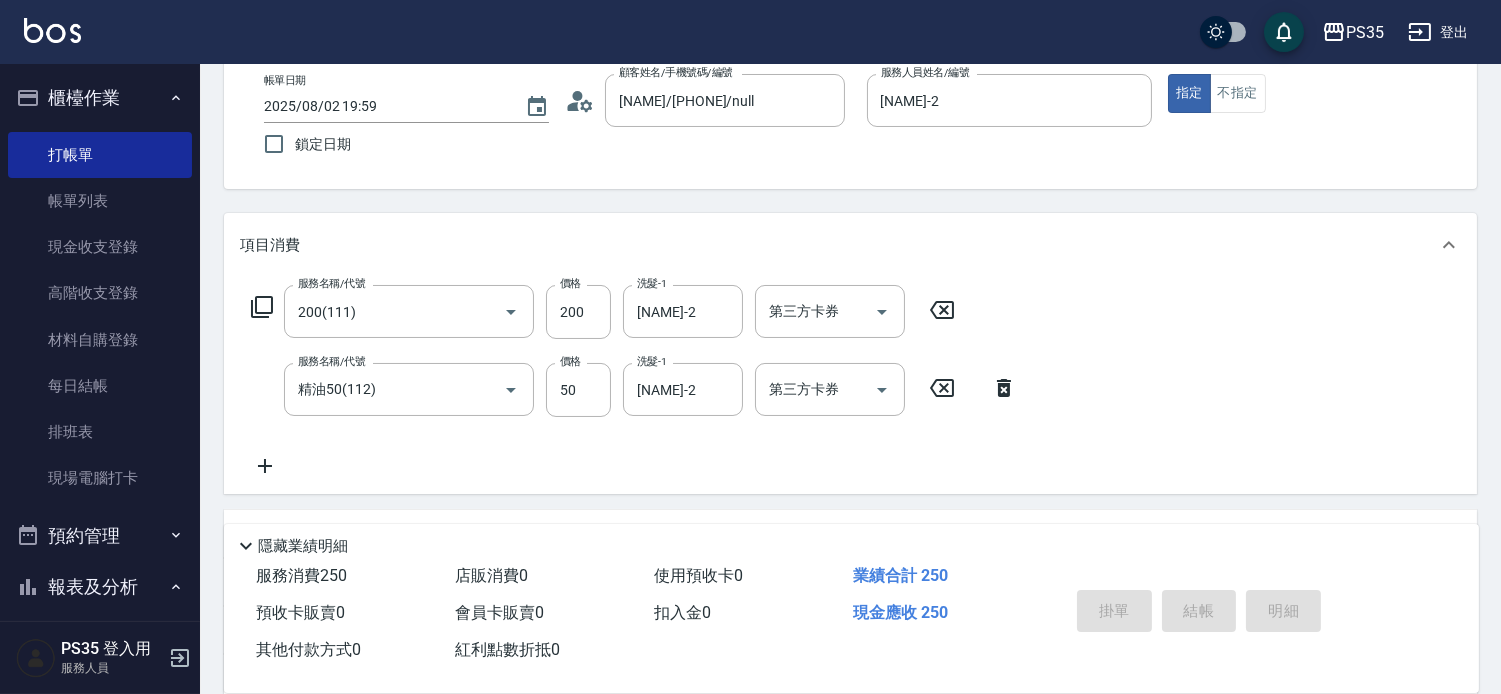 type 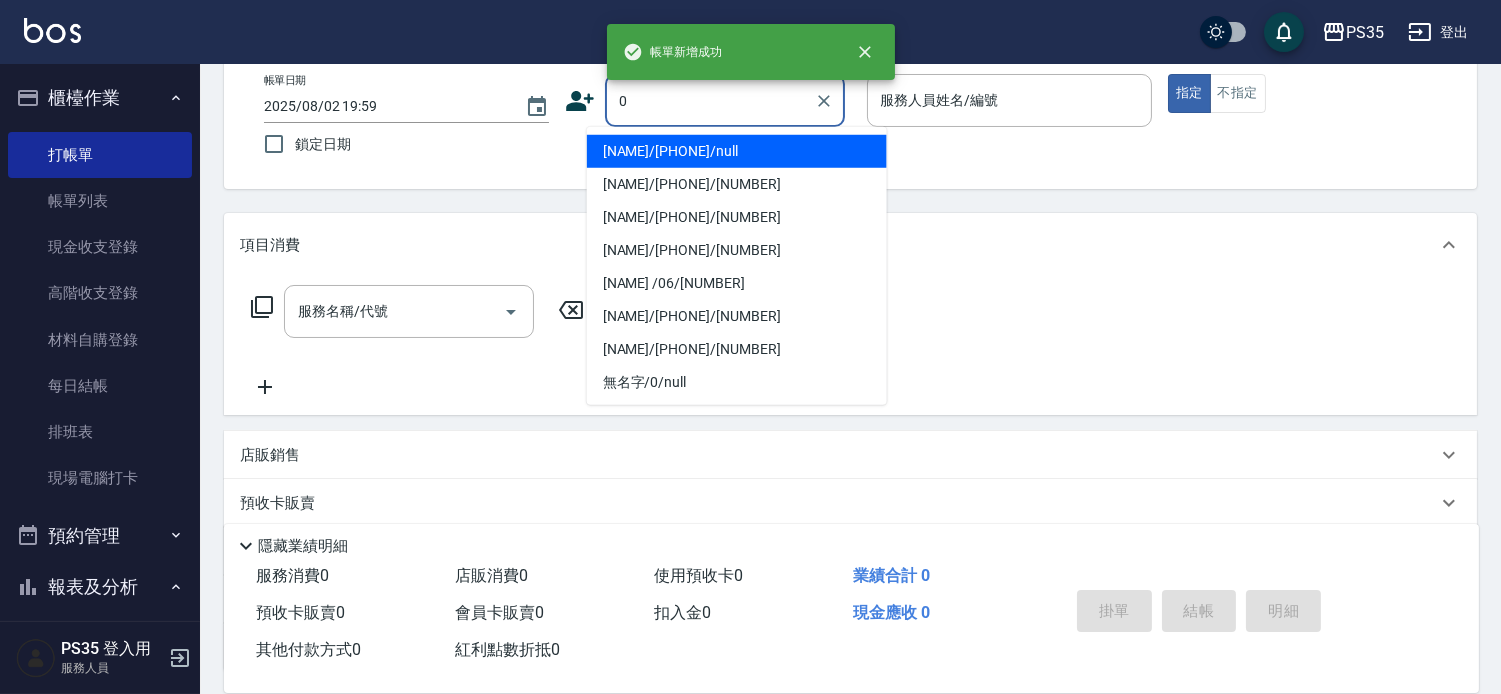 type on "0" 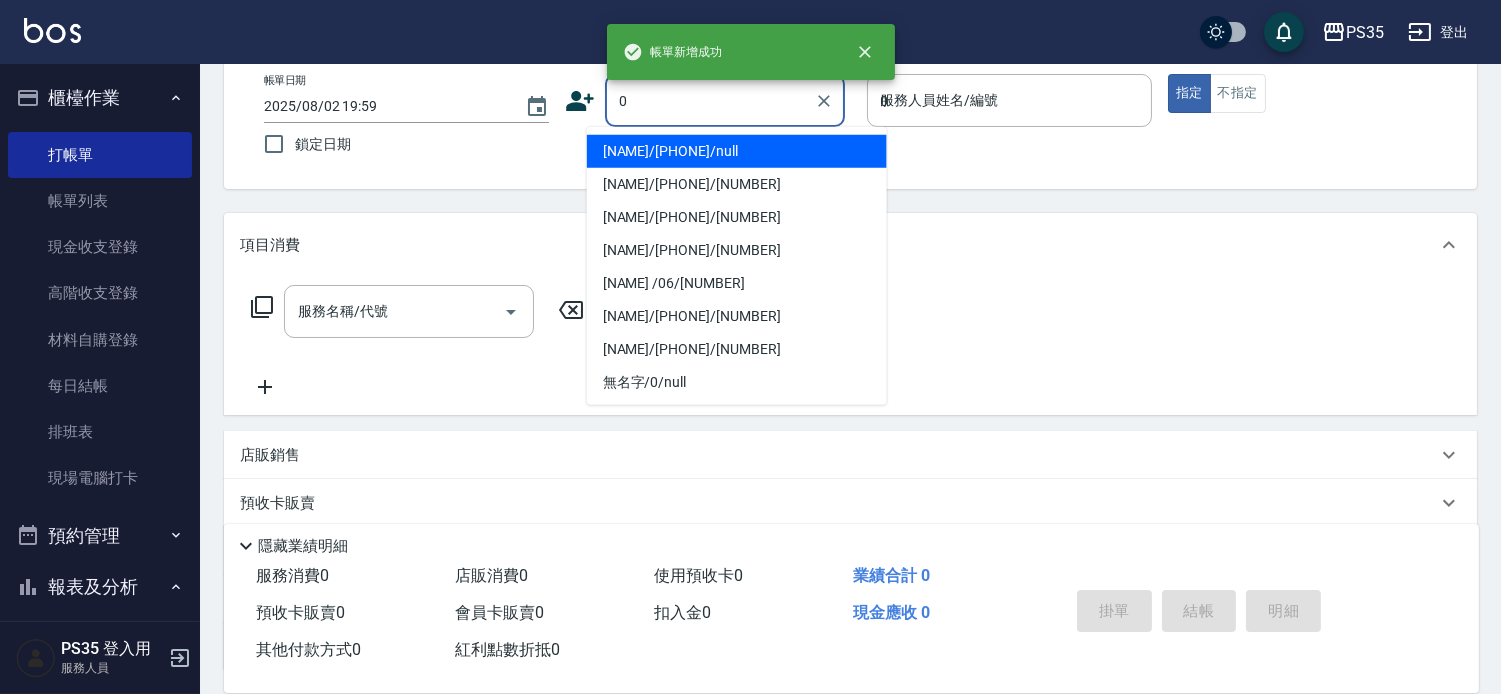 type on "[NAME]/[PHONE]/null" 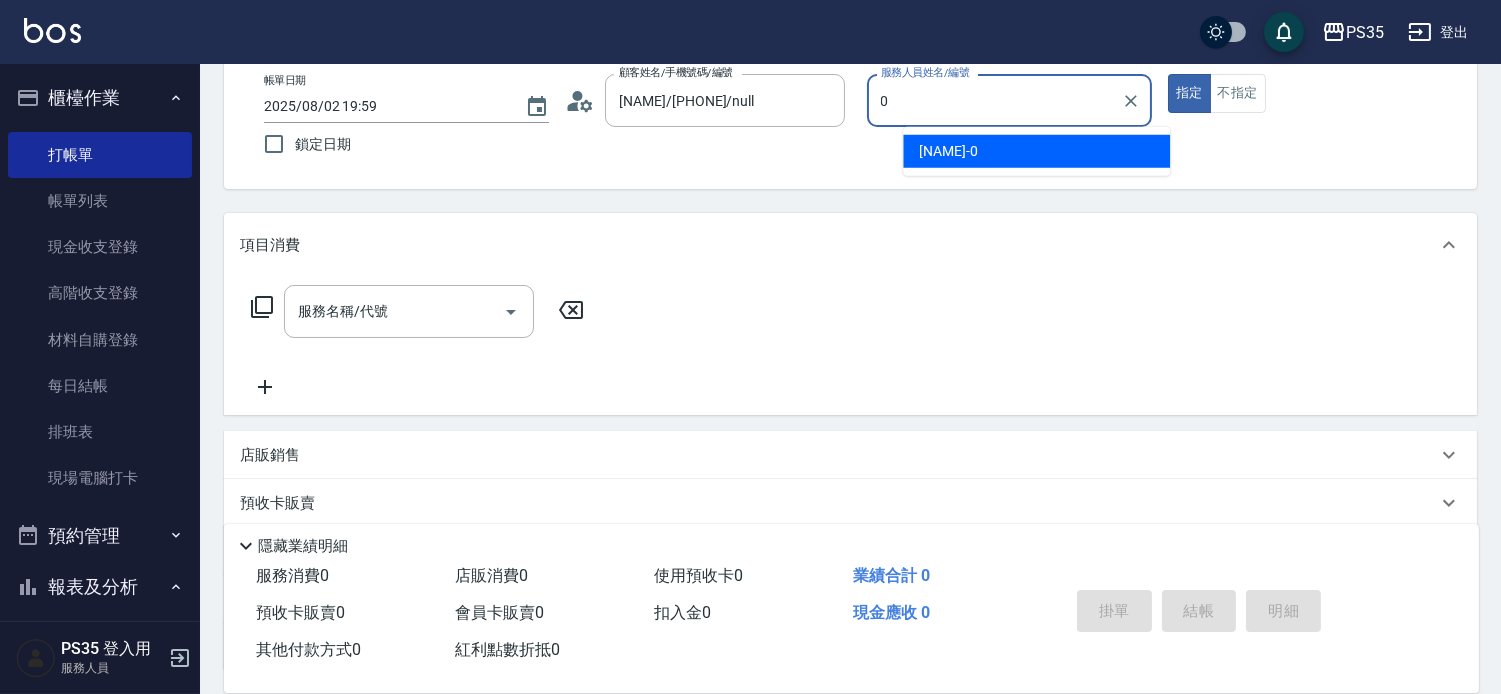 type on "[NAME]-0" 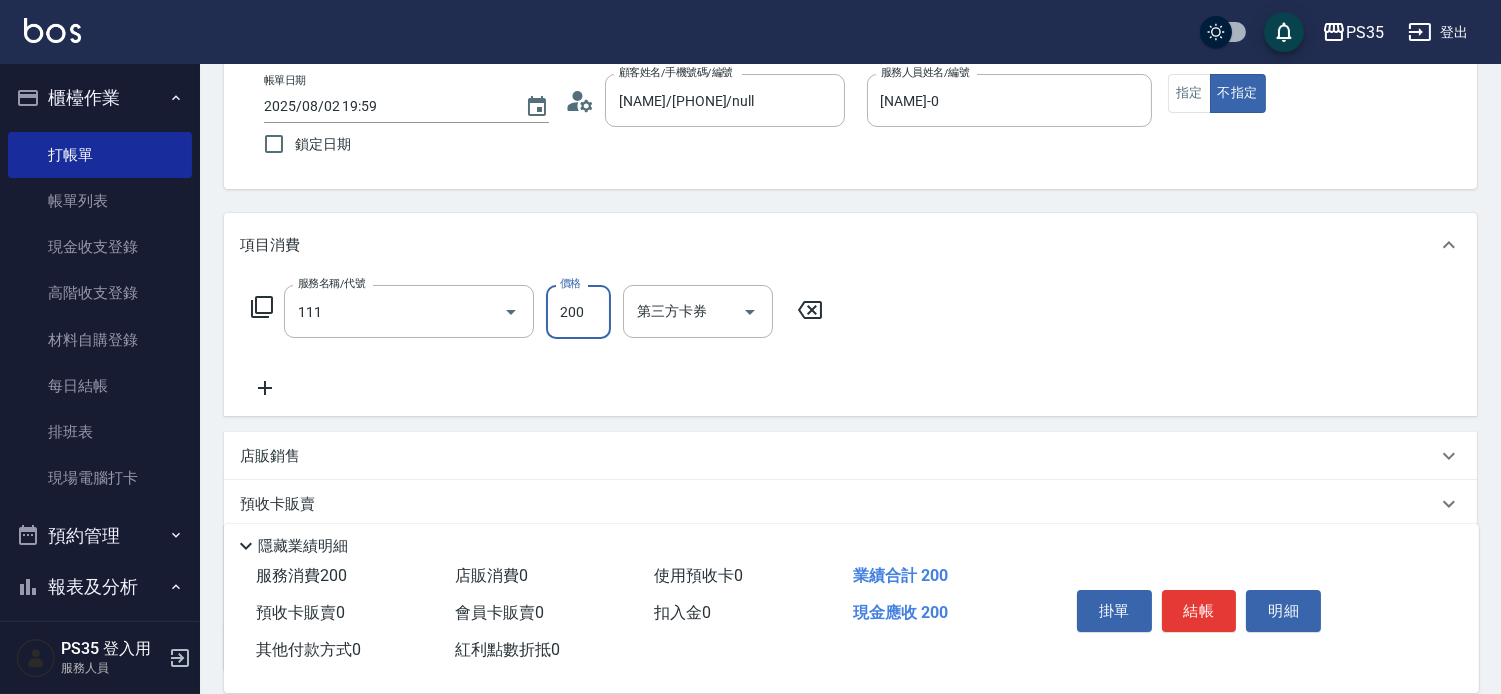 type on "200(111)" 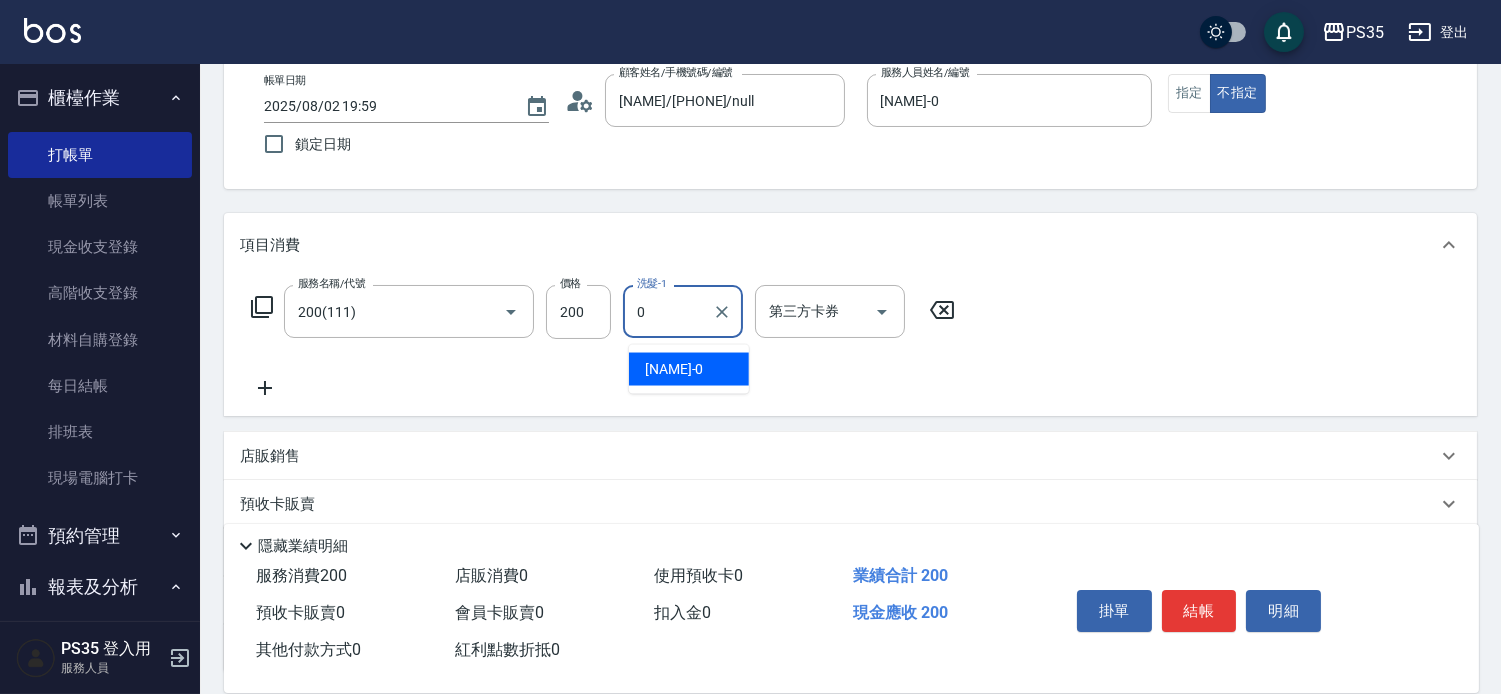 type on "[NAME]-0" 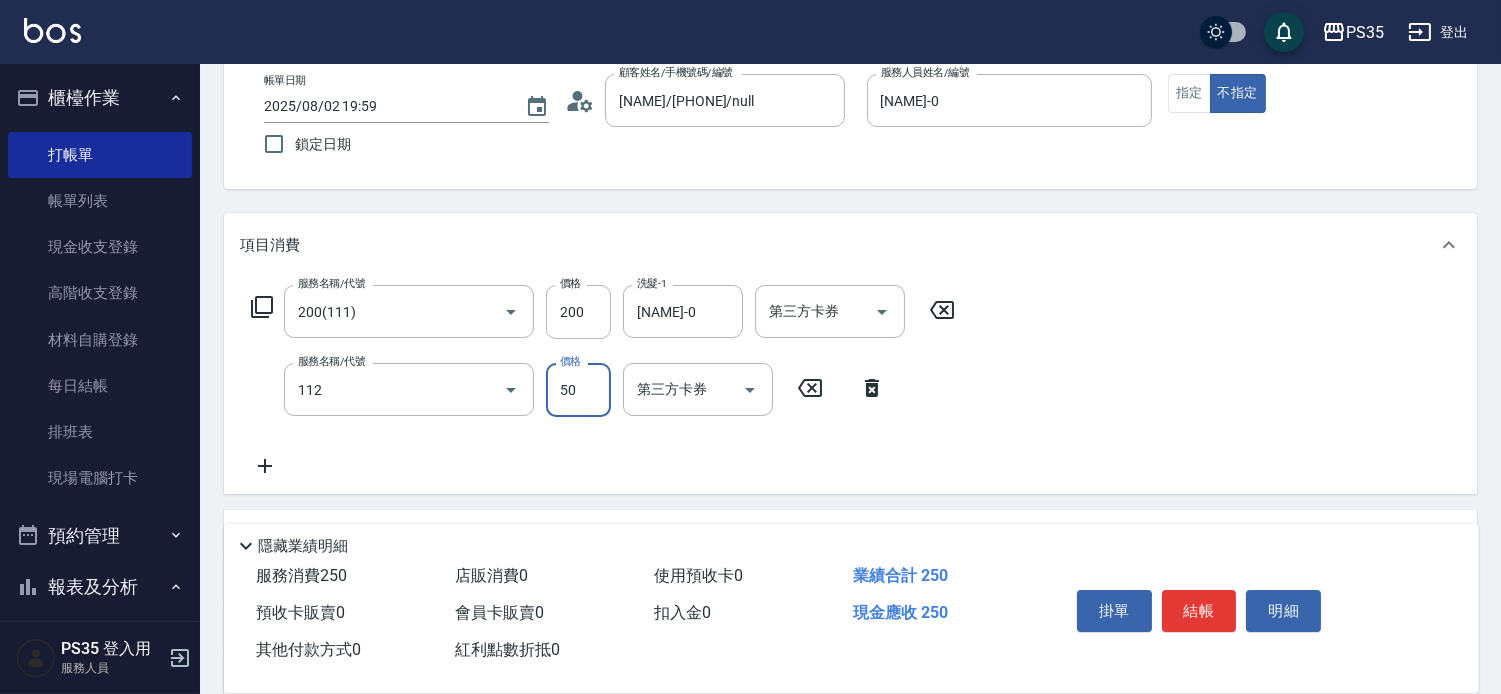 type on "精油50(112)" 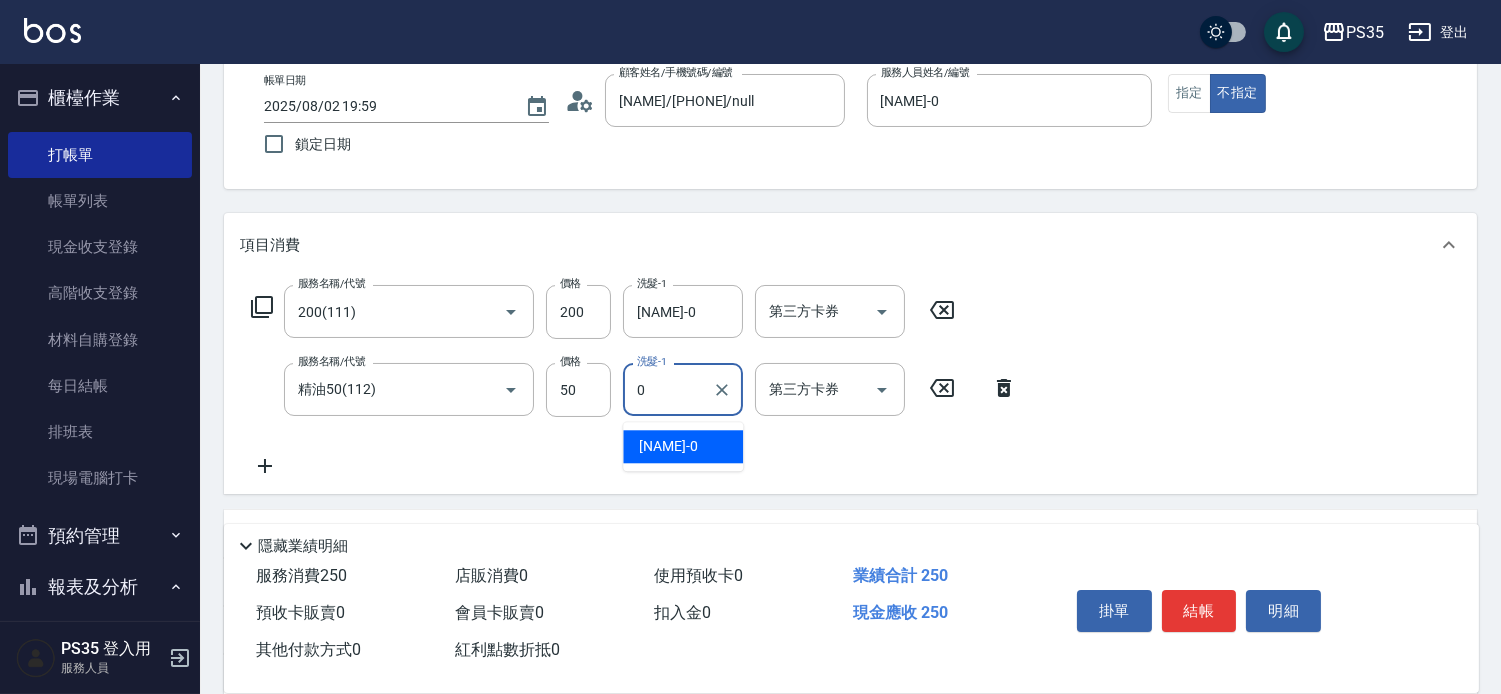 type on "[NAME]-0" 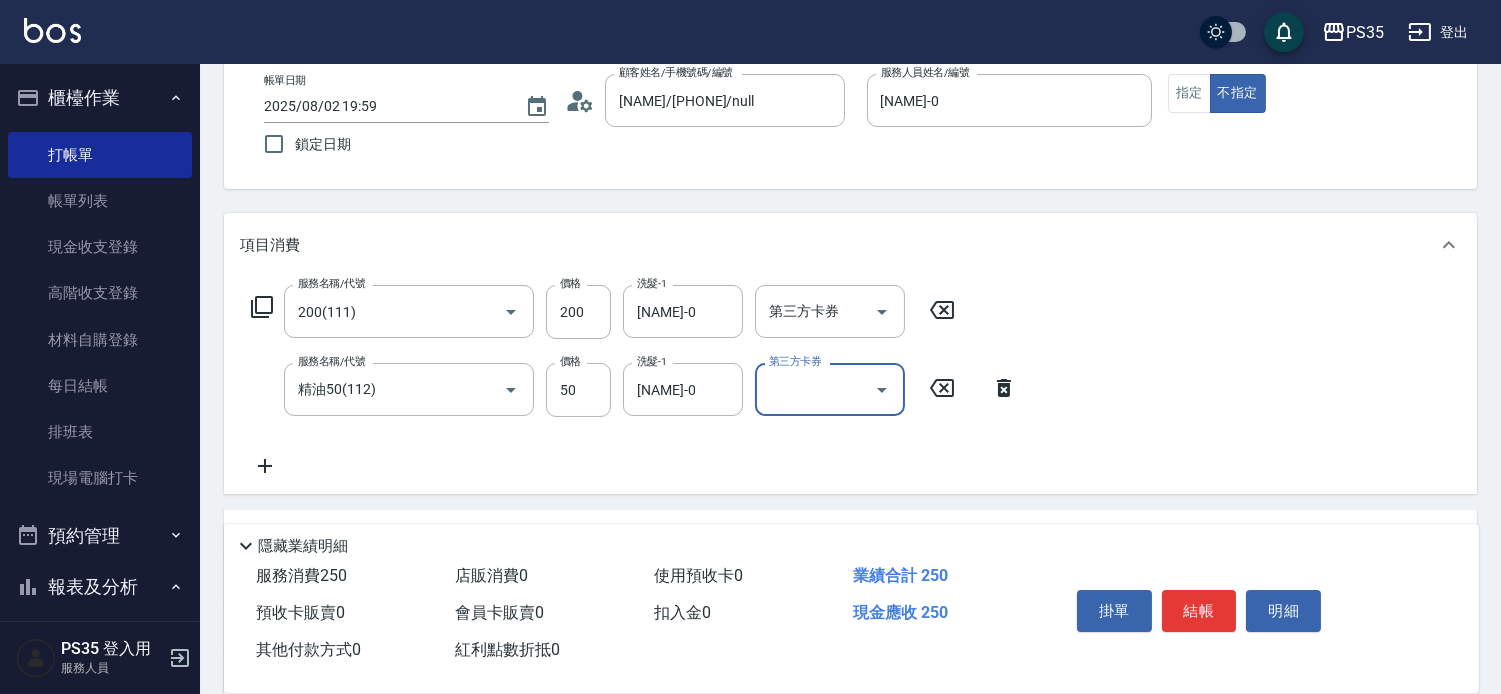 click on "結帳" at bounding box center (1199, 611) 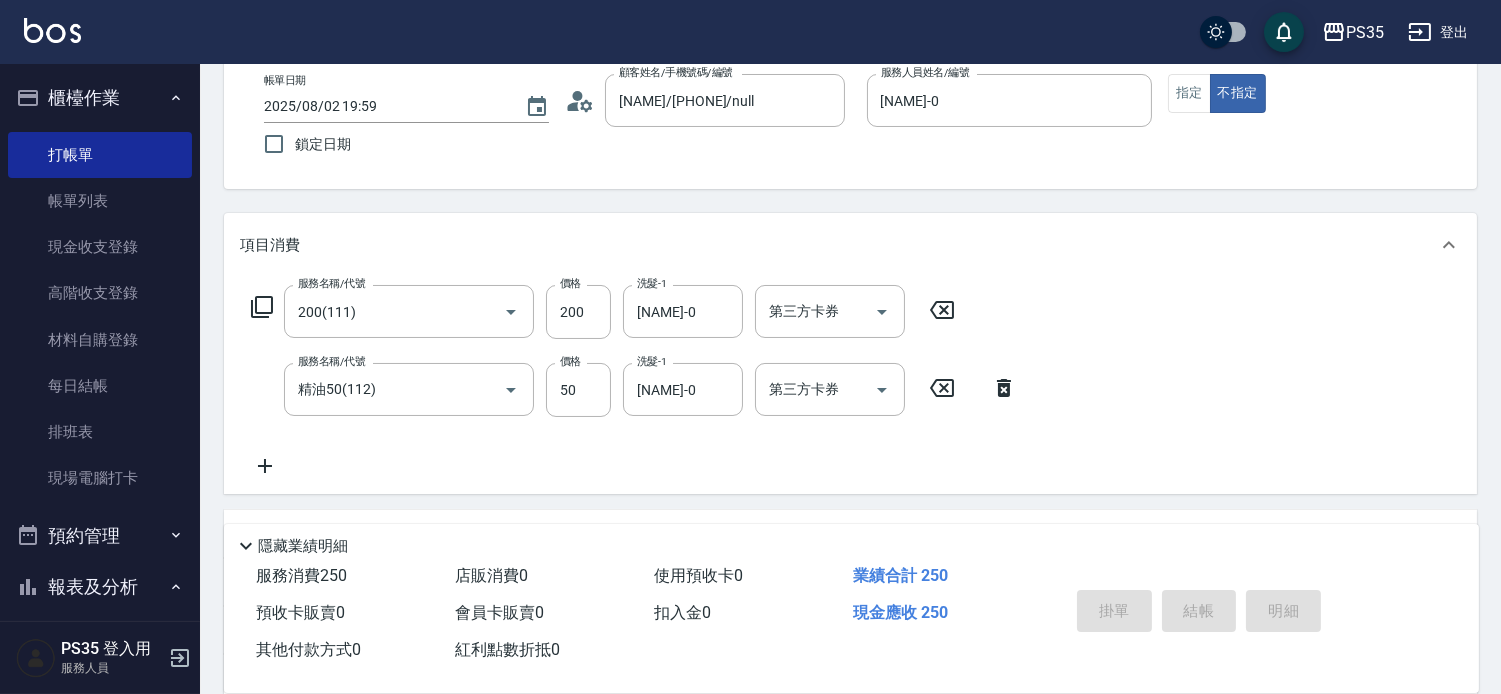 type on "2025/08/02 20:00" 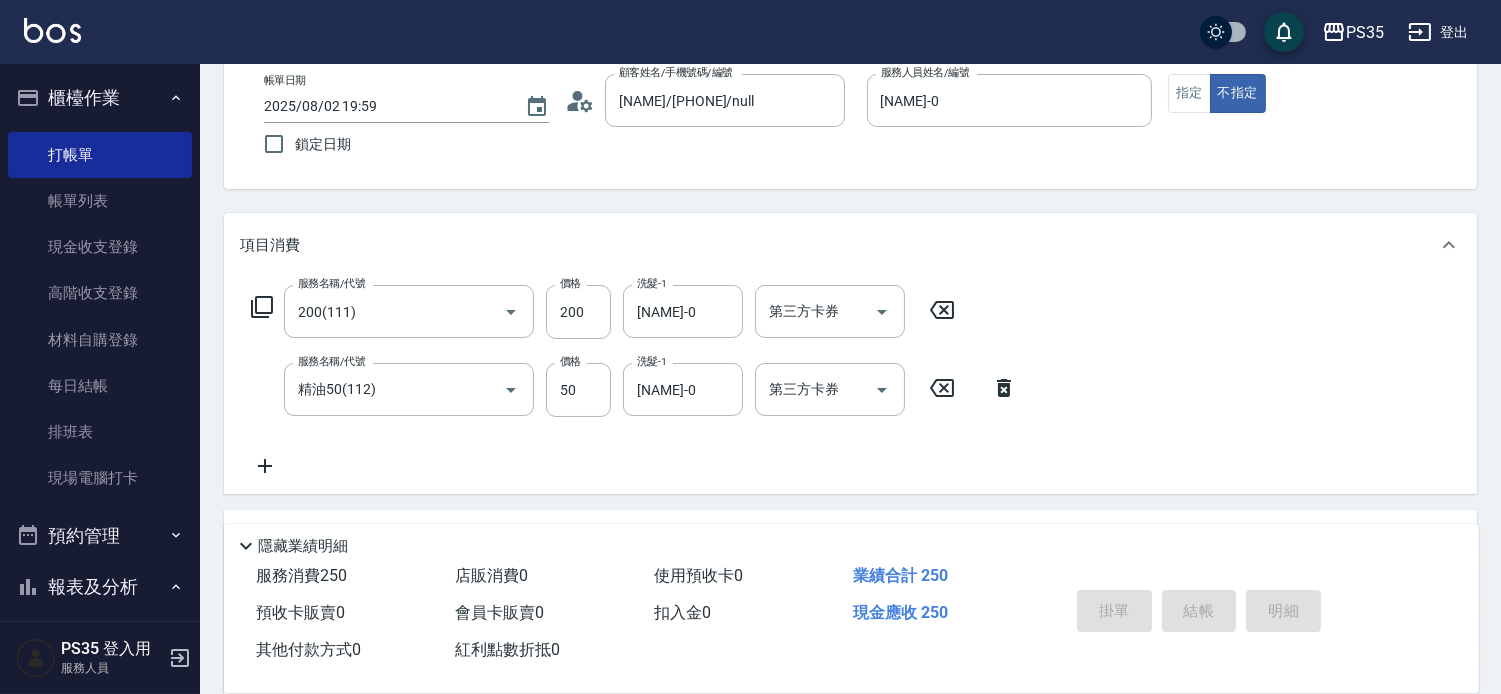 type 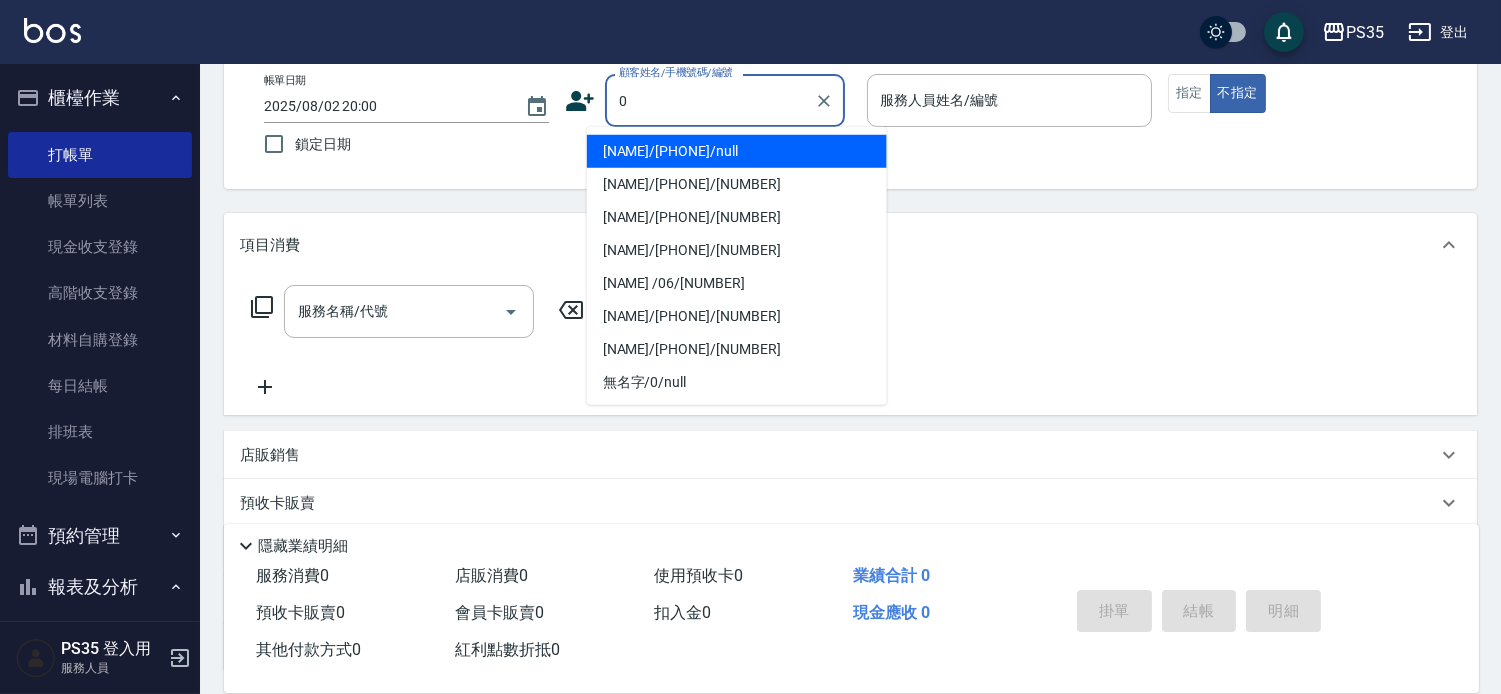 type on "0" 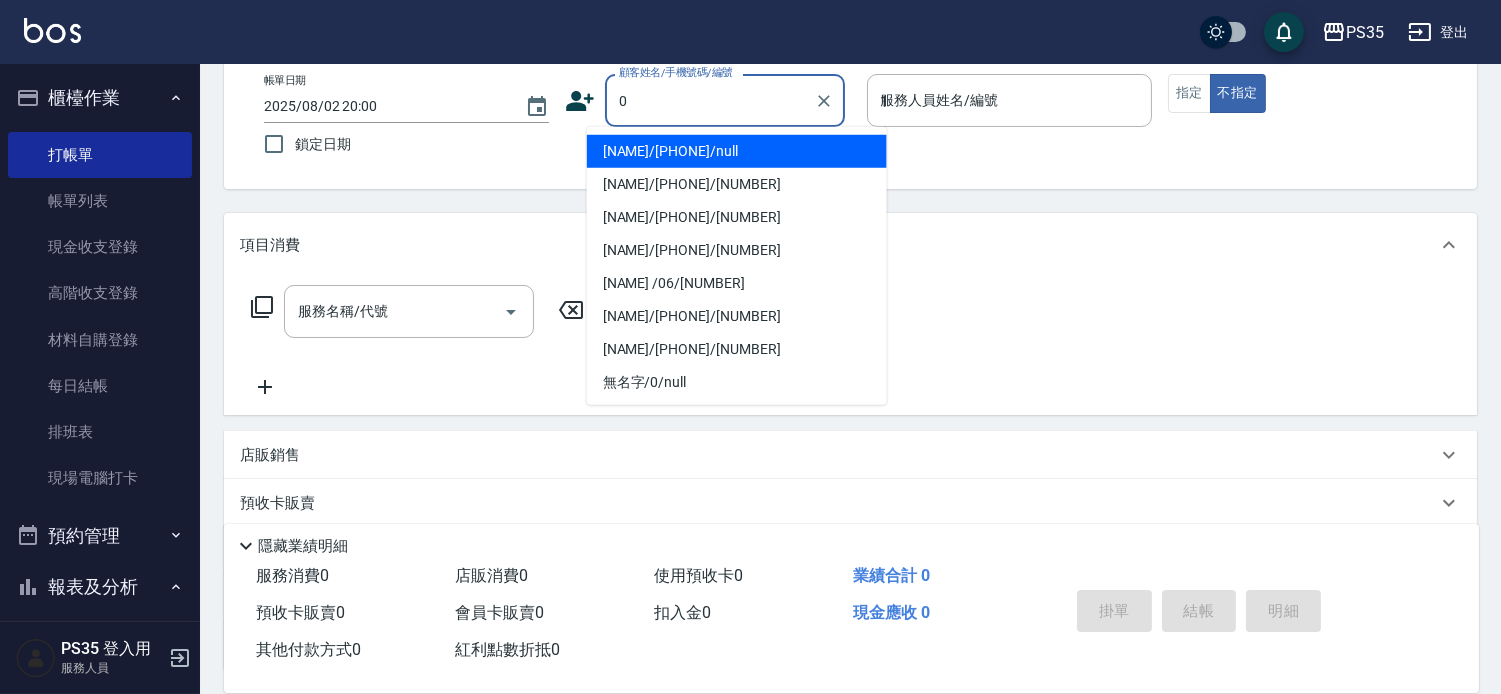 type on "[NAME]/[PHONE]/null" 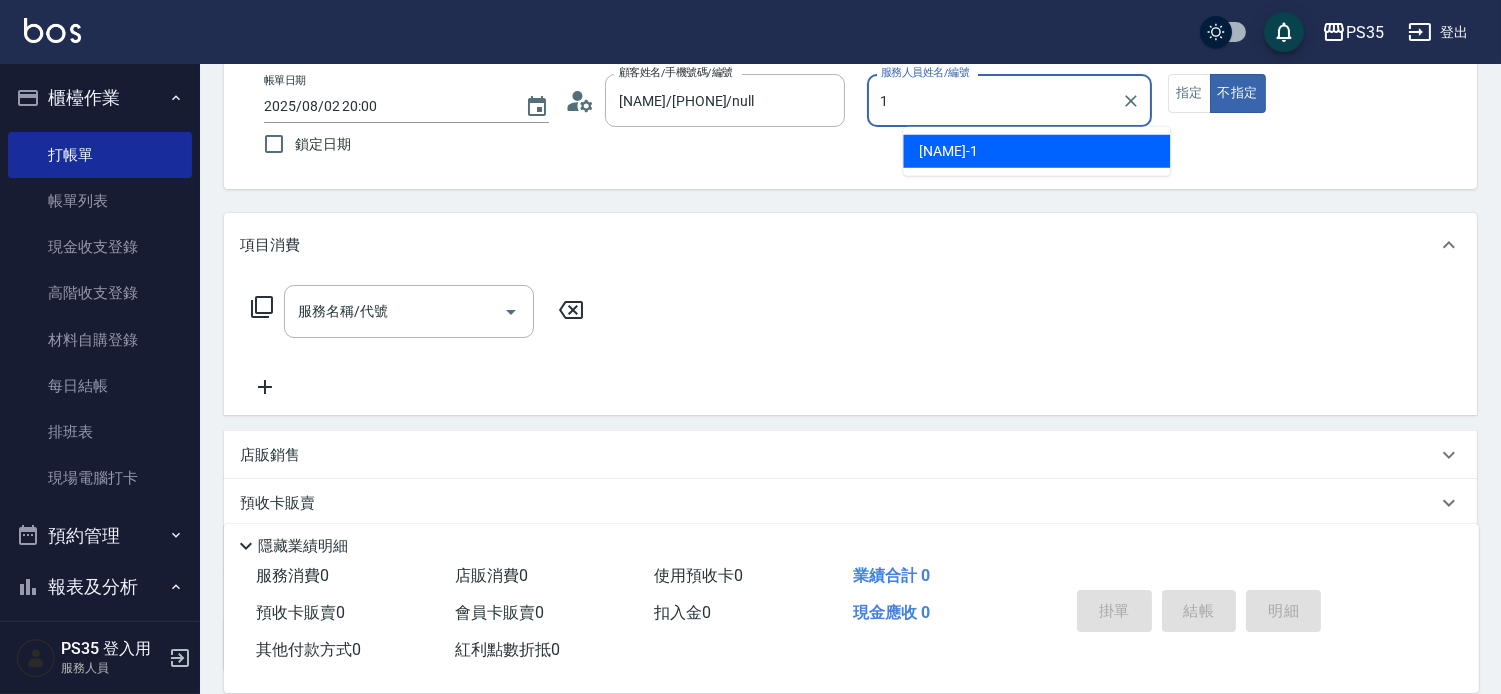 type on "[NAME]-1" 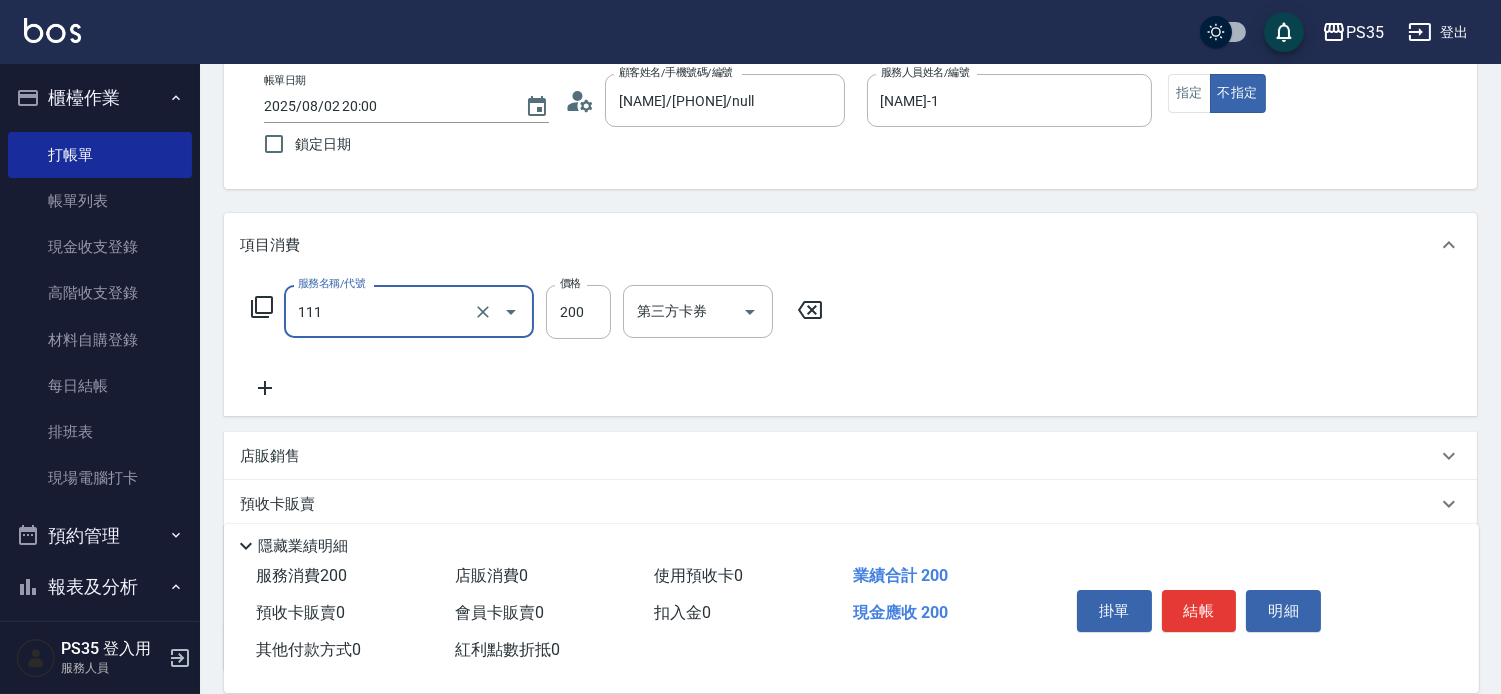 type on "200(111)" 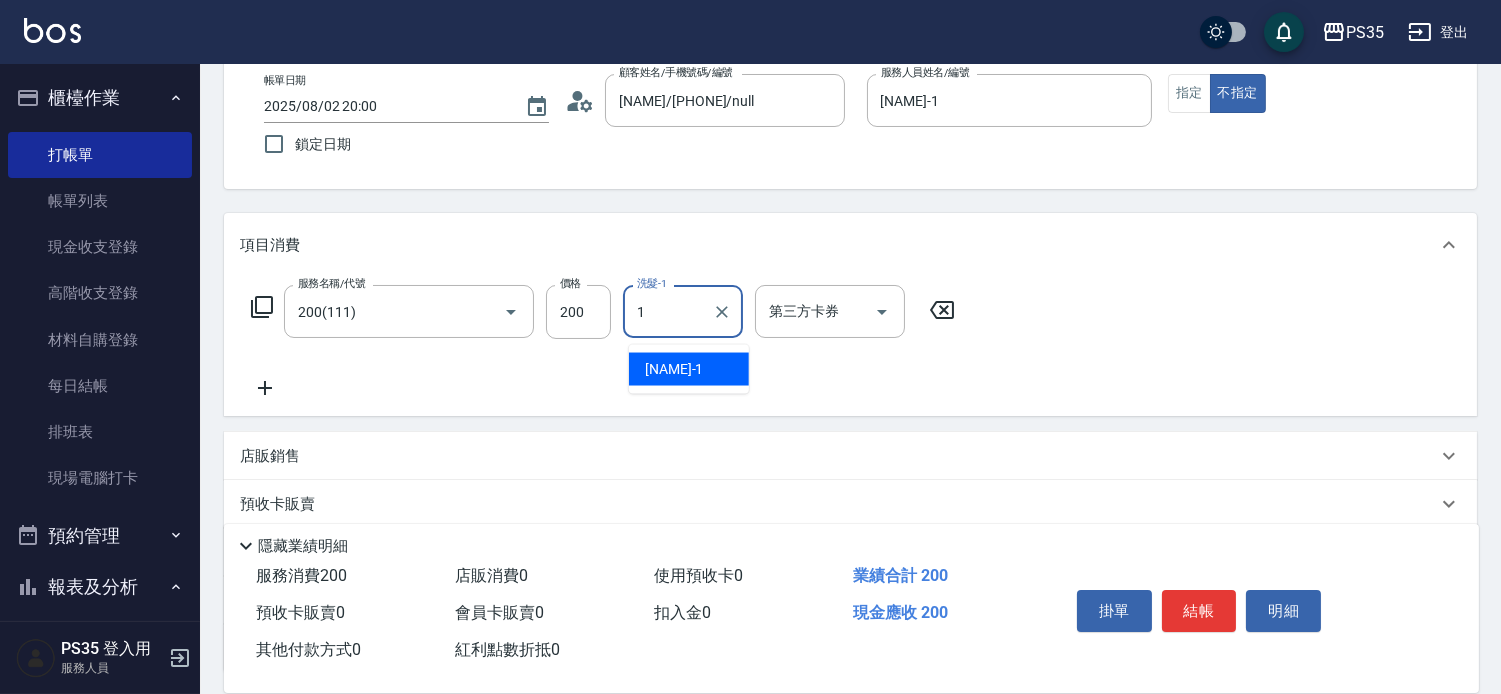 type on "[NAME]-1" 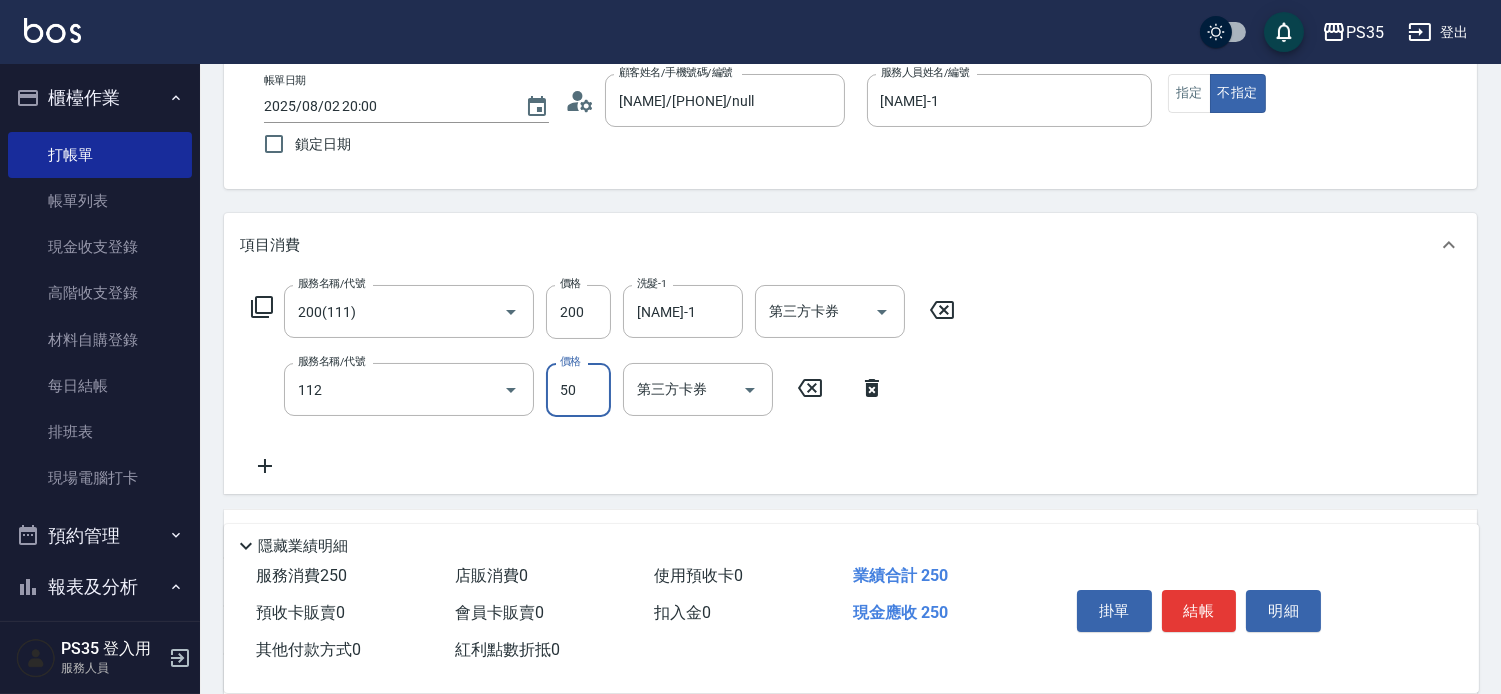 type on "精油50(112)" 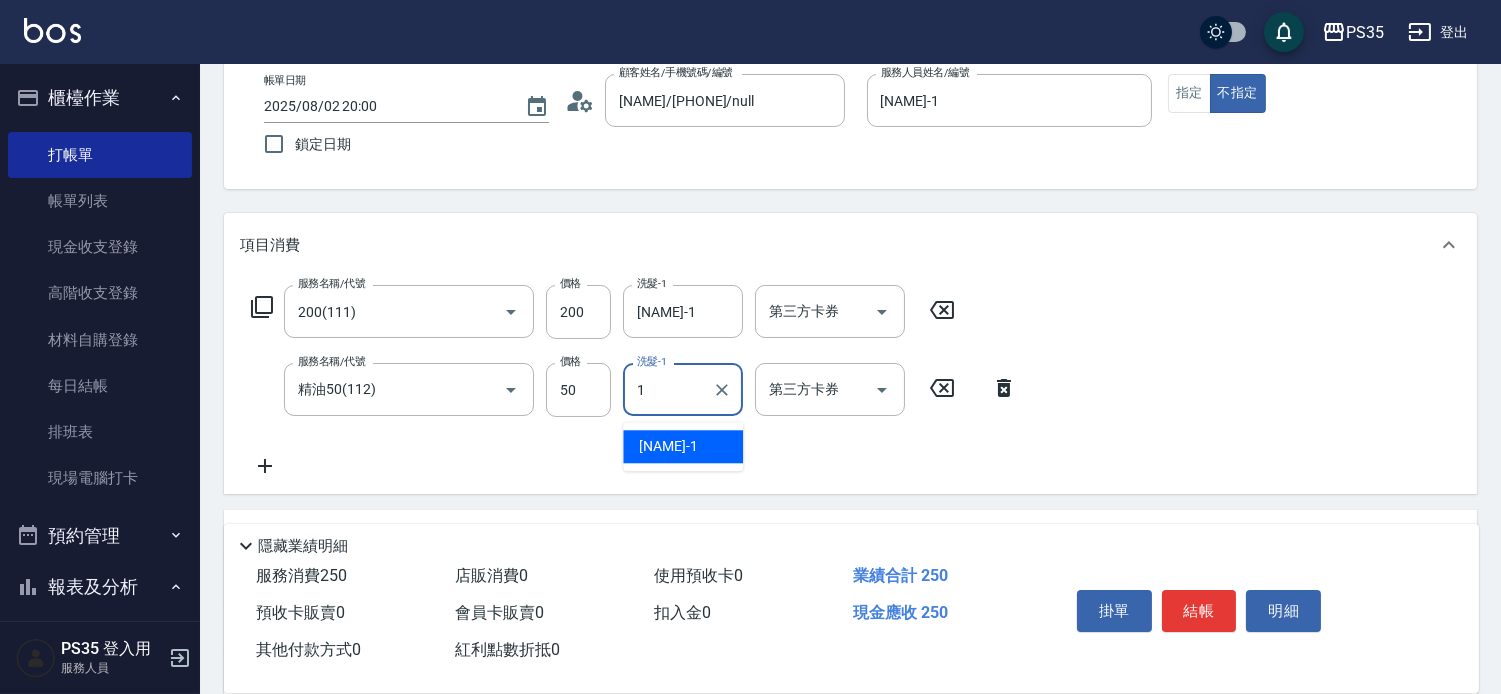 type on "[NAME]-1" 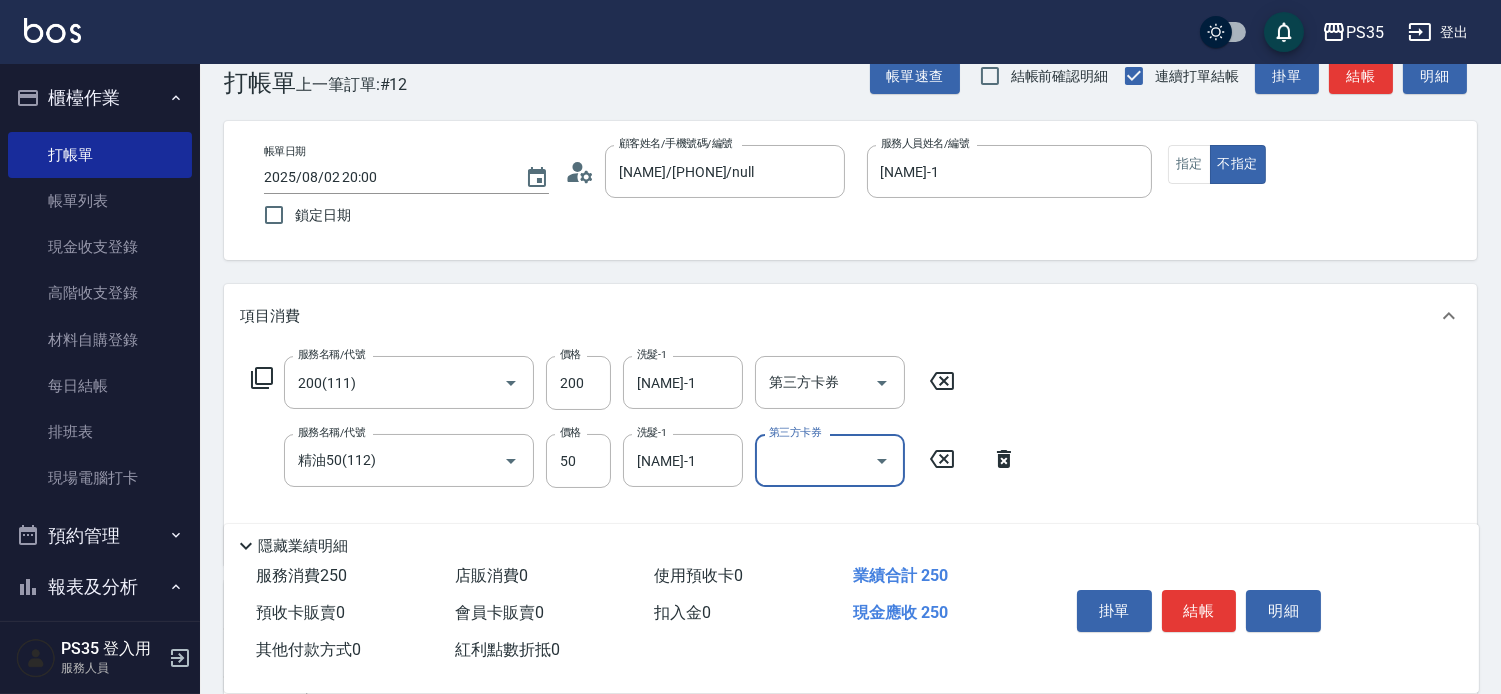 scroll, scrollTop: 0, scrollLeft: 0, axis: both 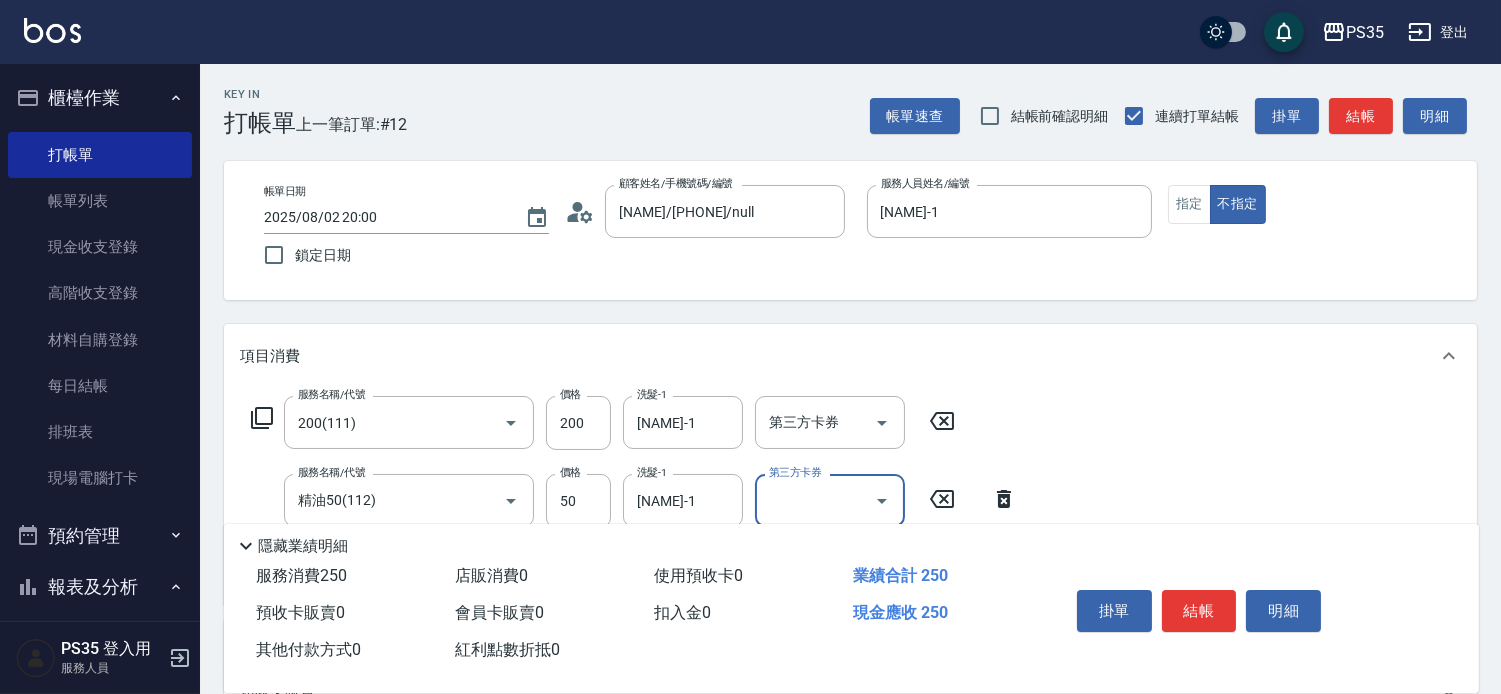 click on "結帳" at bounding box center (1199, 611) 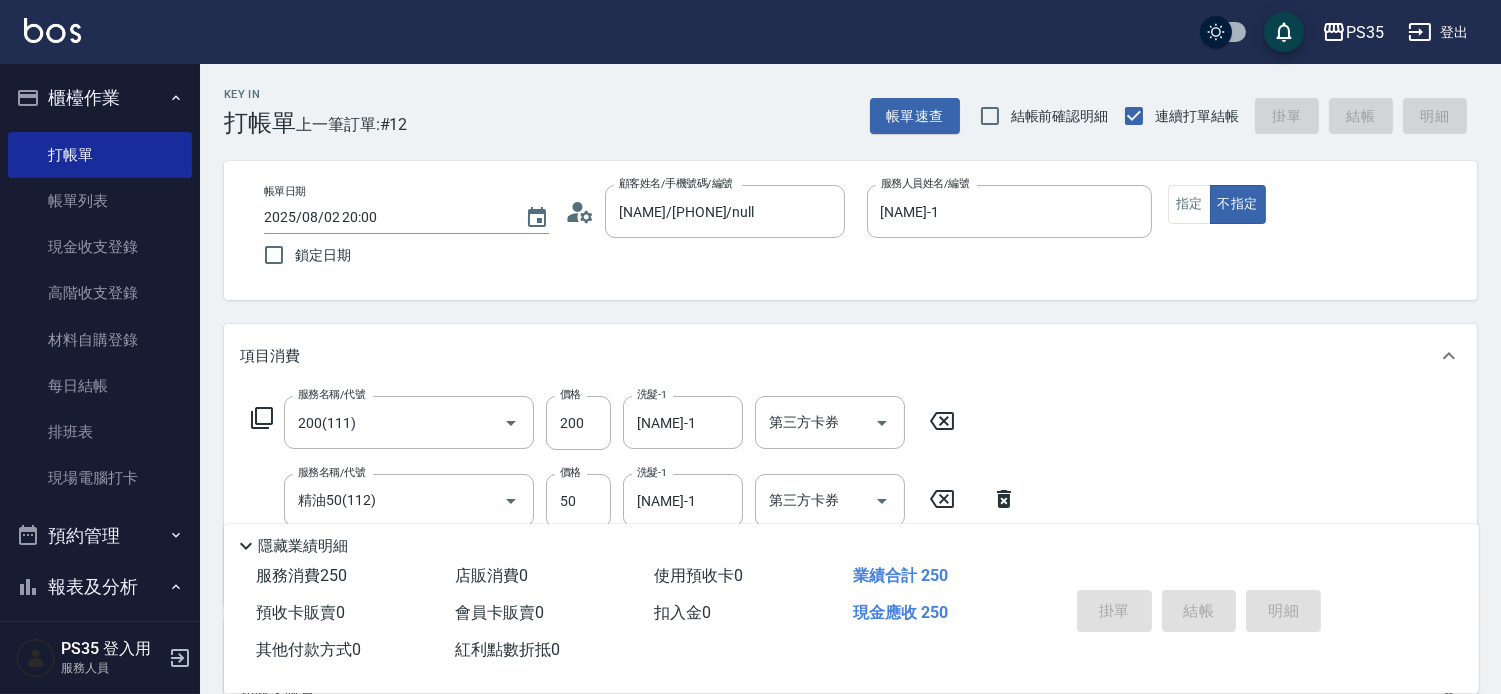 type 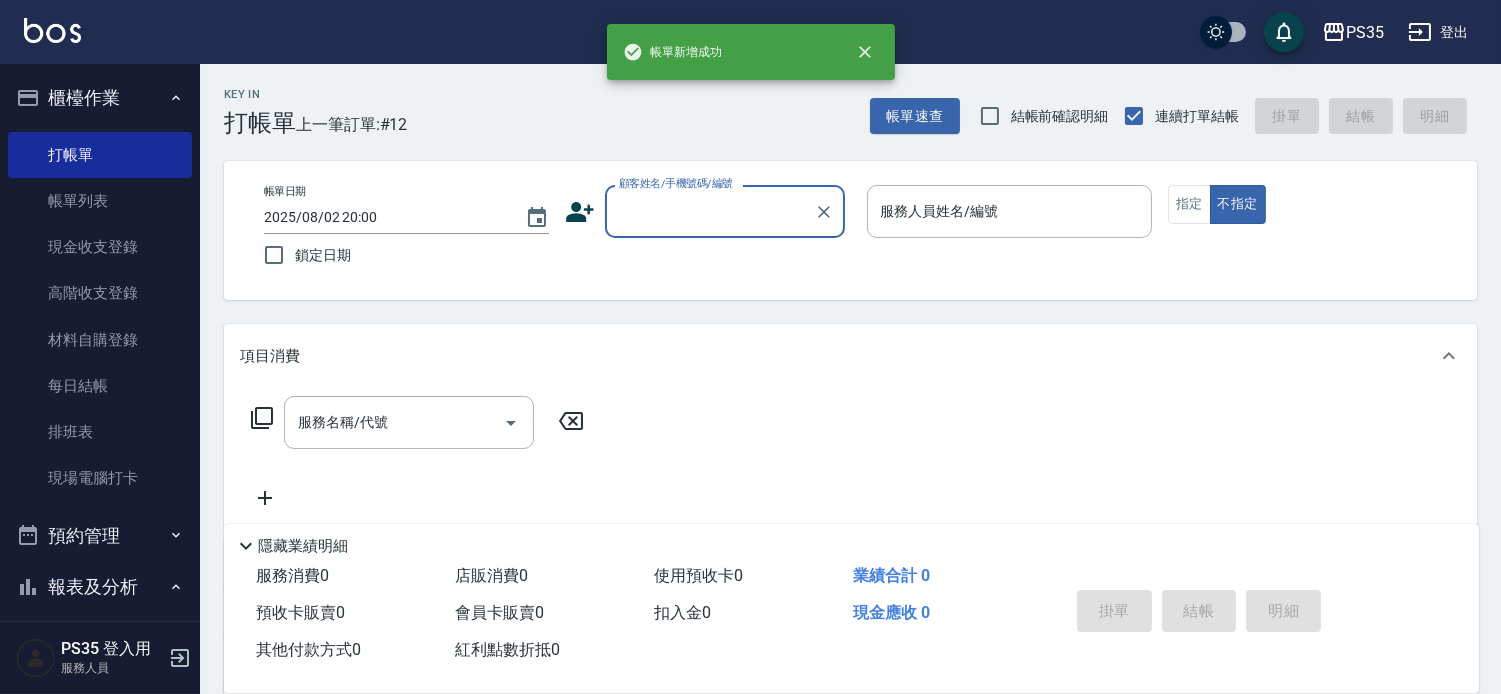 scroll, scrollTop: 111, scrollLeft: 0, axis: vertical 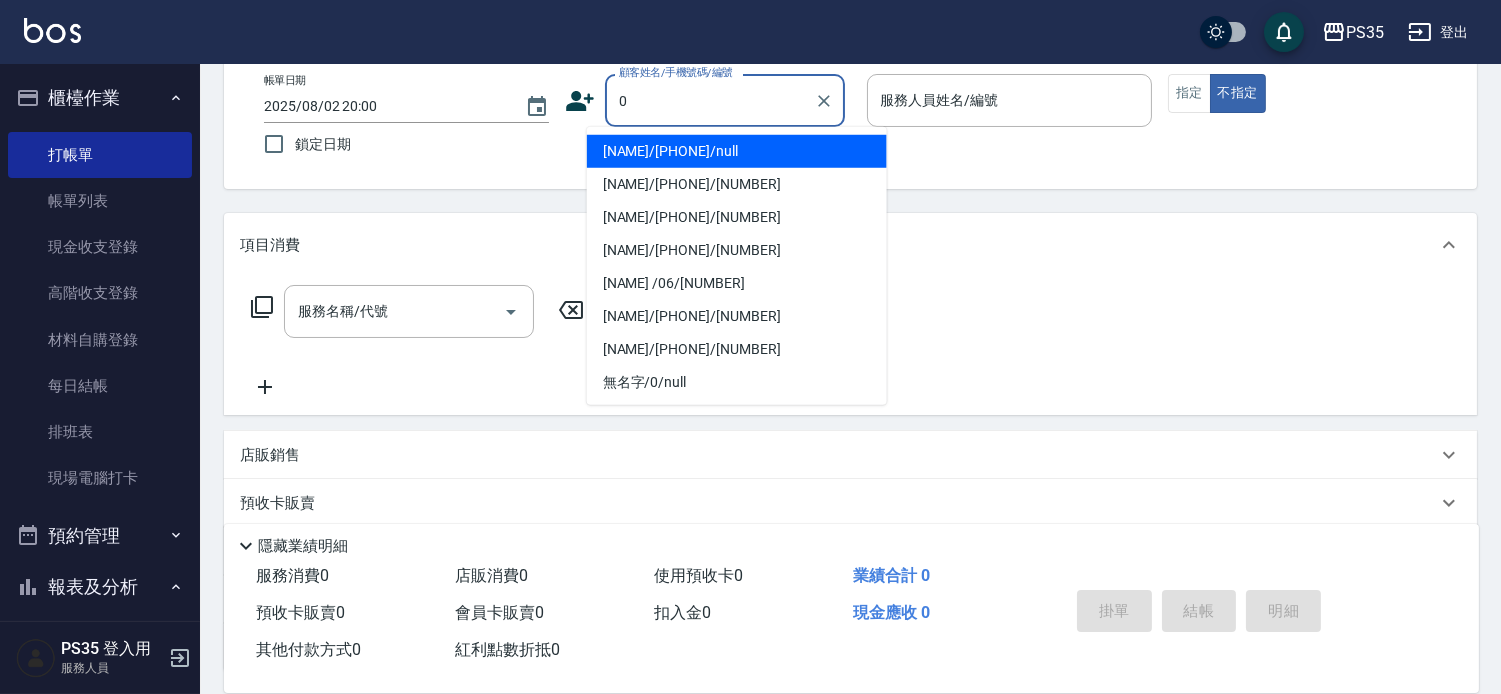 type on "0" 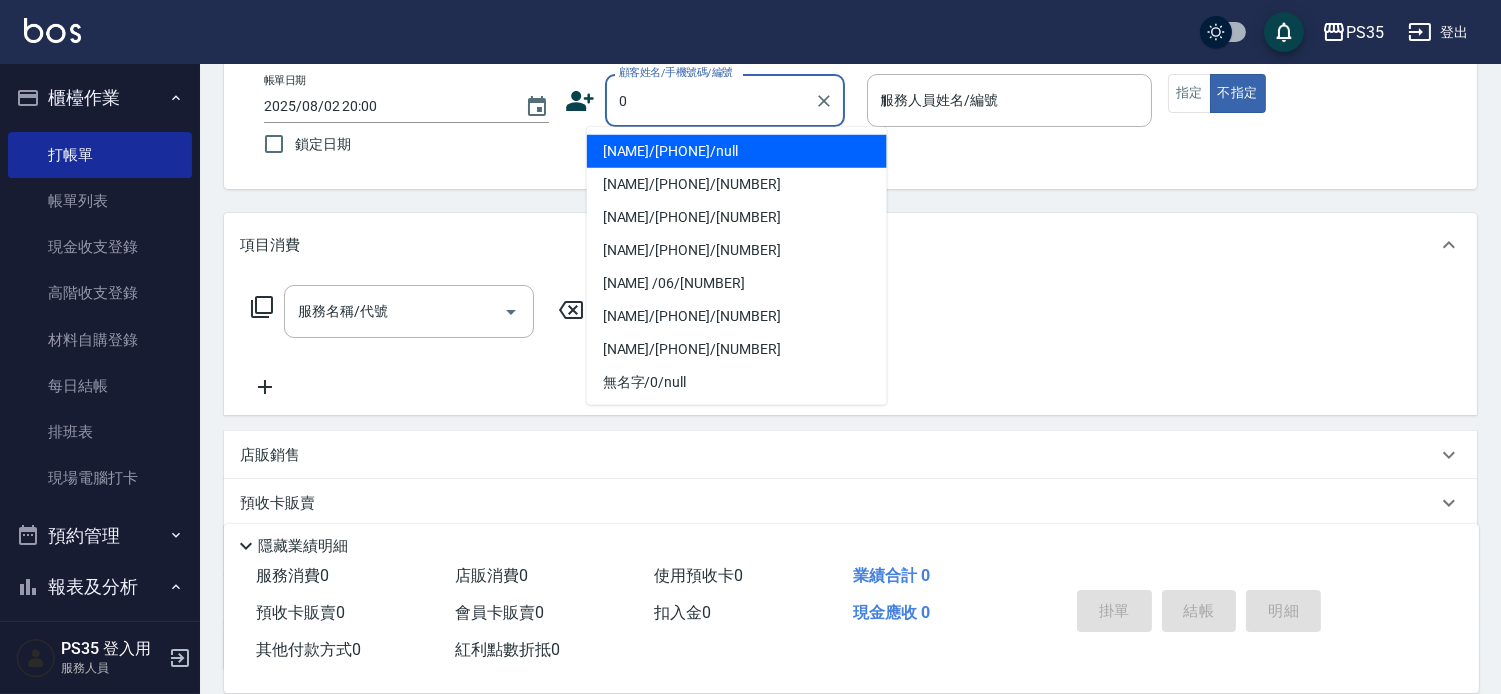type on "[NAME]/[PHONE]/null" 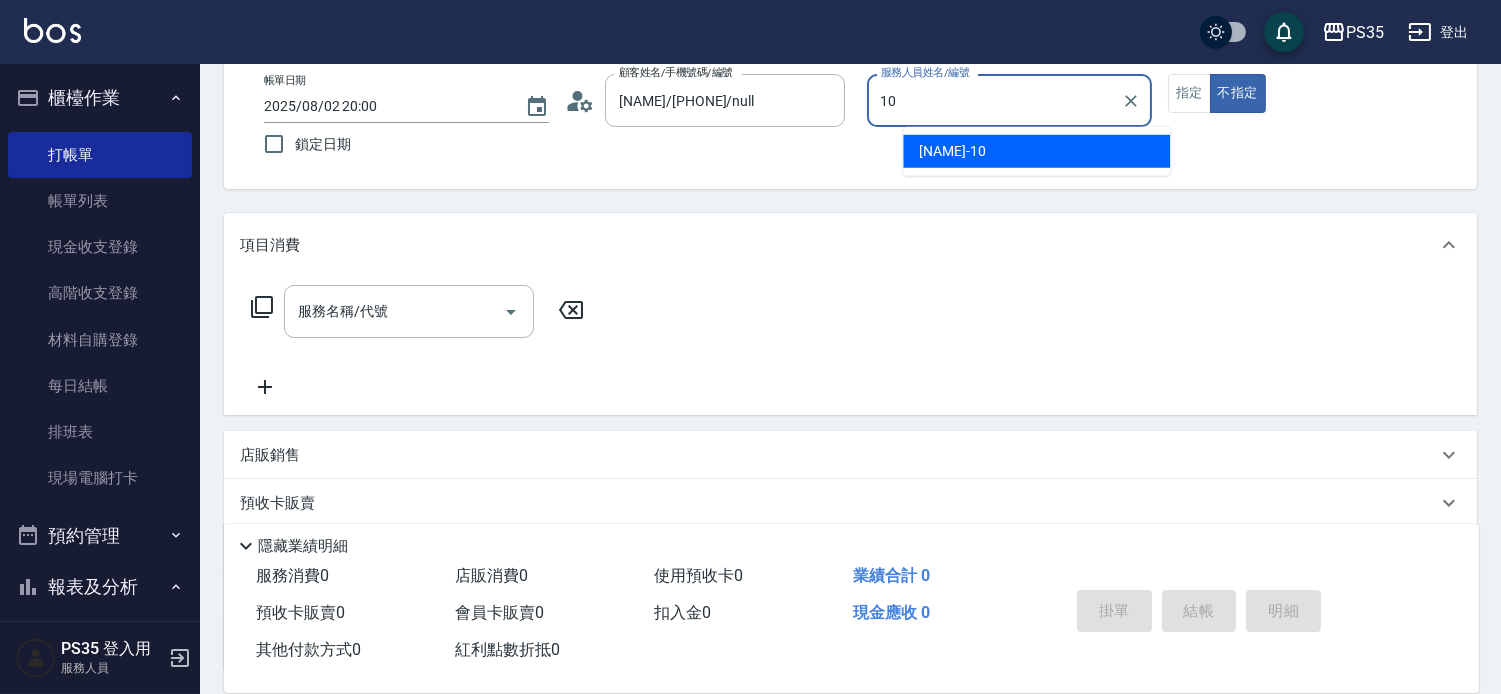 type on "[NAME]-10" 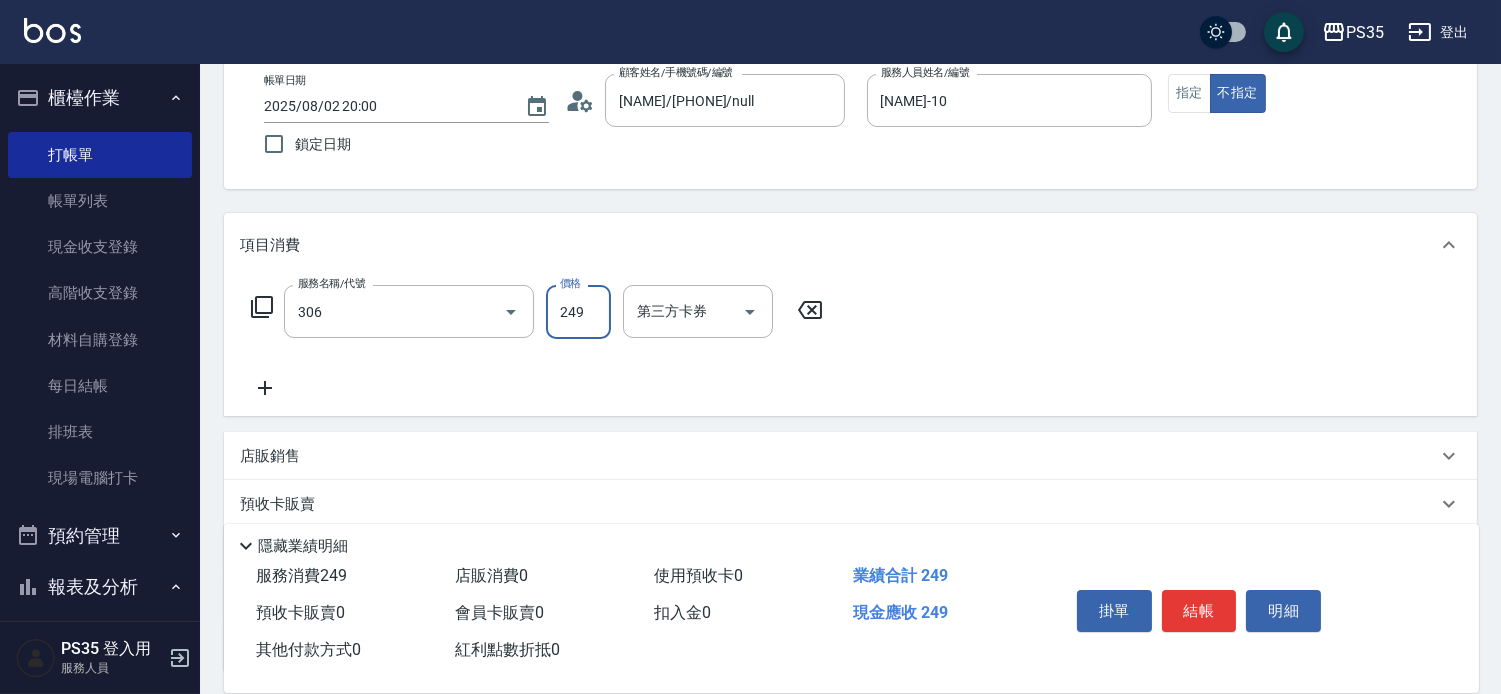 type on "剪髮(306)" 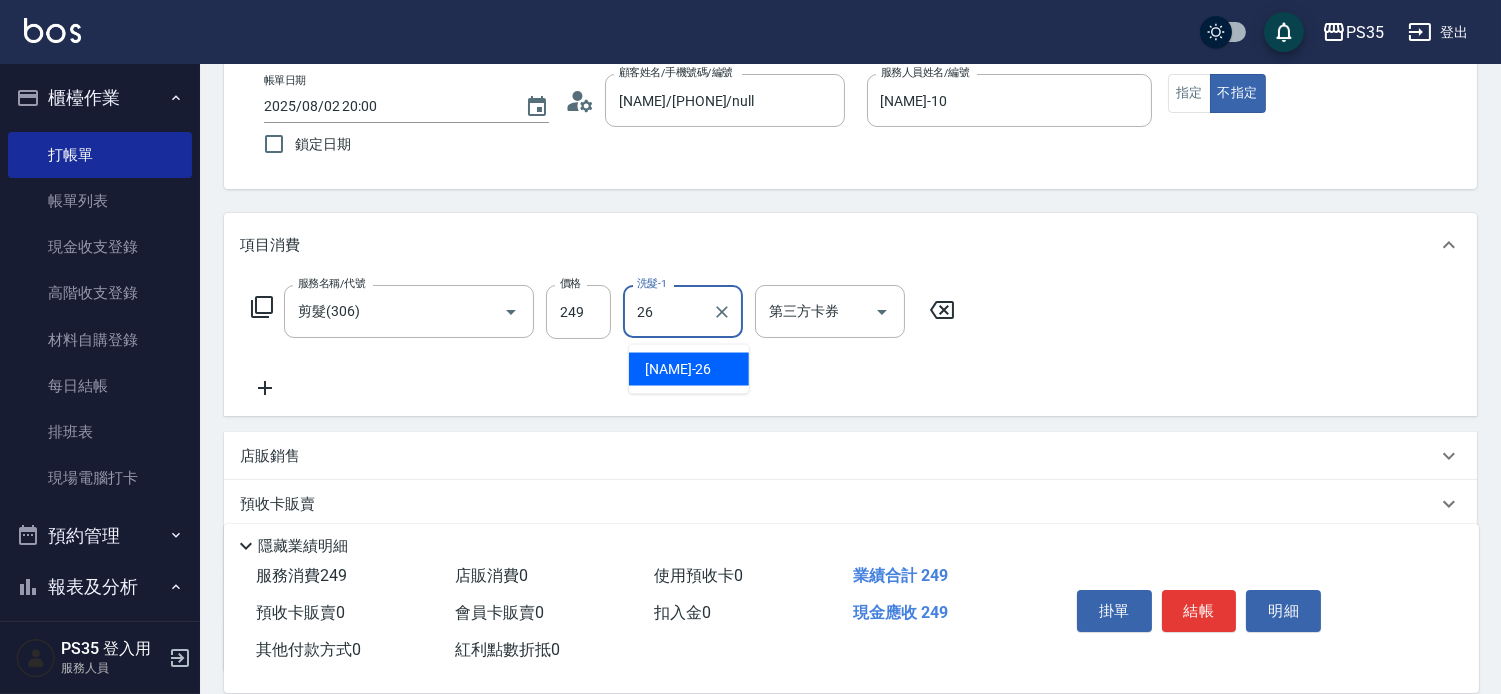 type on "[NAME]-26" 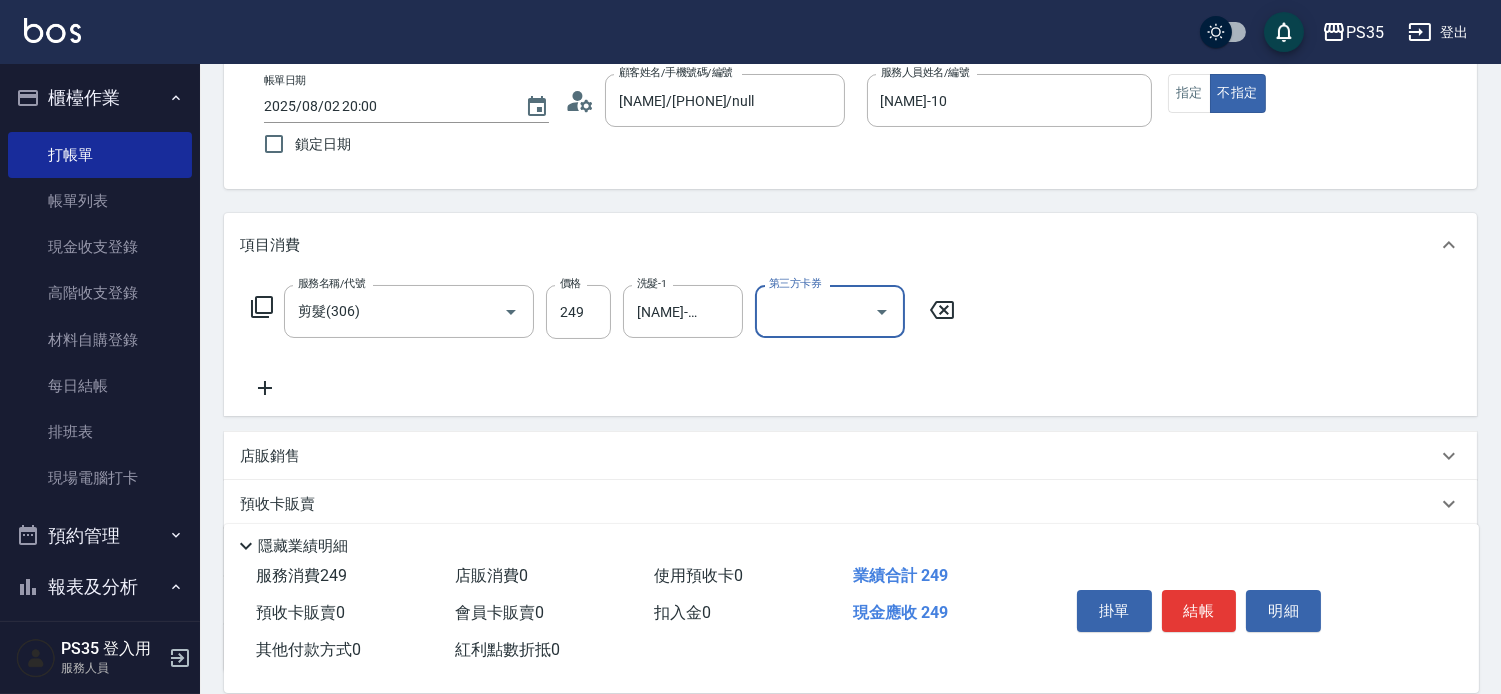 click on "結帳" at bounding box center [1199, 611] 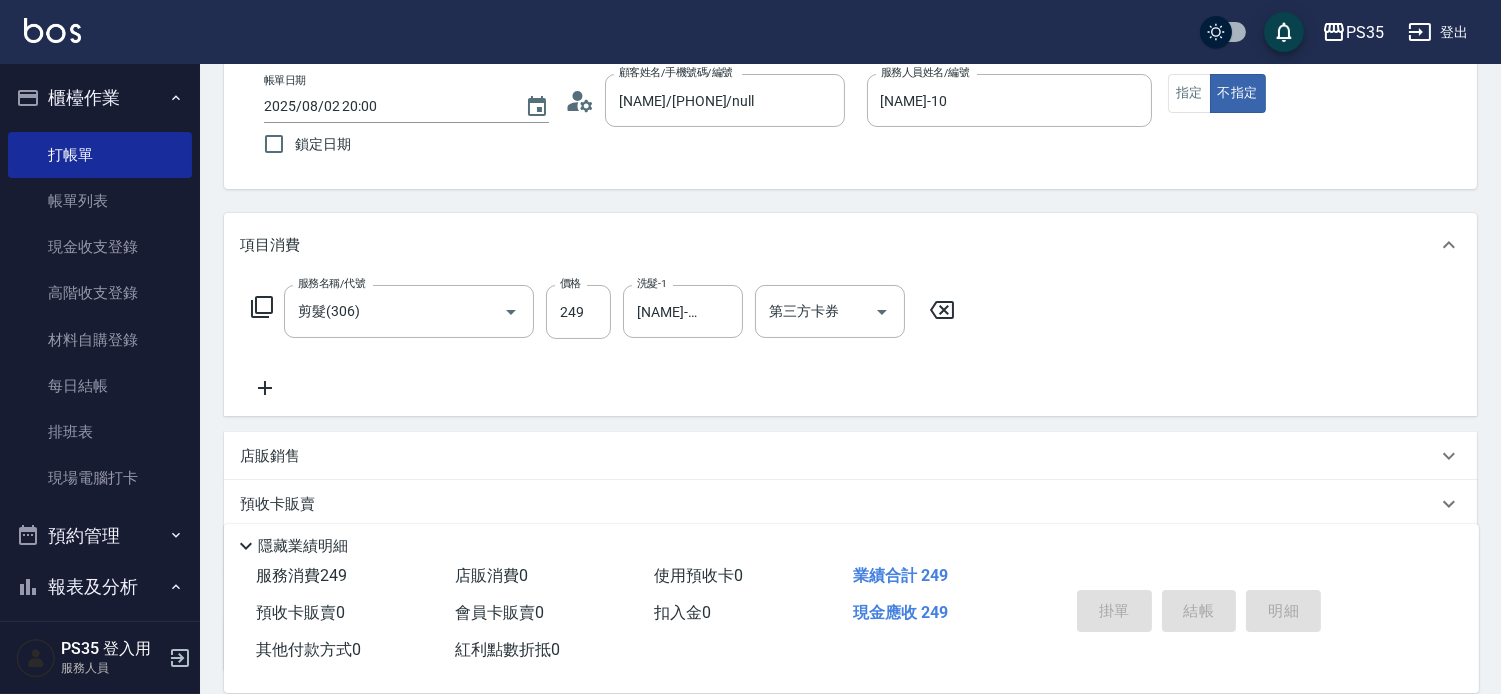 type 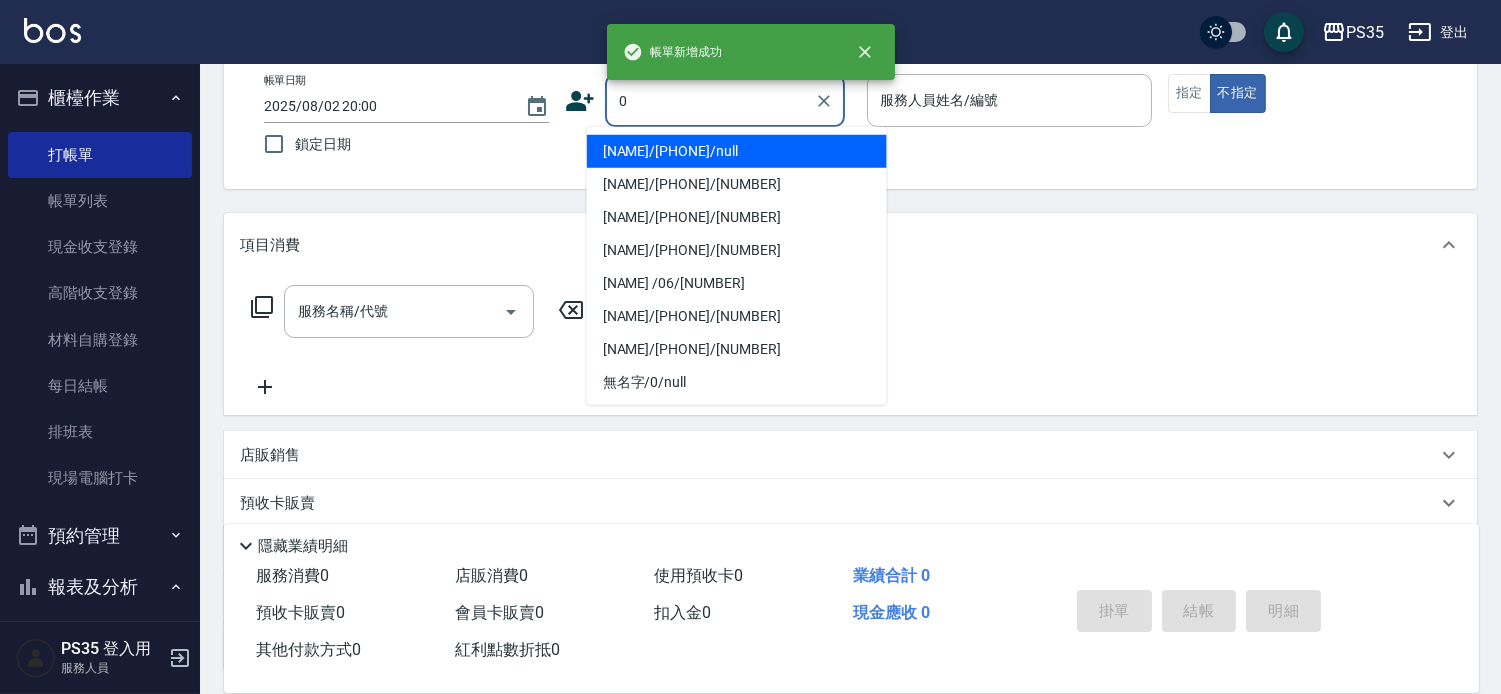 type on "0" 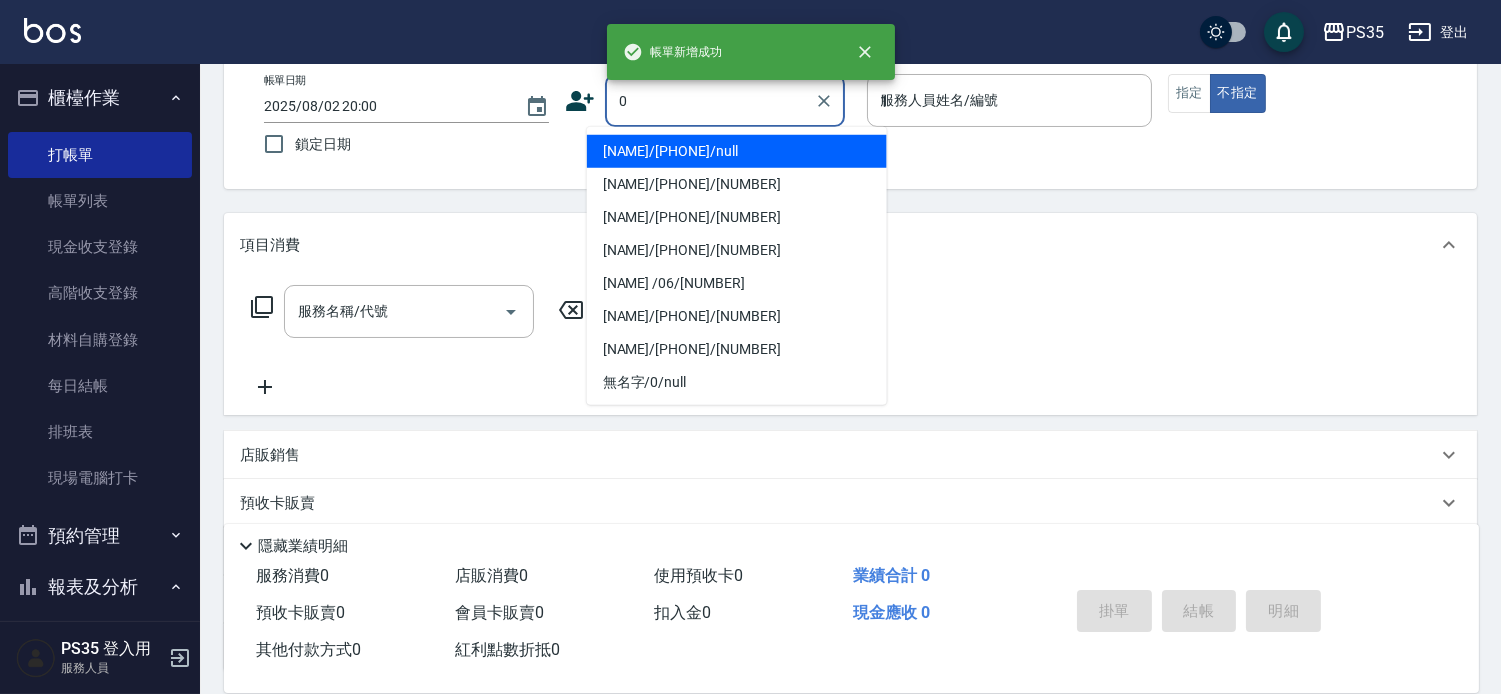 type on "[NAME]/[PHONE]/null" 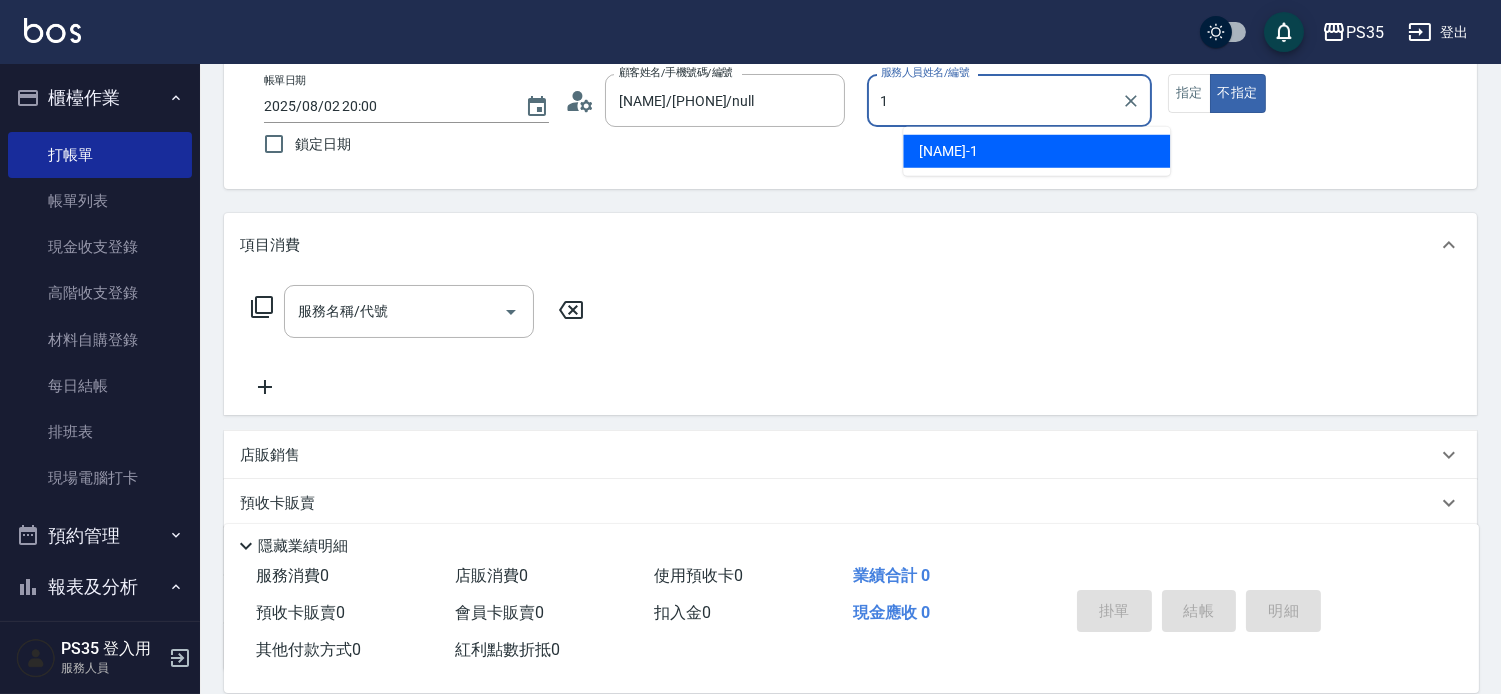 type on "[NAME]-1" 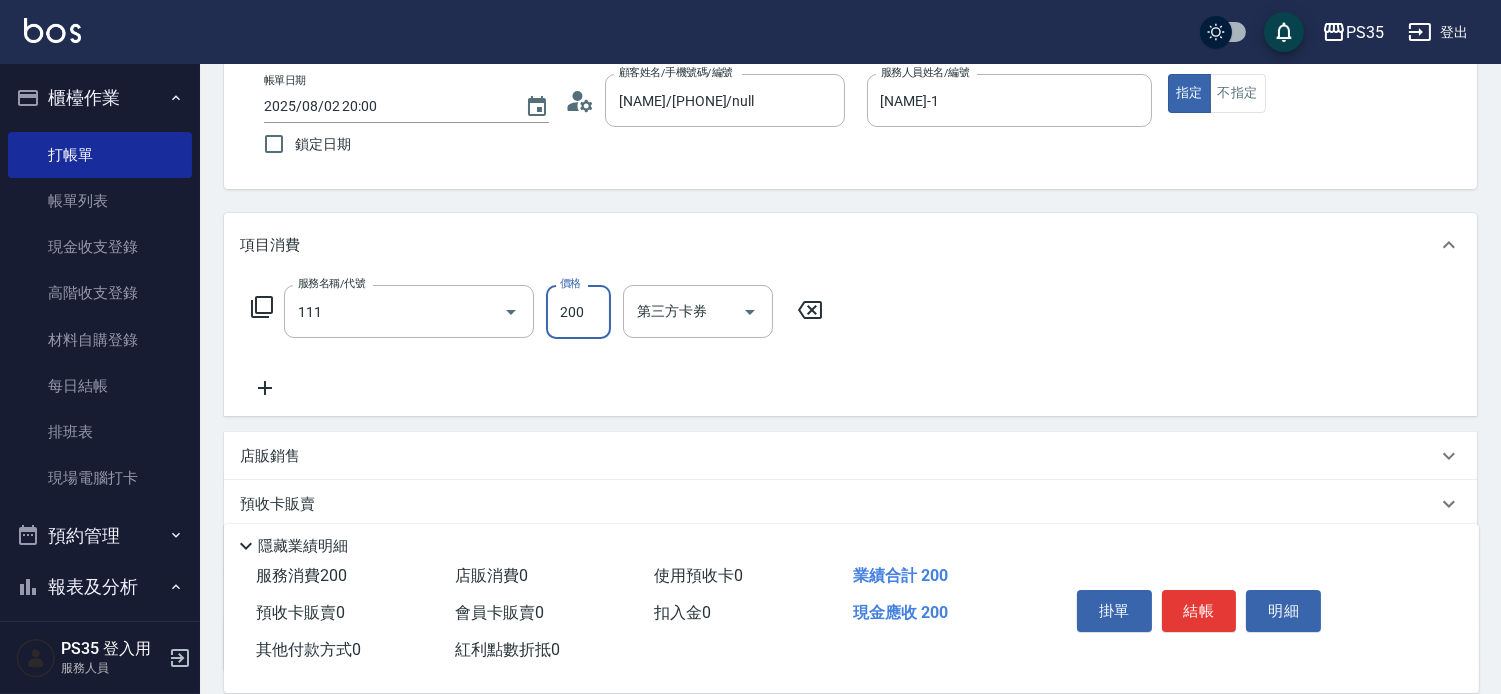 type on "200(111)" 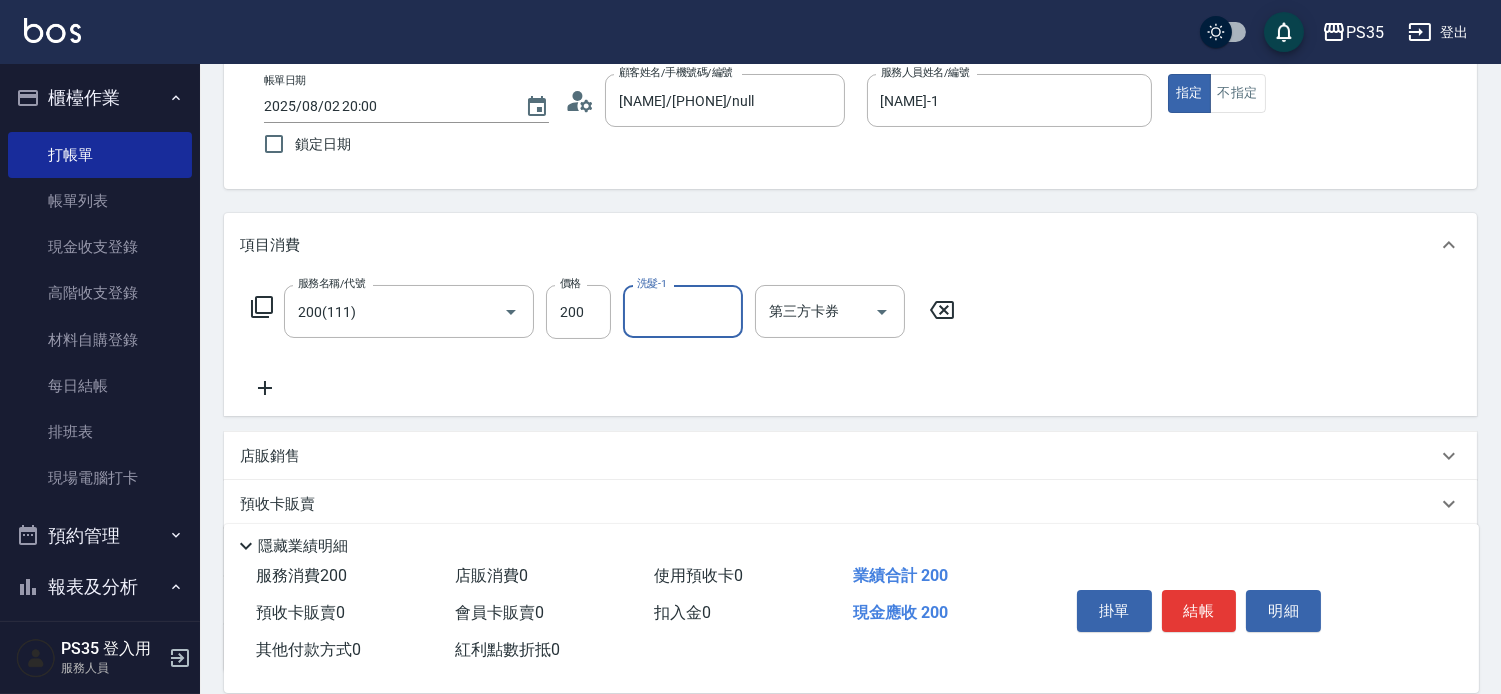 type on "0" 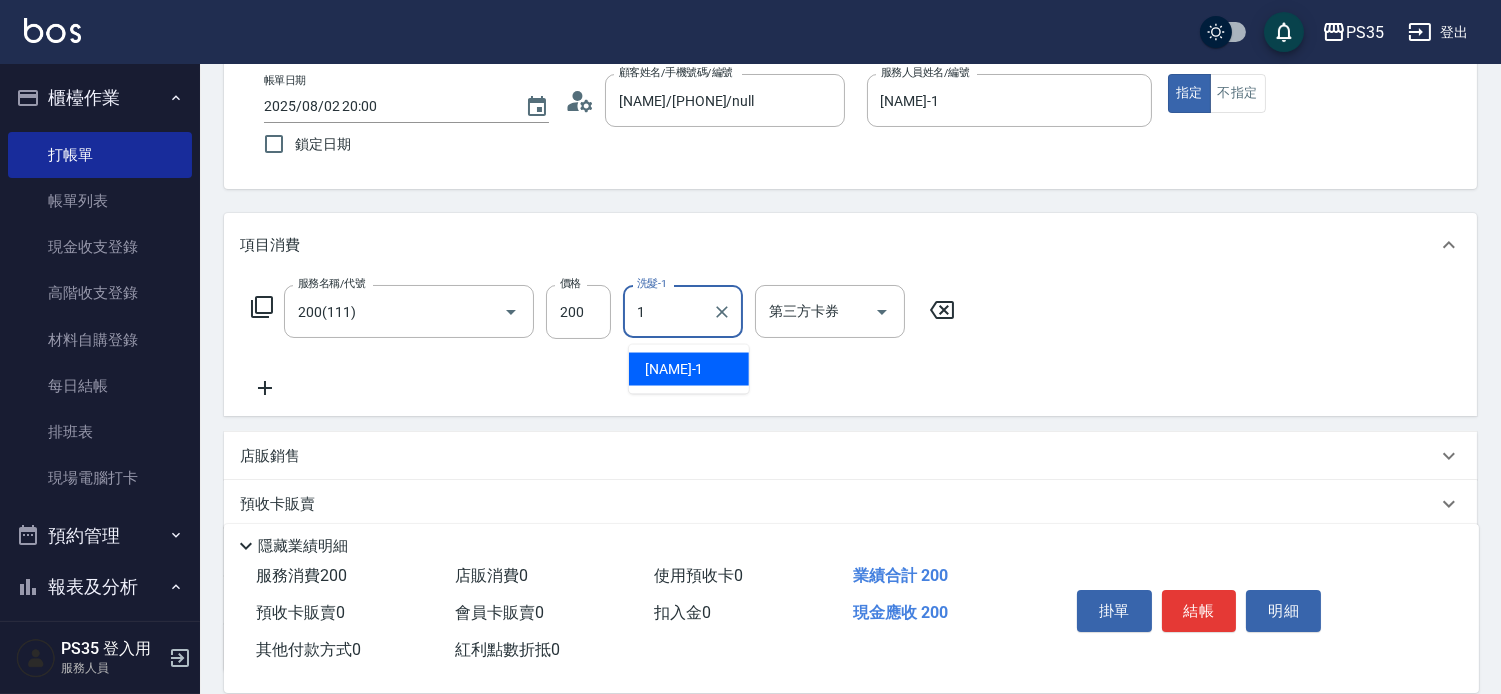 type on "[NAME]-1" 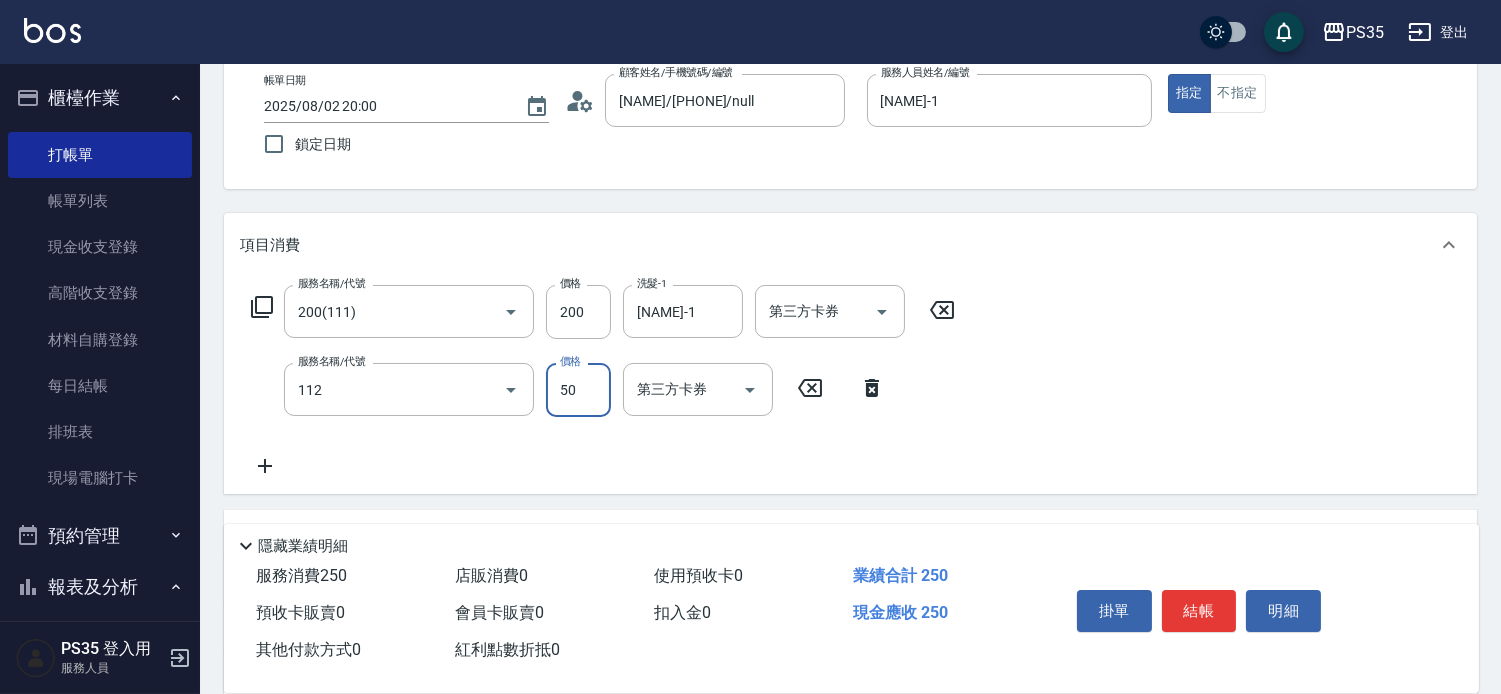 type on "精油50(112)" 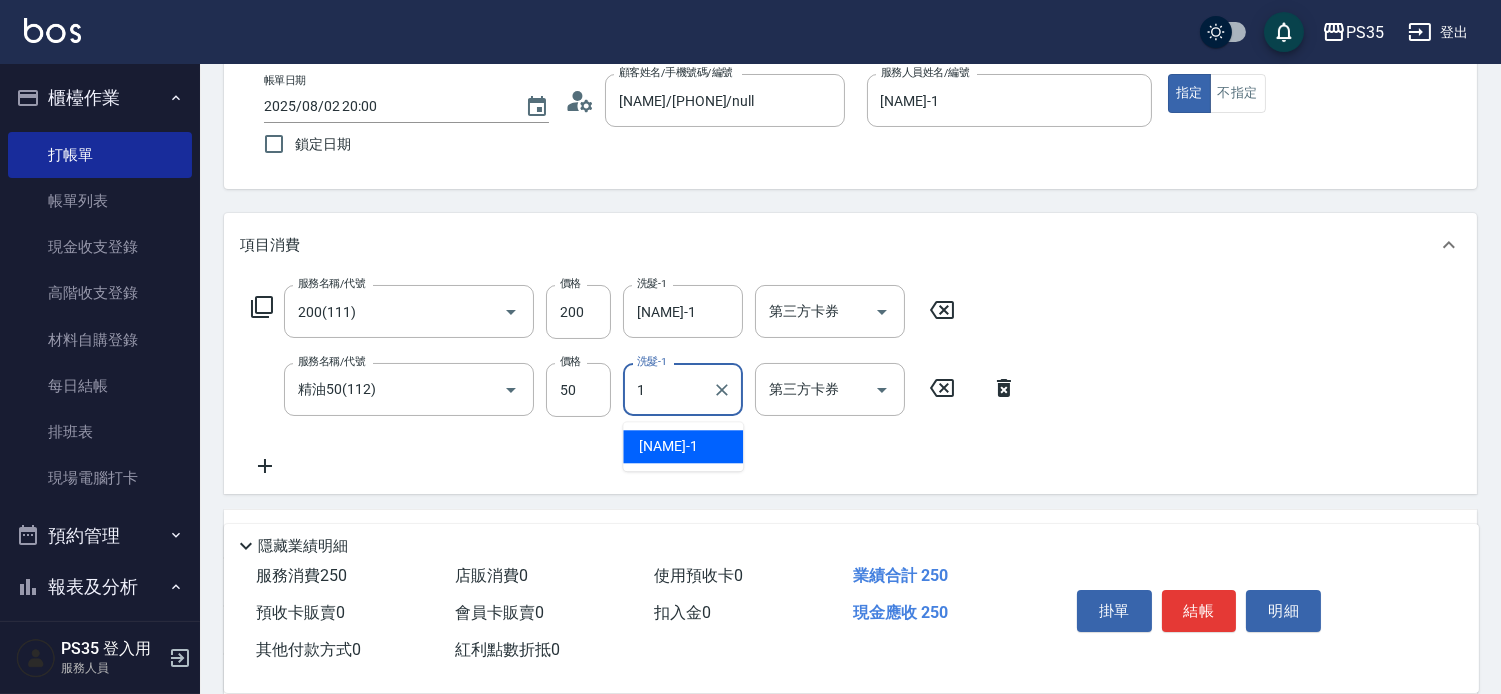 type on "[NAME]-1" 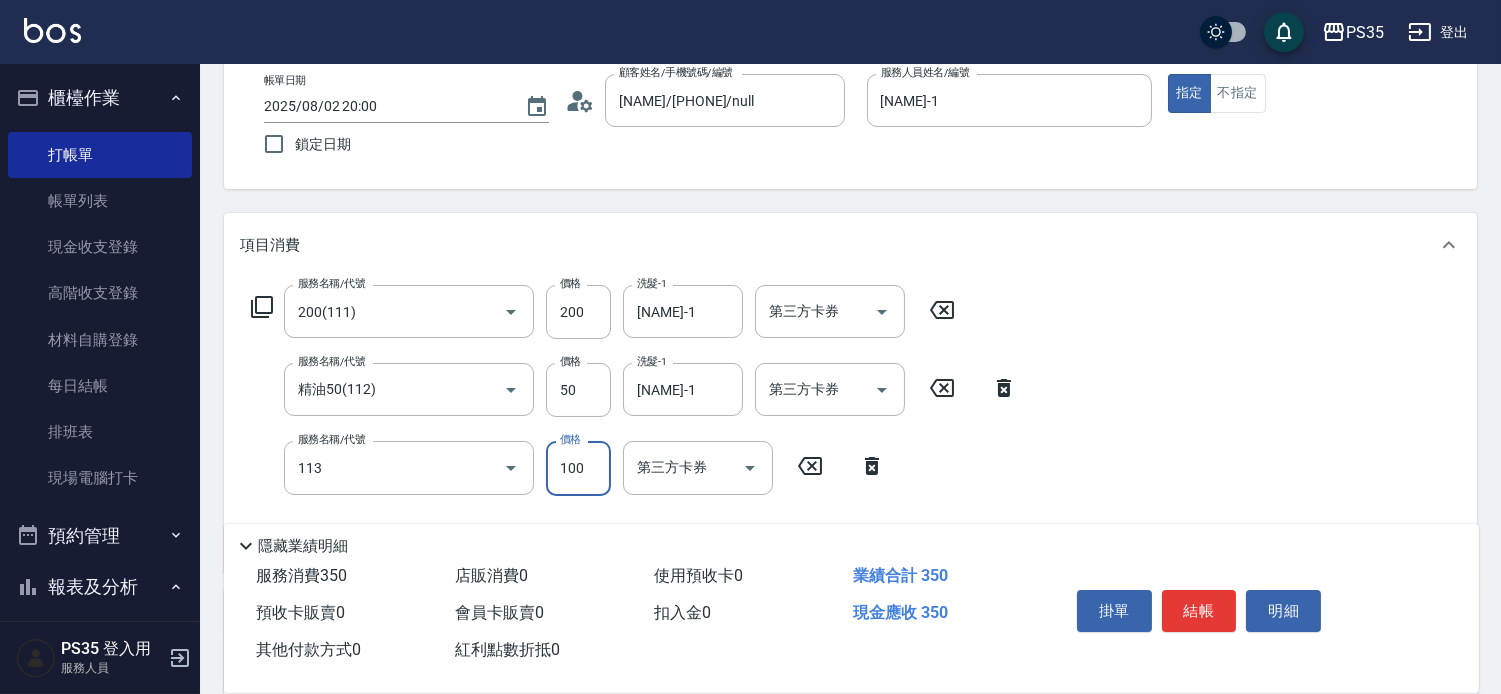 type on "瞬護100(113)" 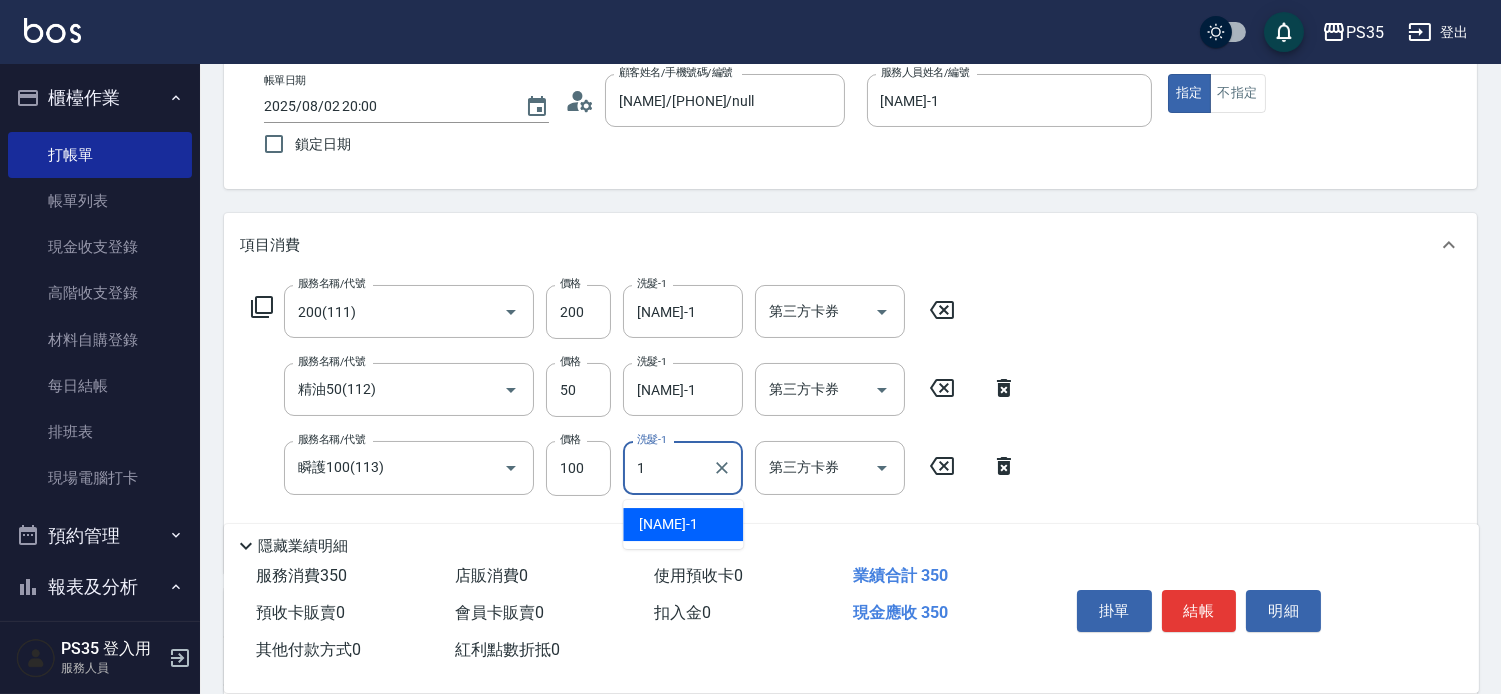 type on "[NAME]-1" 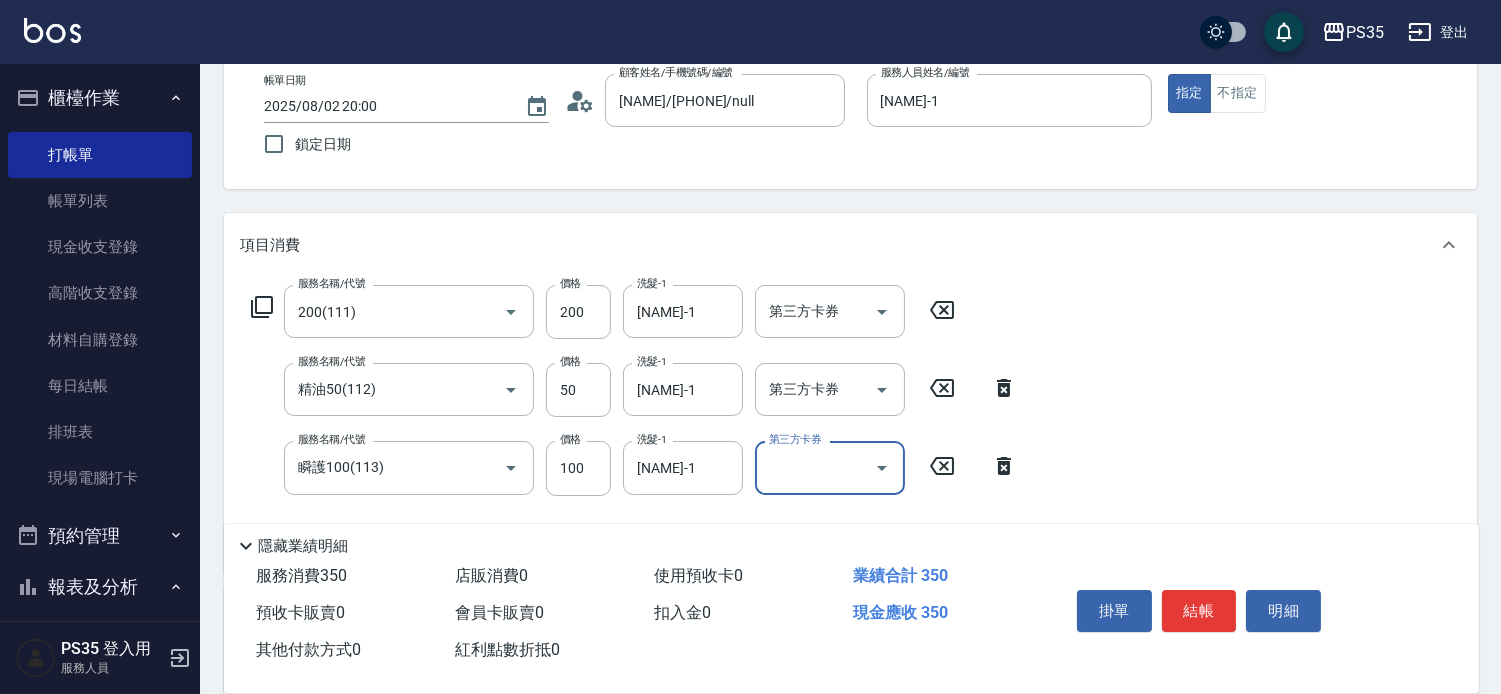 click on "結帳" at bounding box center (1199, 611) 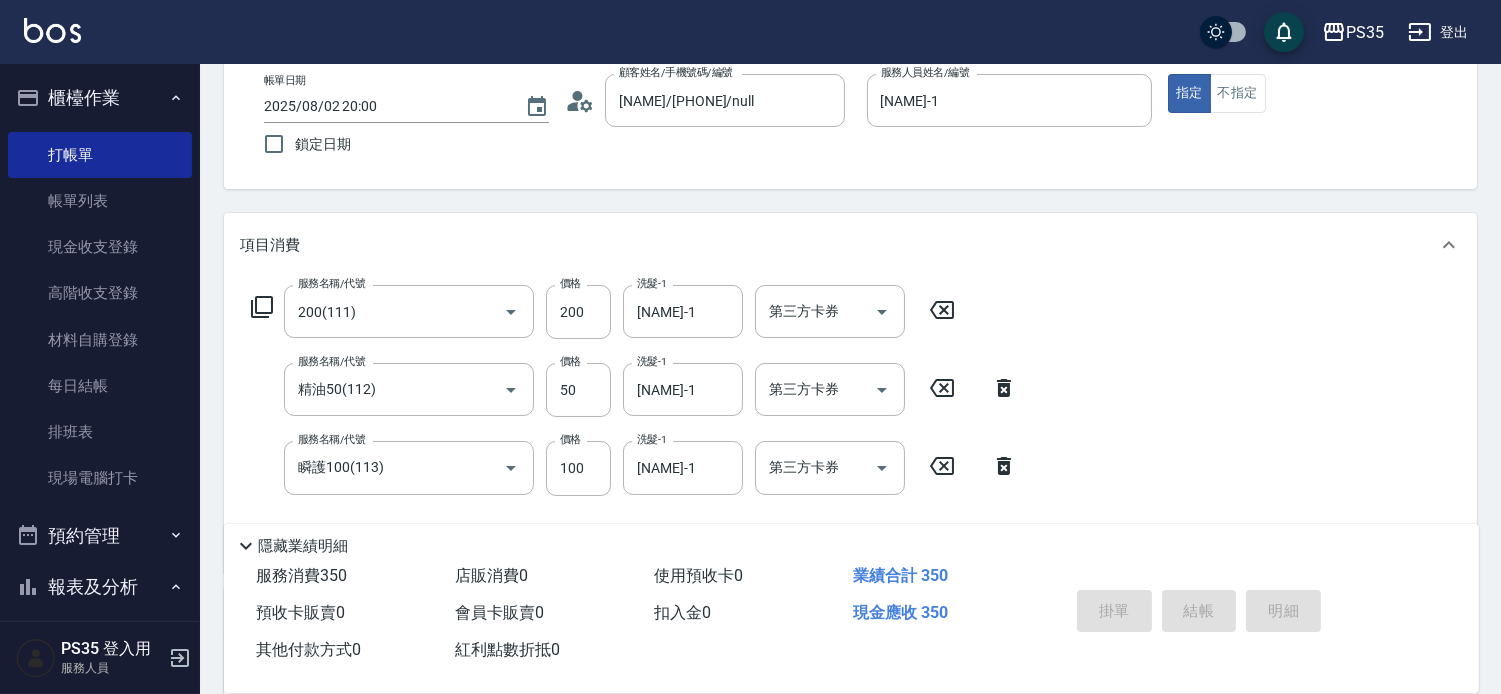 type on "2025/08/02 20:01" 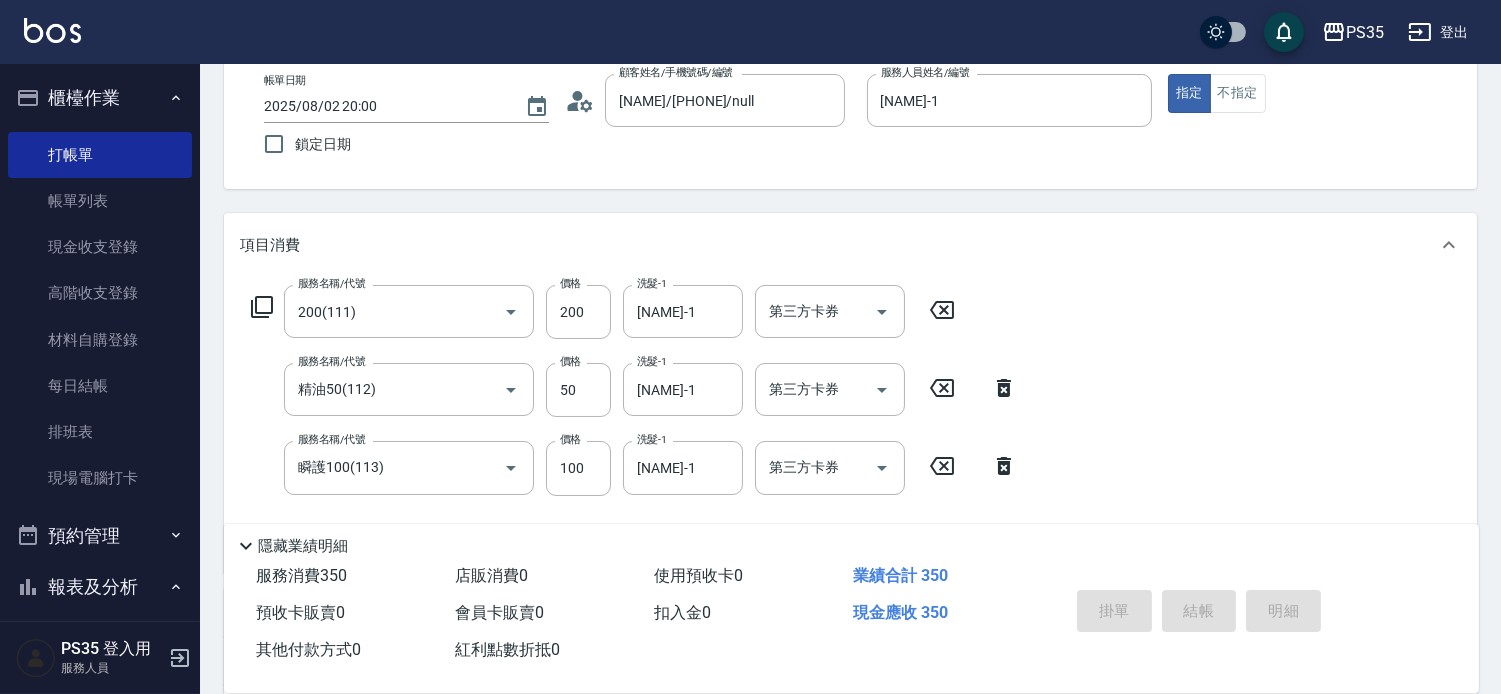 type 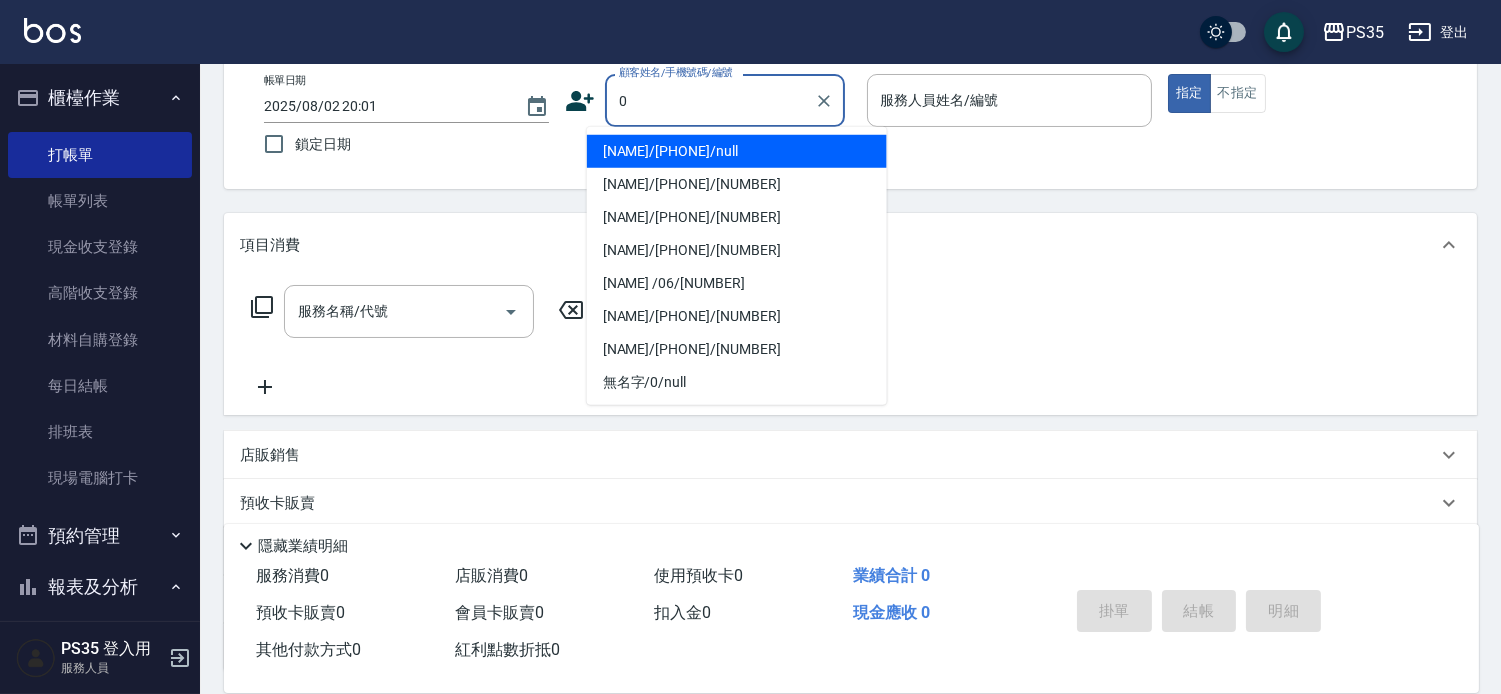 type on "[NAME]/[PHONE]/null" 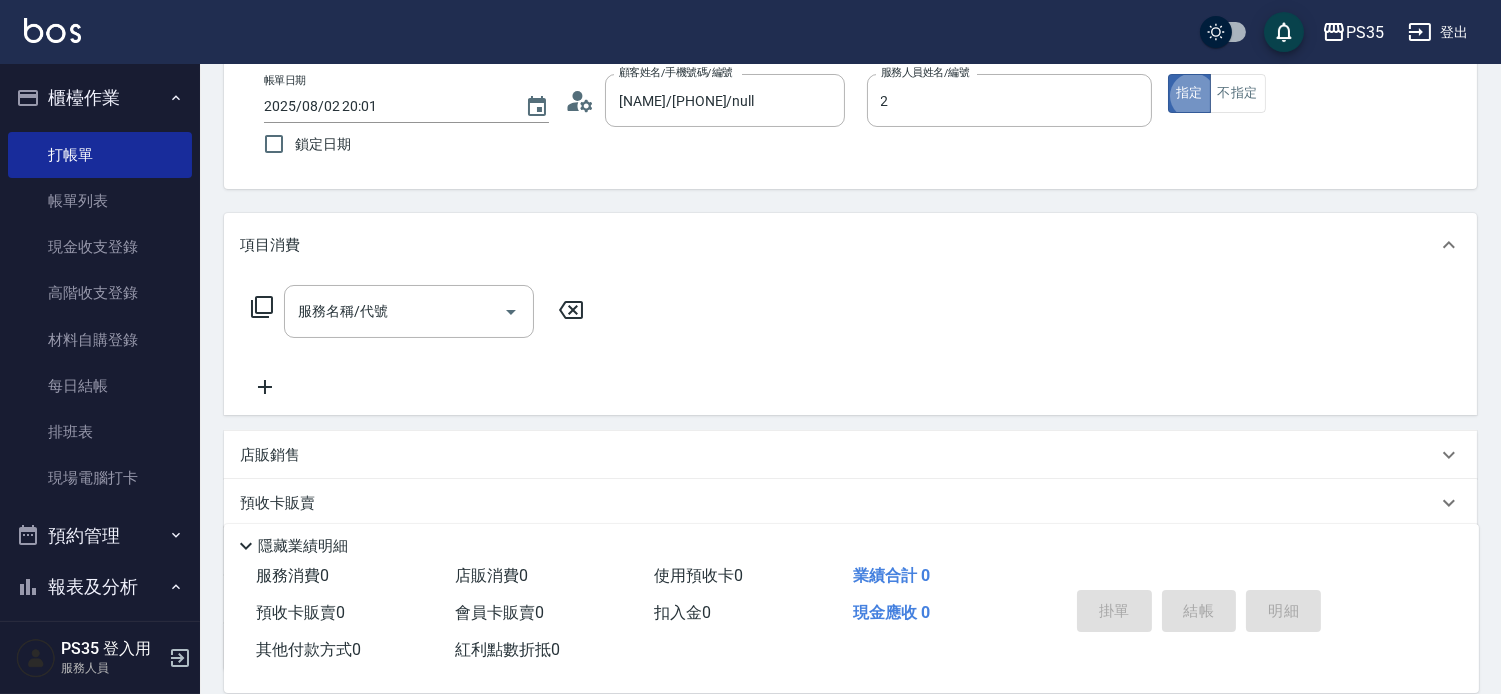 type on "[NAME]-2" 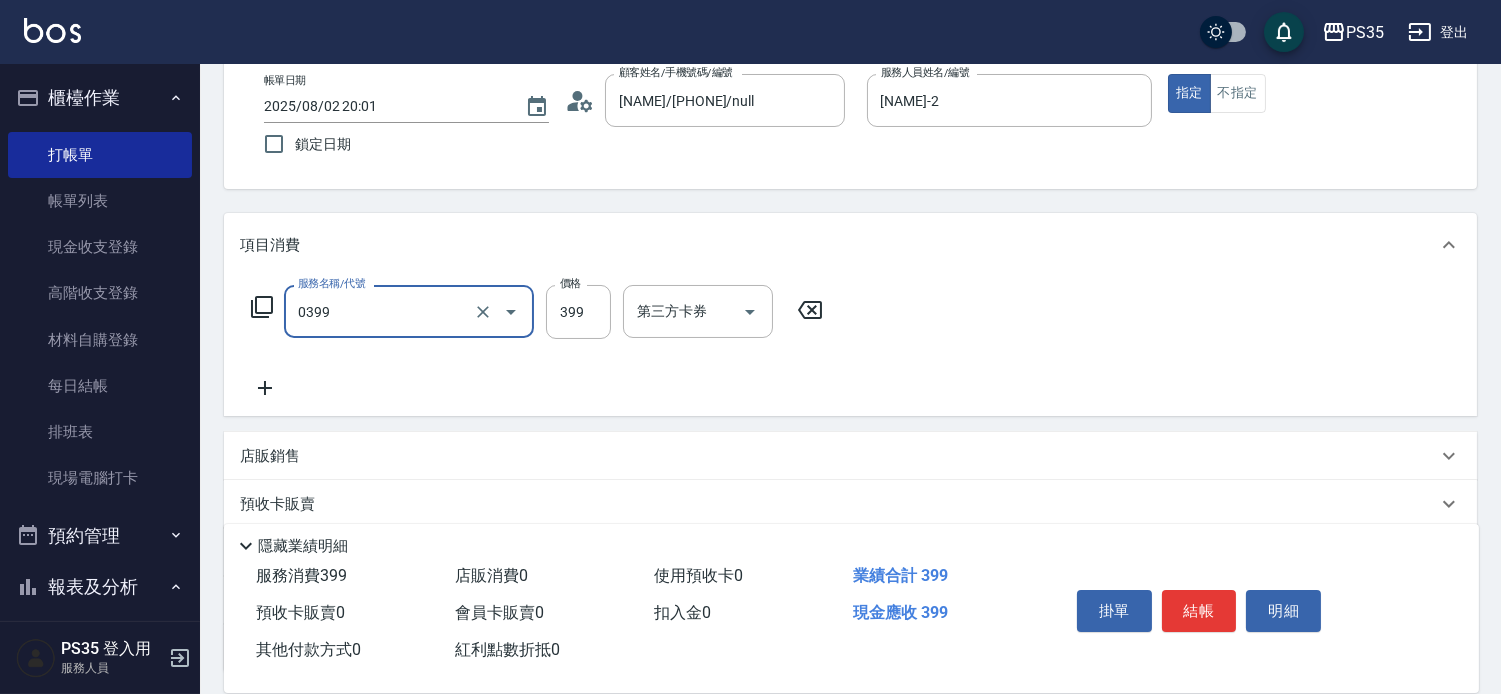 type on "海鹽399(0399)" 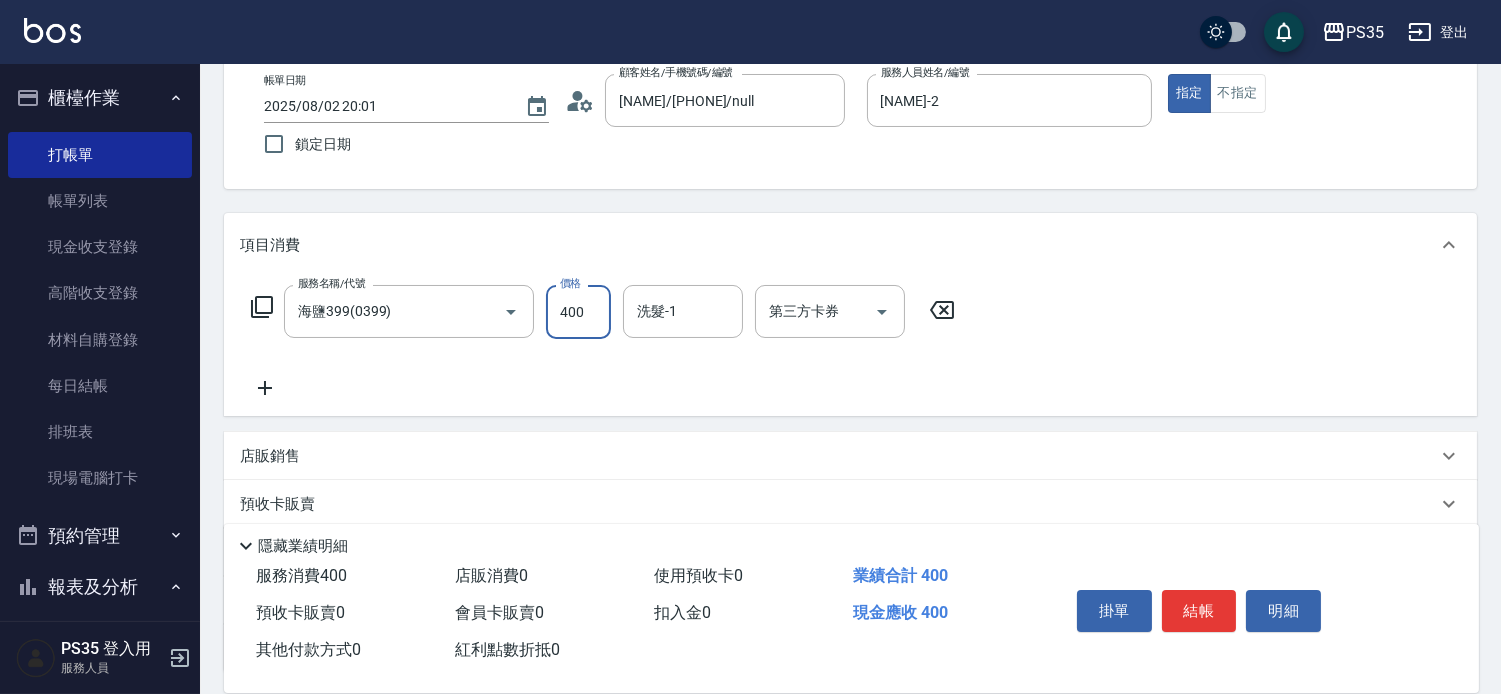 type on "400" 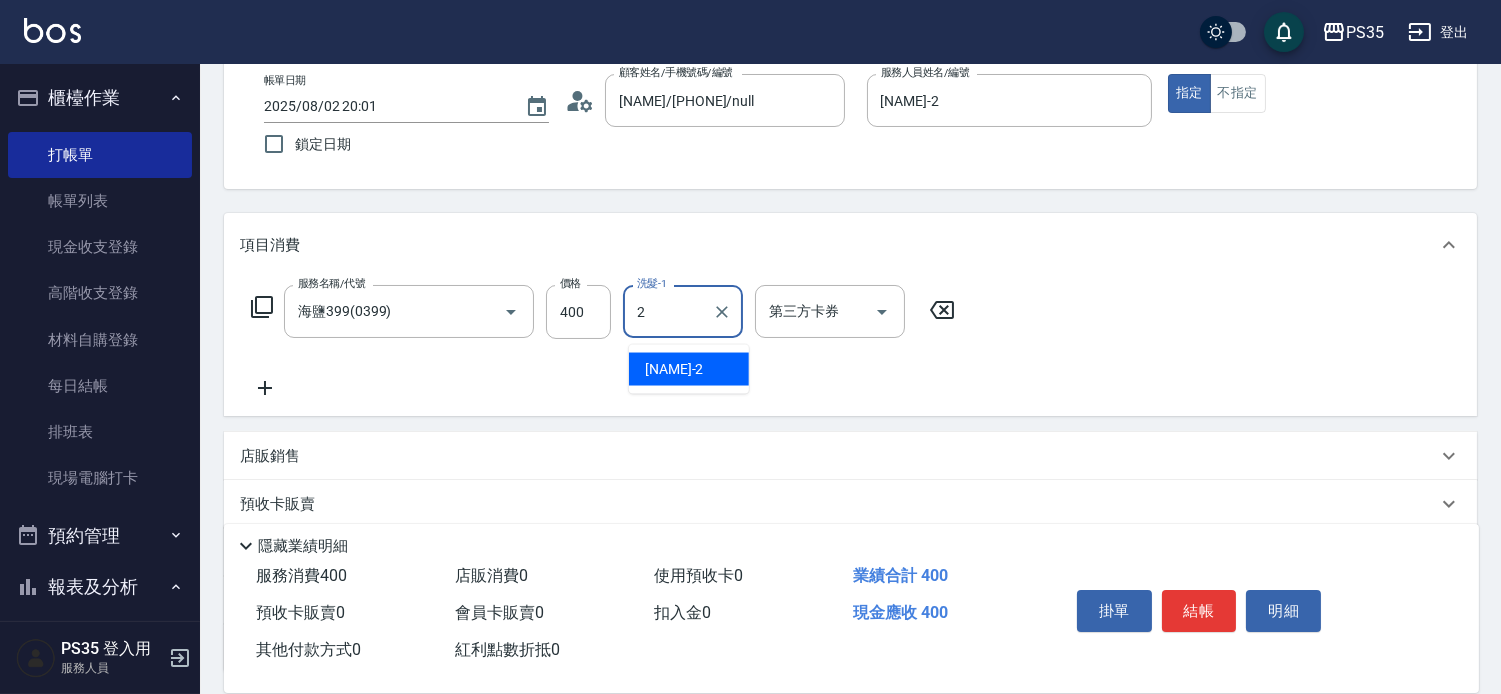 type on "[NAME]-2" 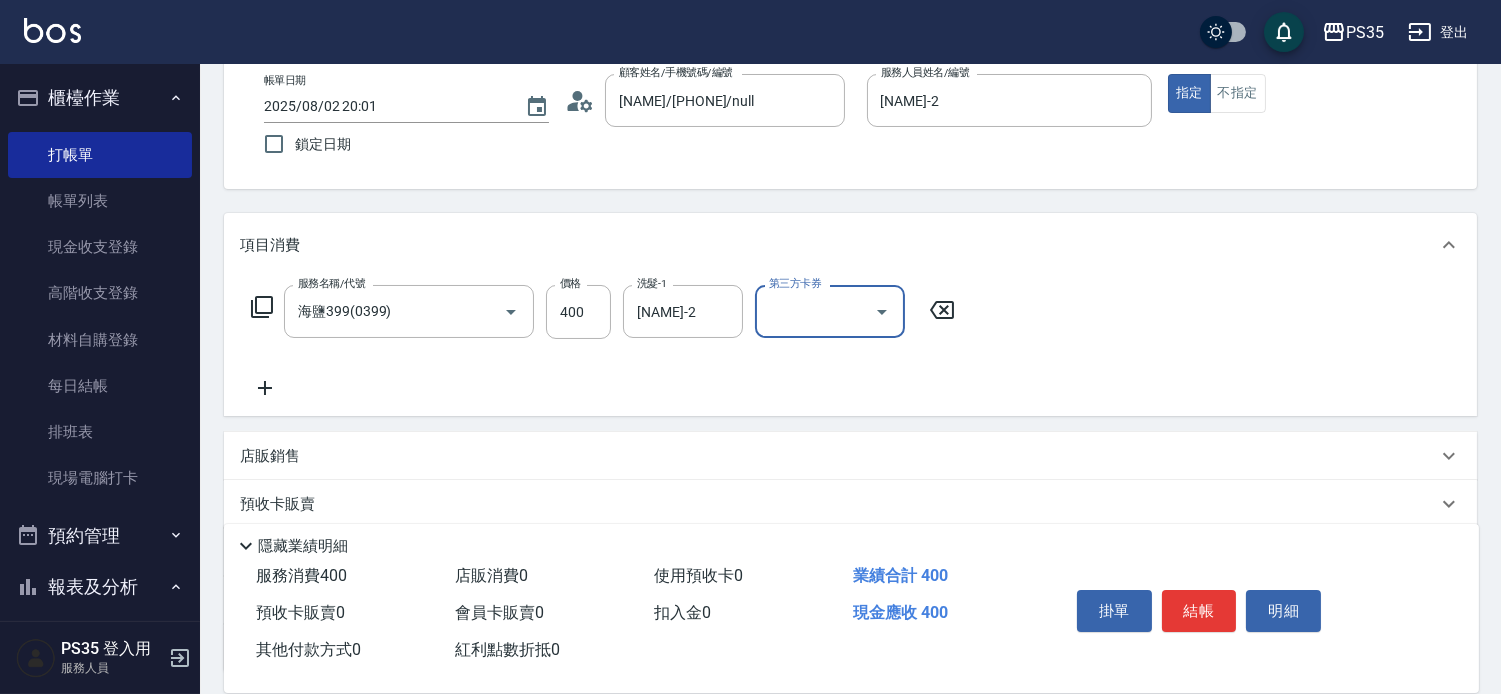click on "結帳" at bounding box center (1199, 611) 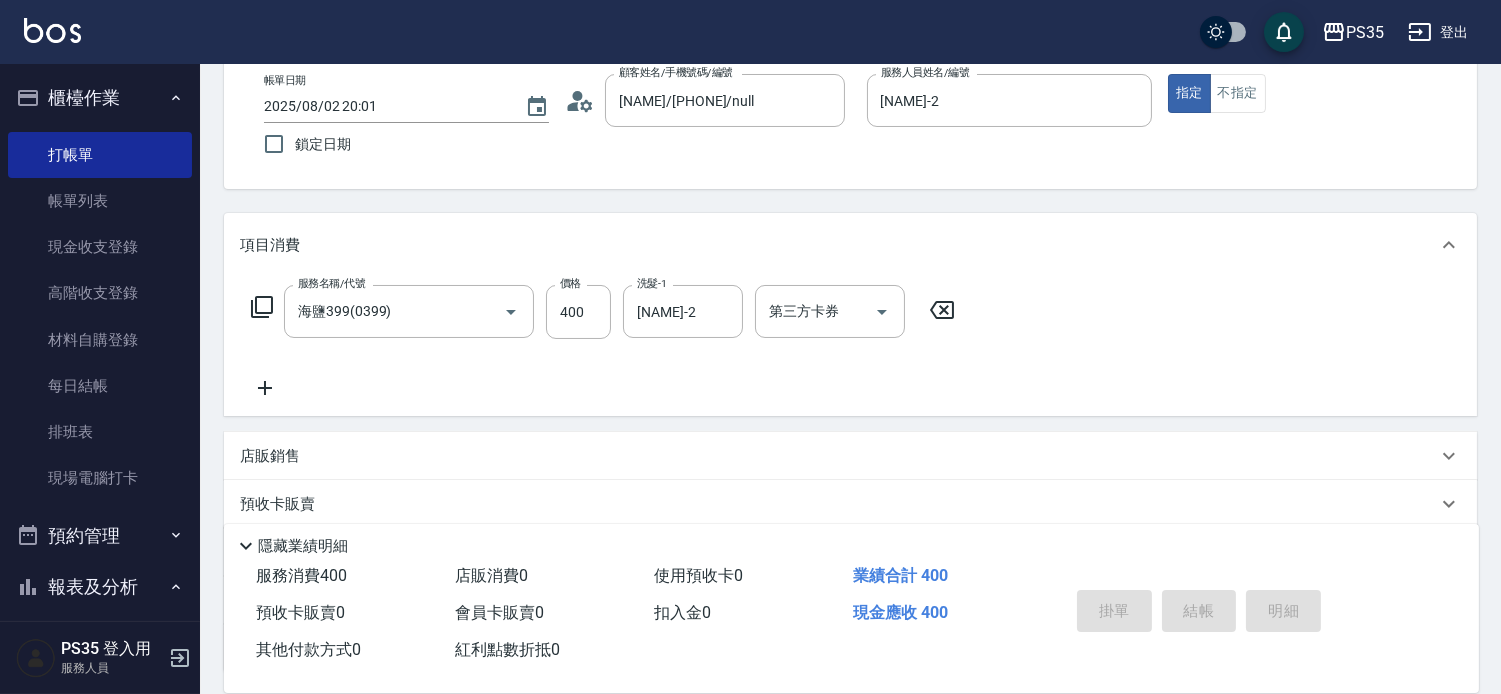 type 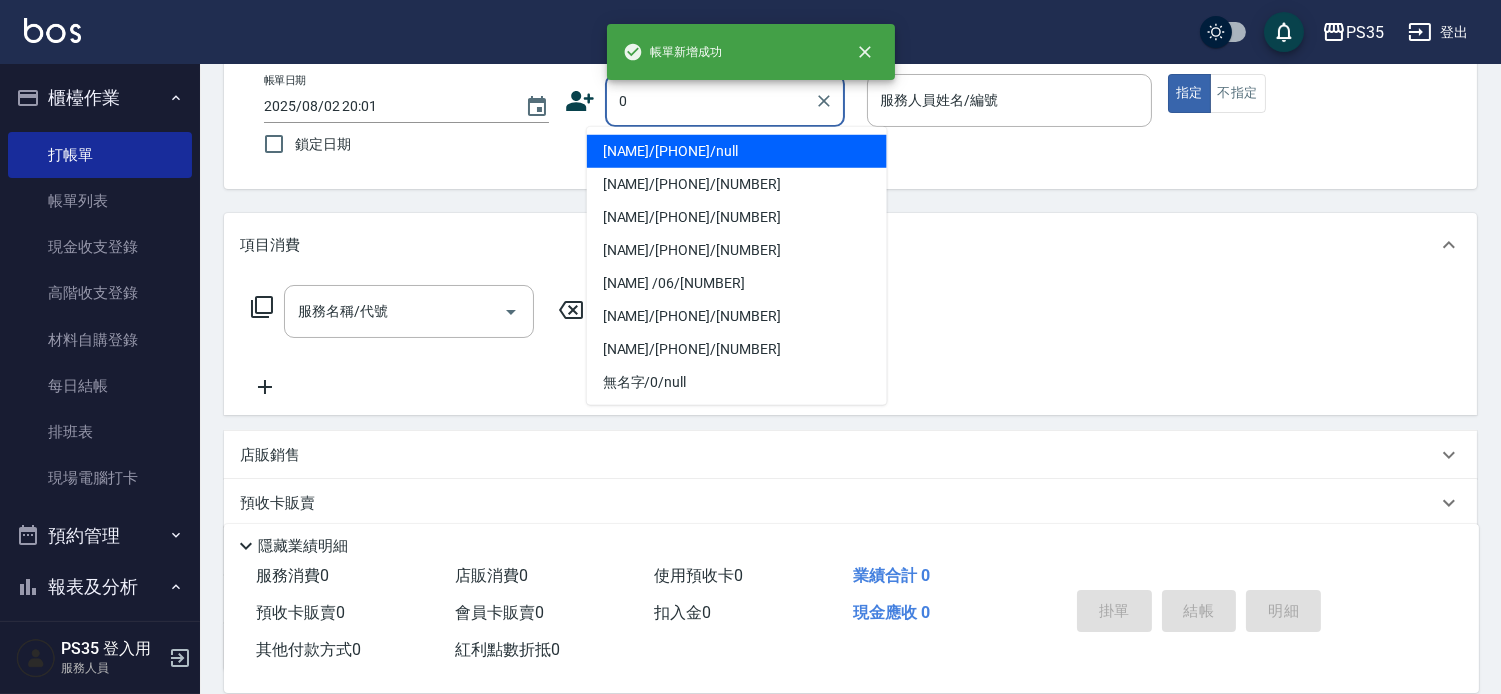 type on "[NAME]/[PHONE]/null" 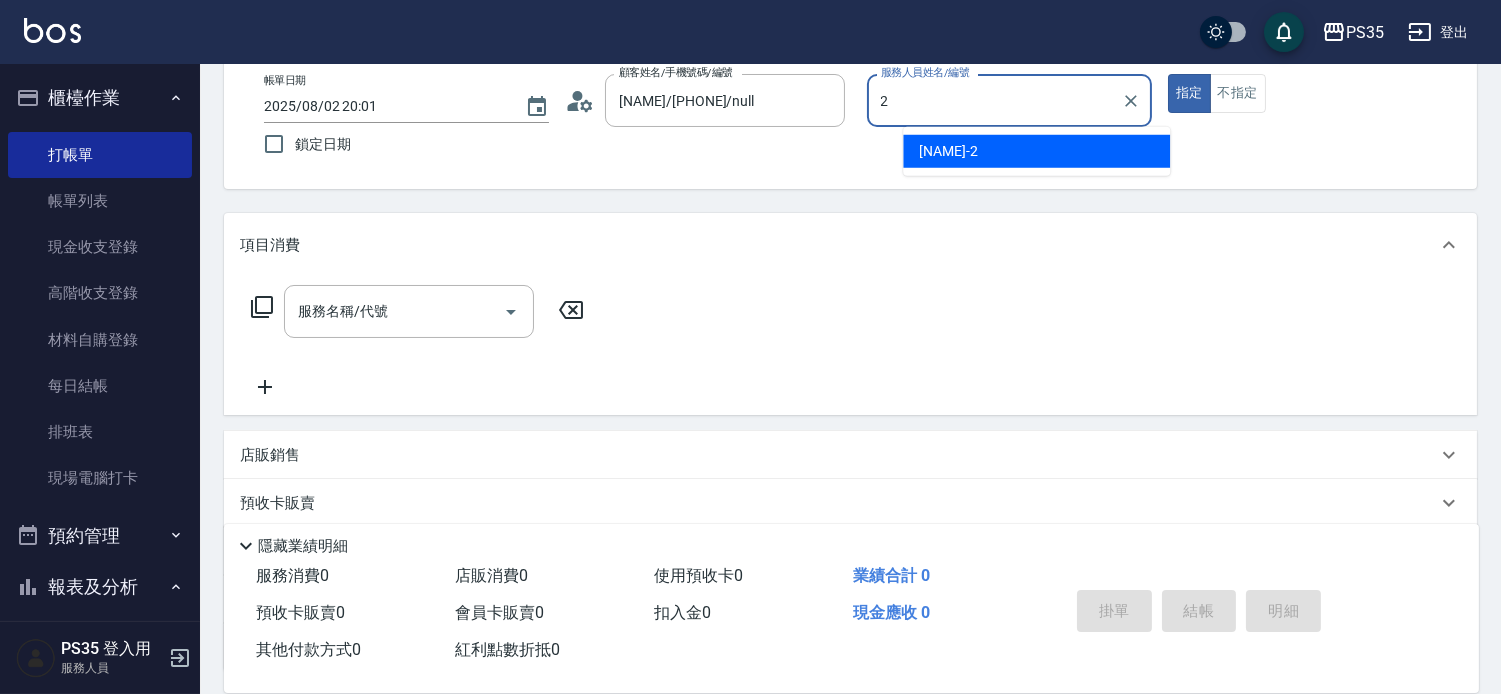 type on "[NAME]-2" 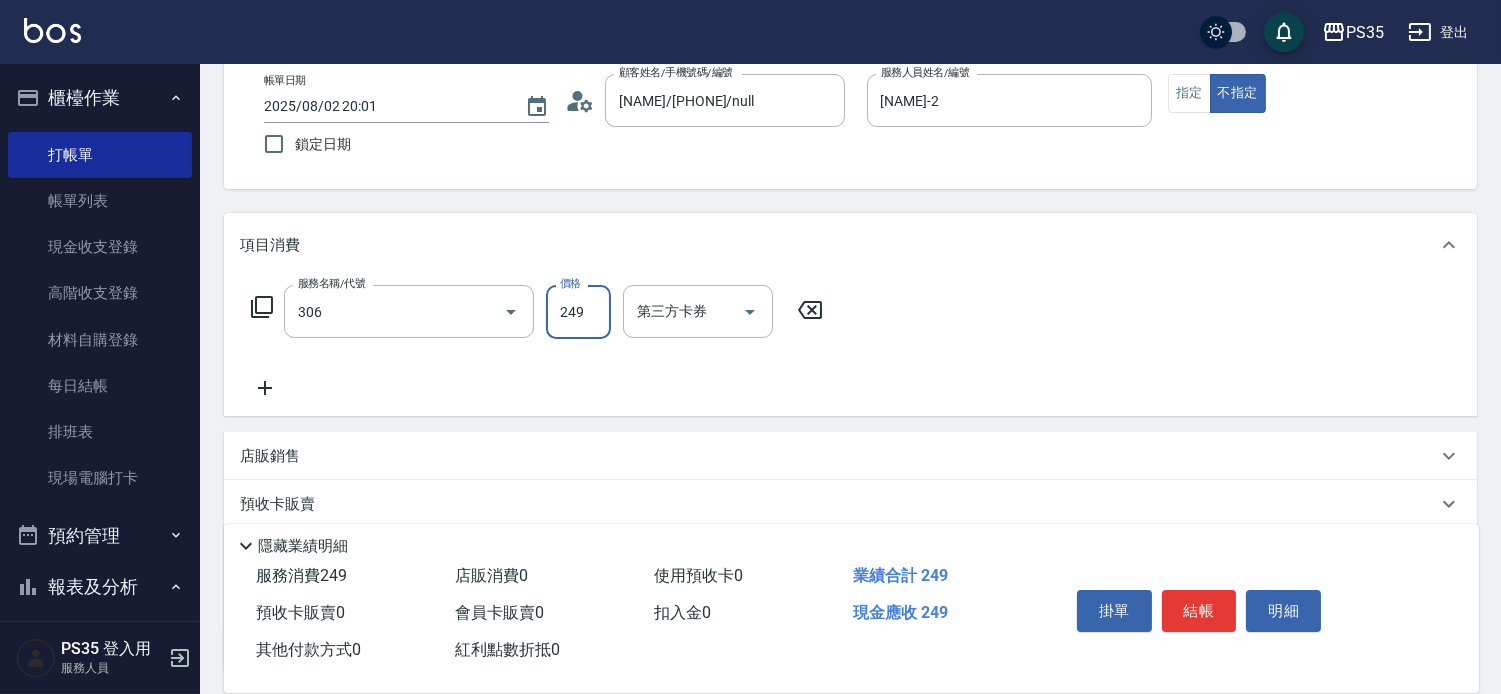 type on "剪髮(306)" 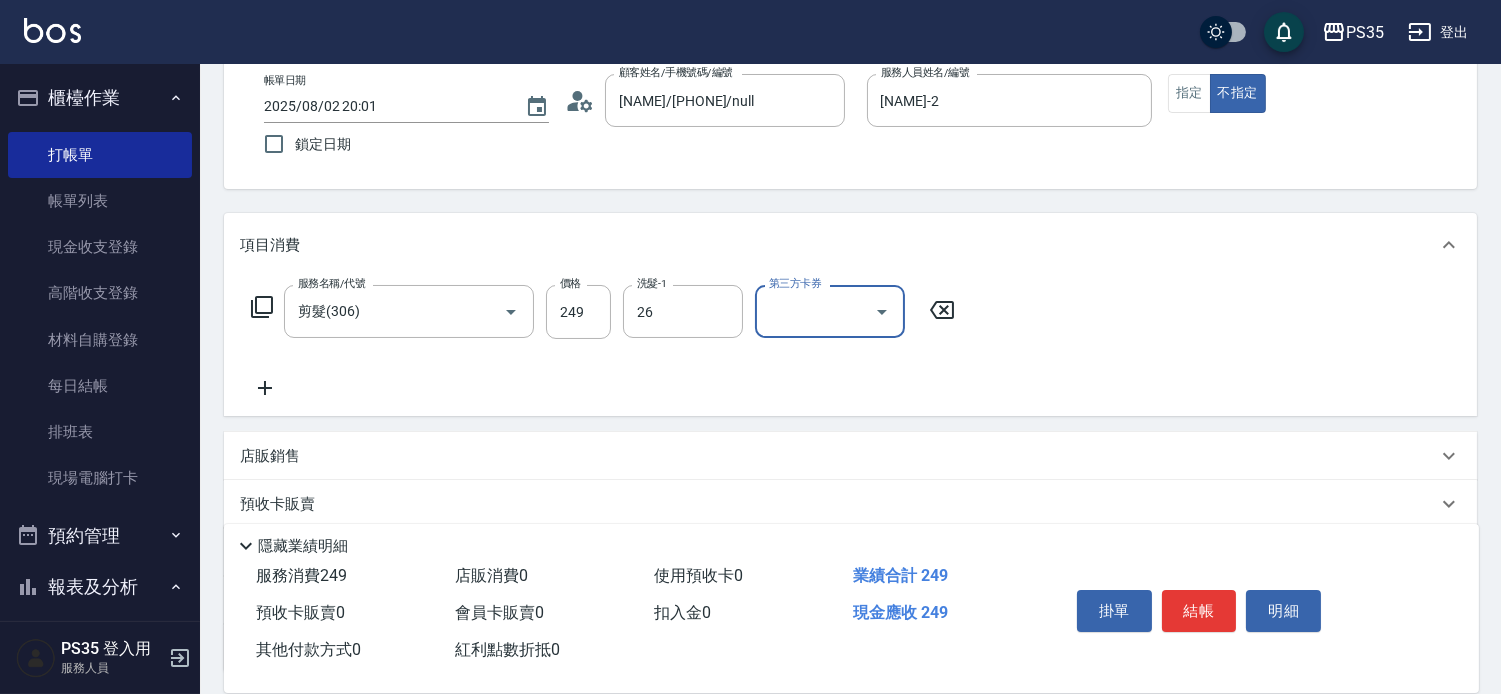 type on "[NAME]-26" 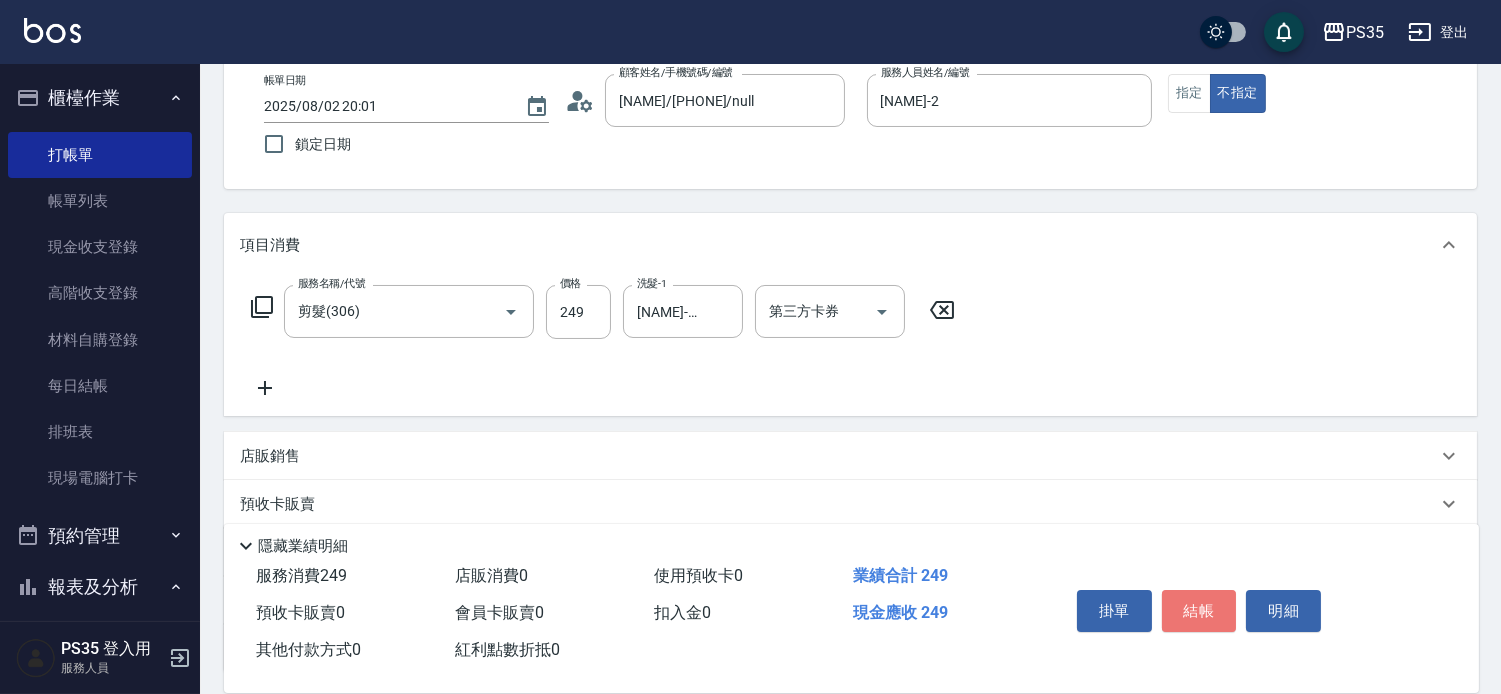 click on "結帳" at bounding box center [1199, 611] 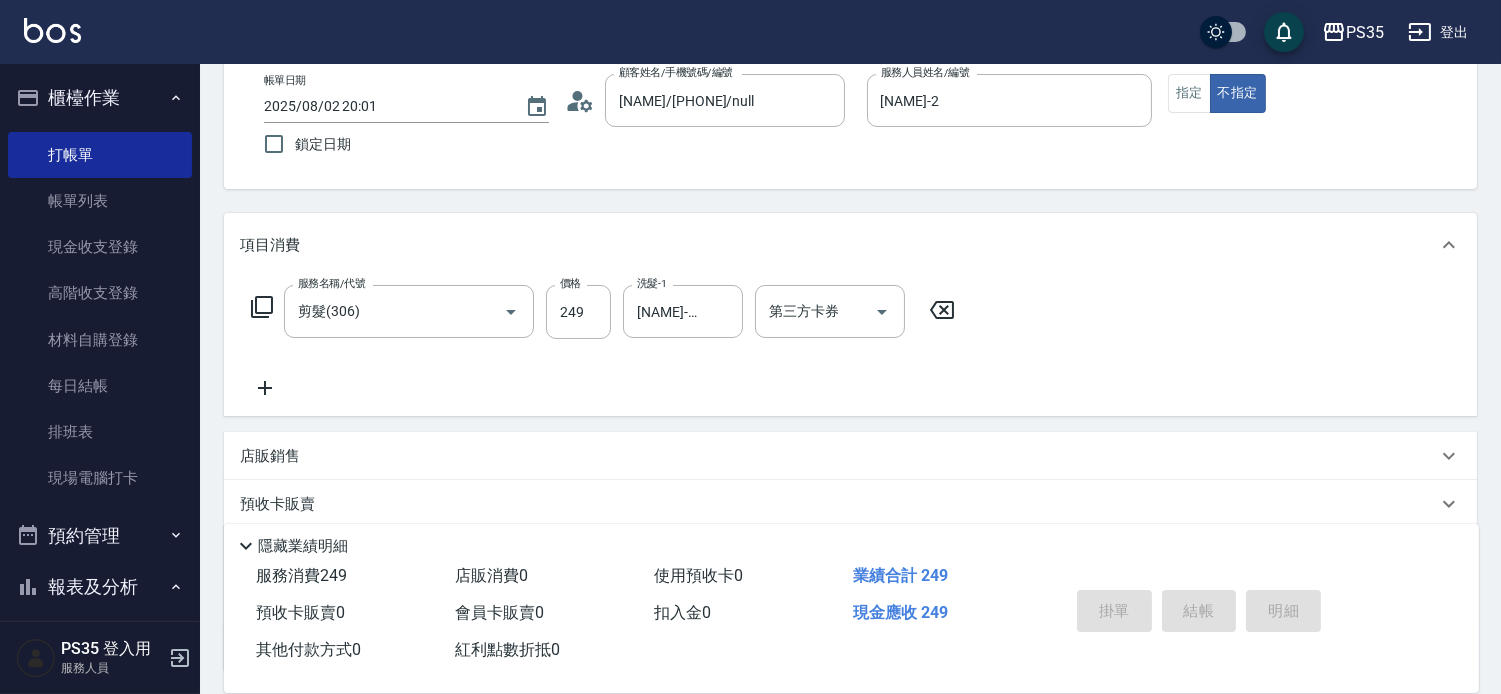 type 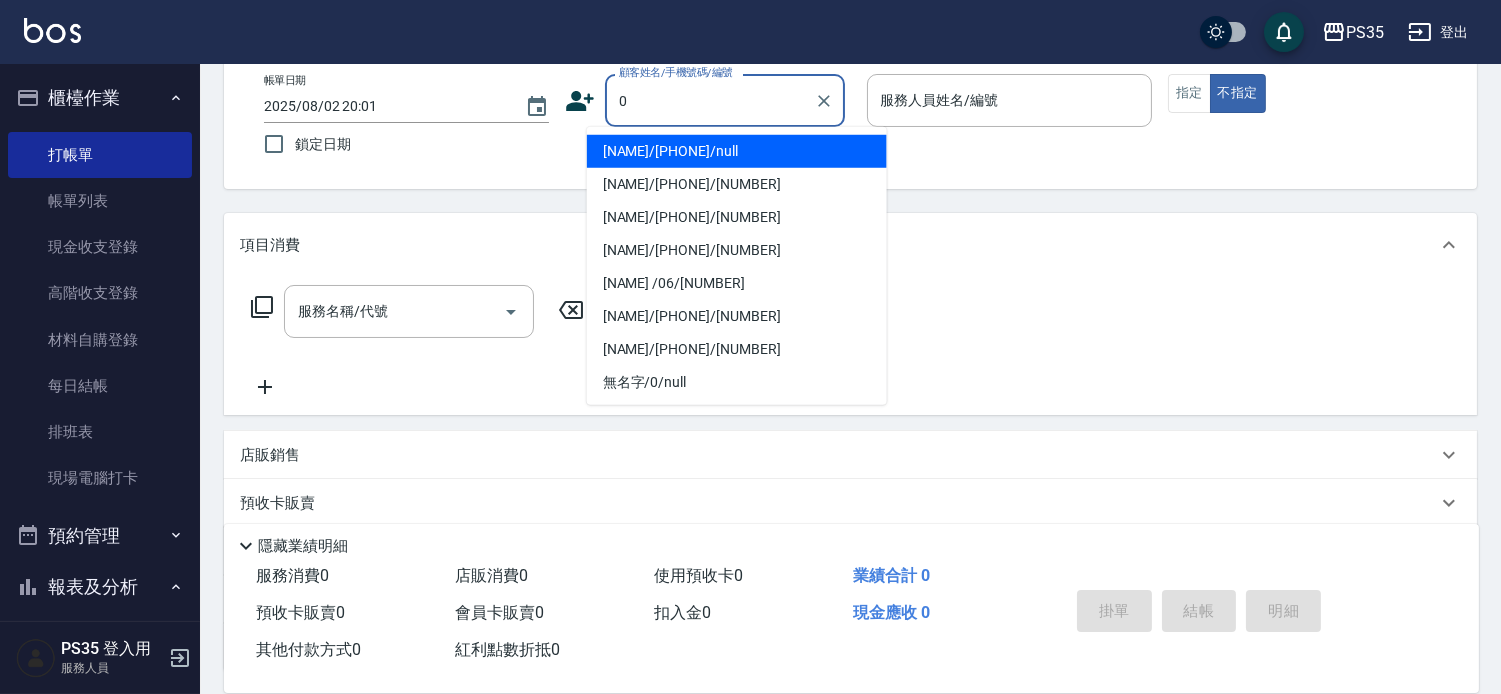 type on "[NAME]/[PHONE]/null" 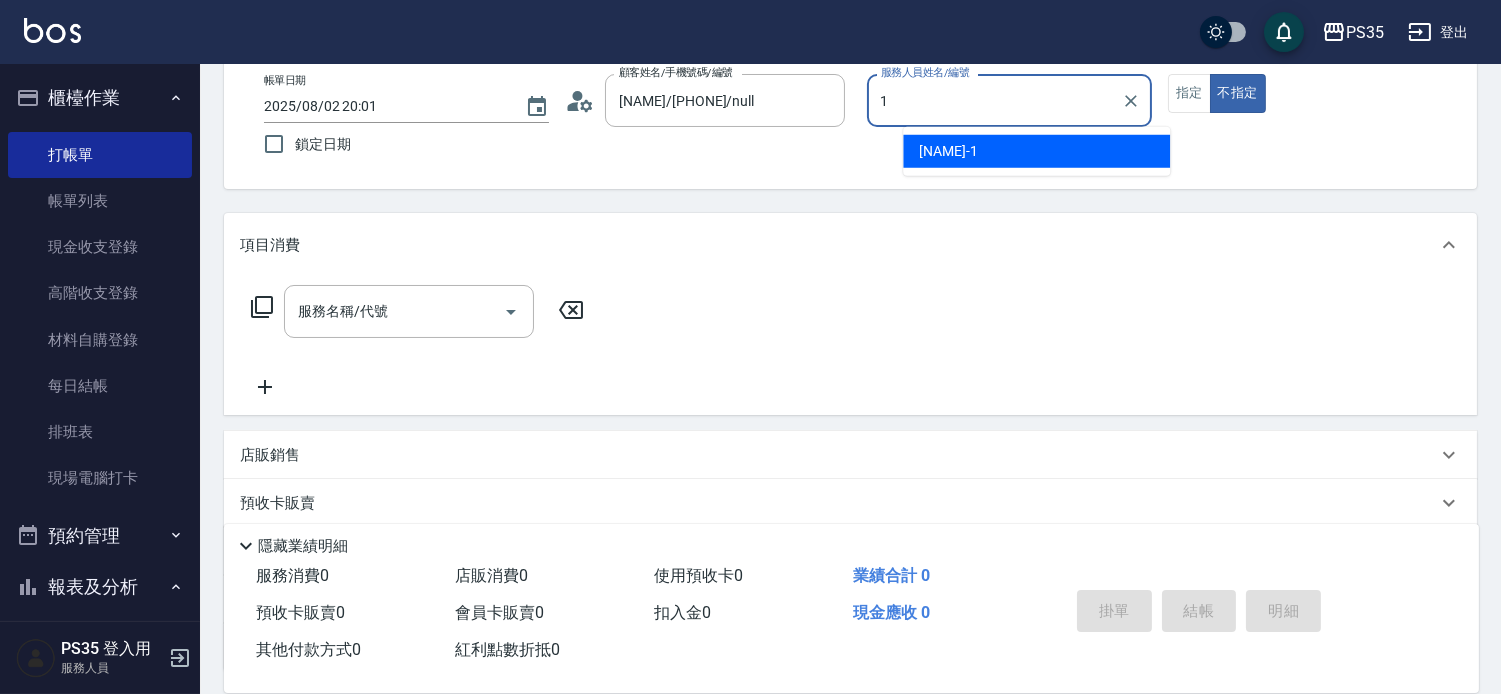 type on "[NAME]-1" 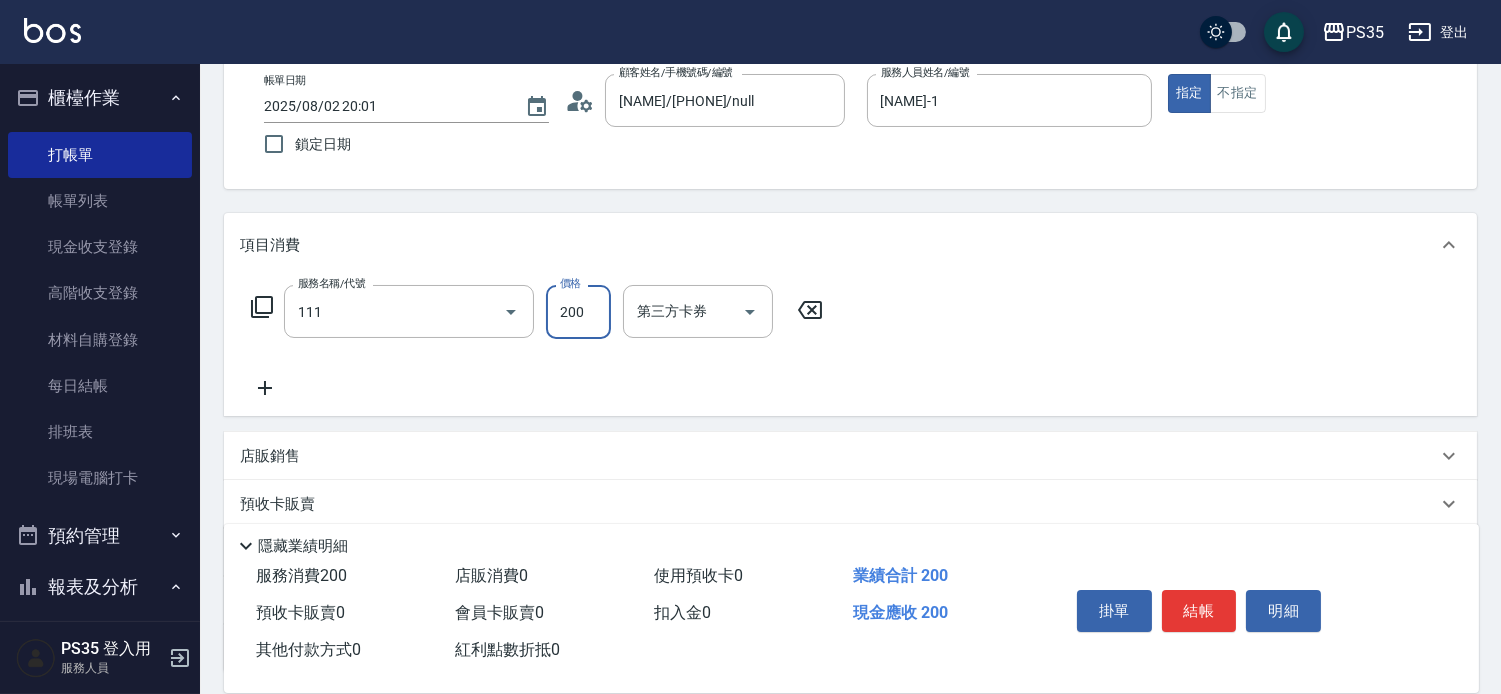 type on "200(111)" 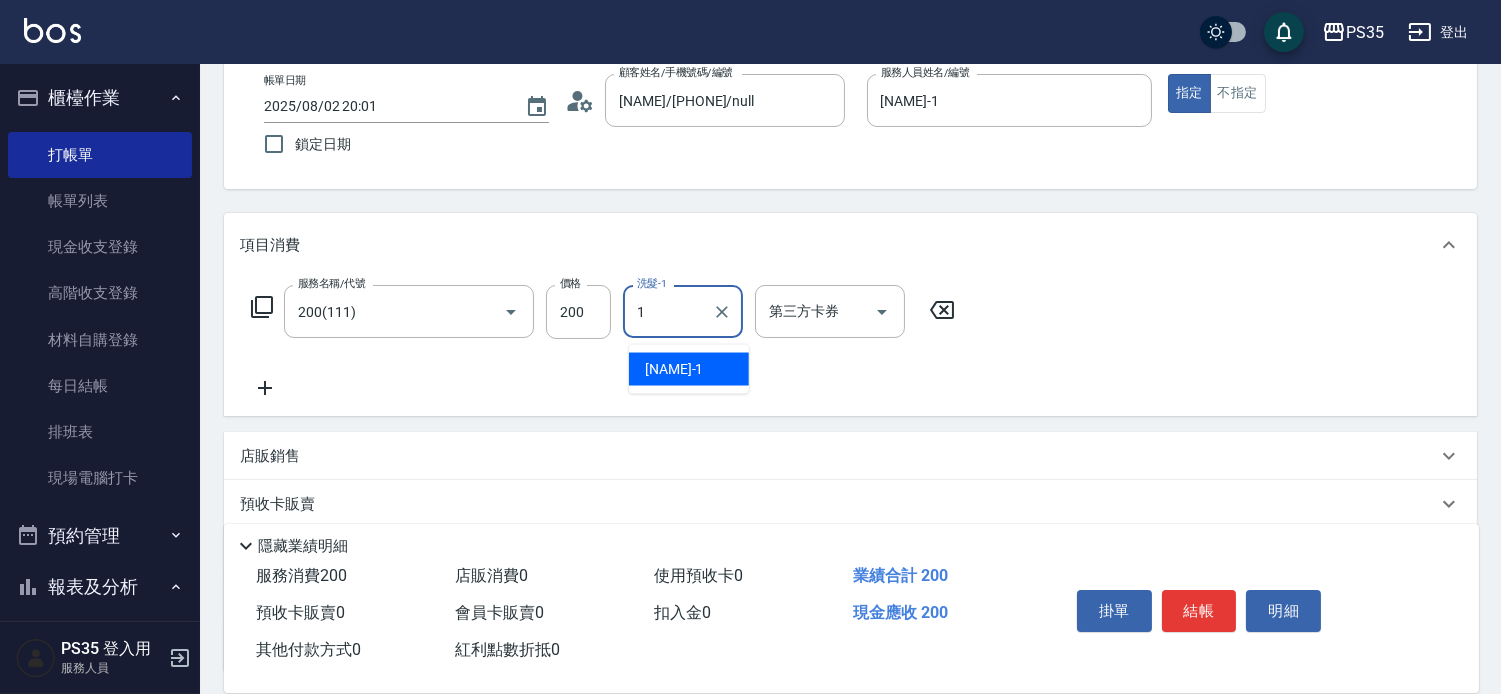 type on "[NAME]-1" 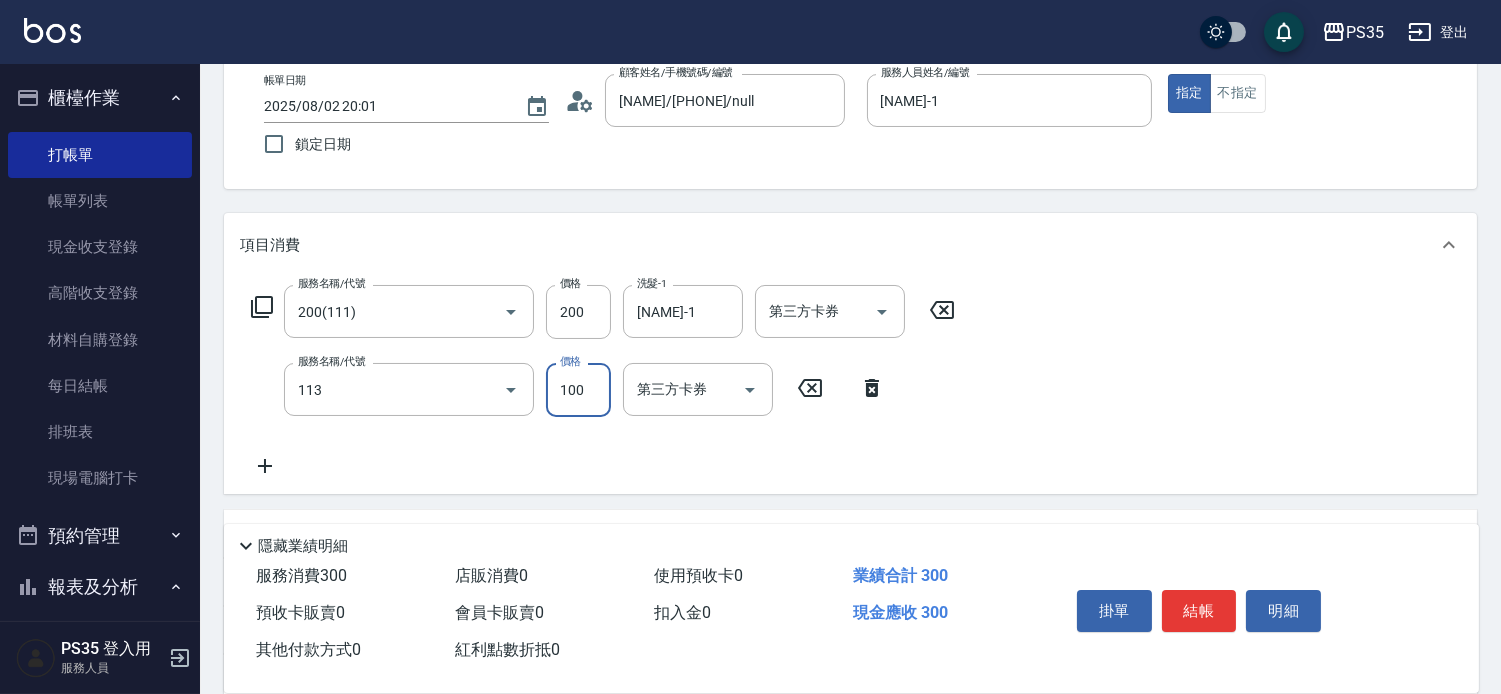 type on "瞬護100(113)" 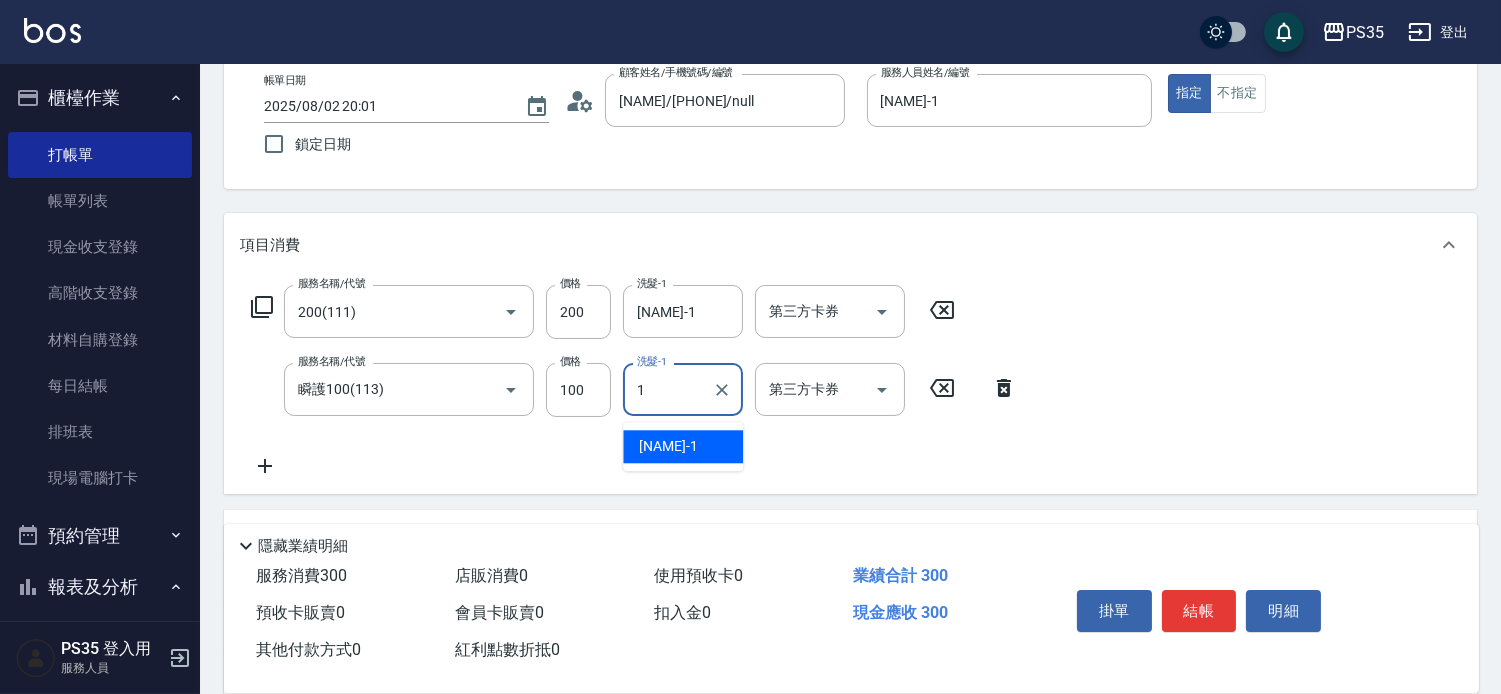 type on "[NAME]-1" 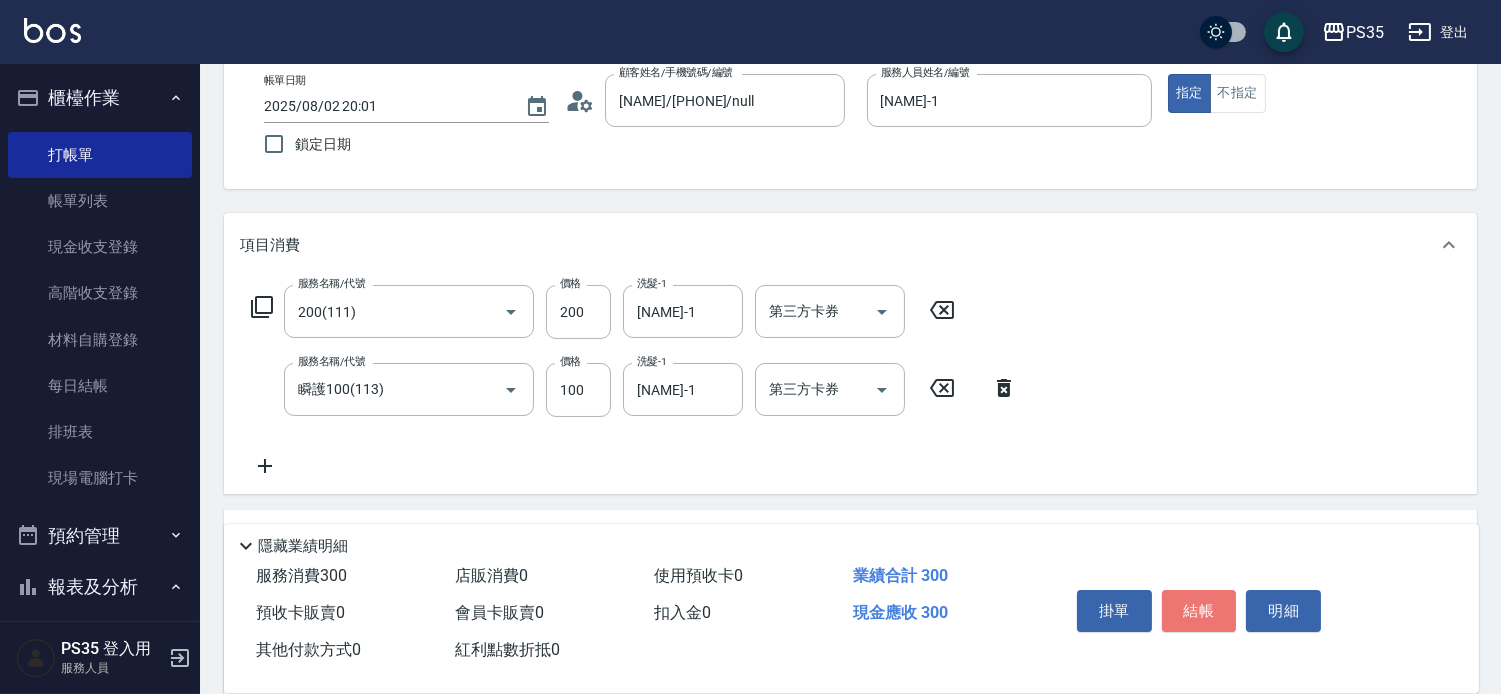 click on "結帳" at bounding box center (1199, 611) 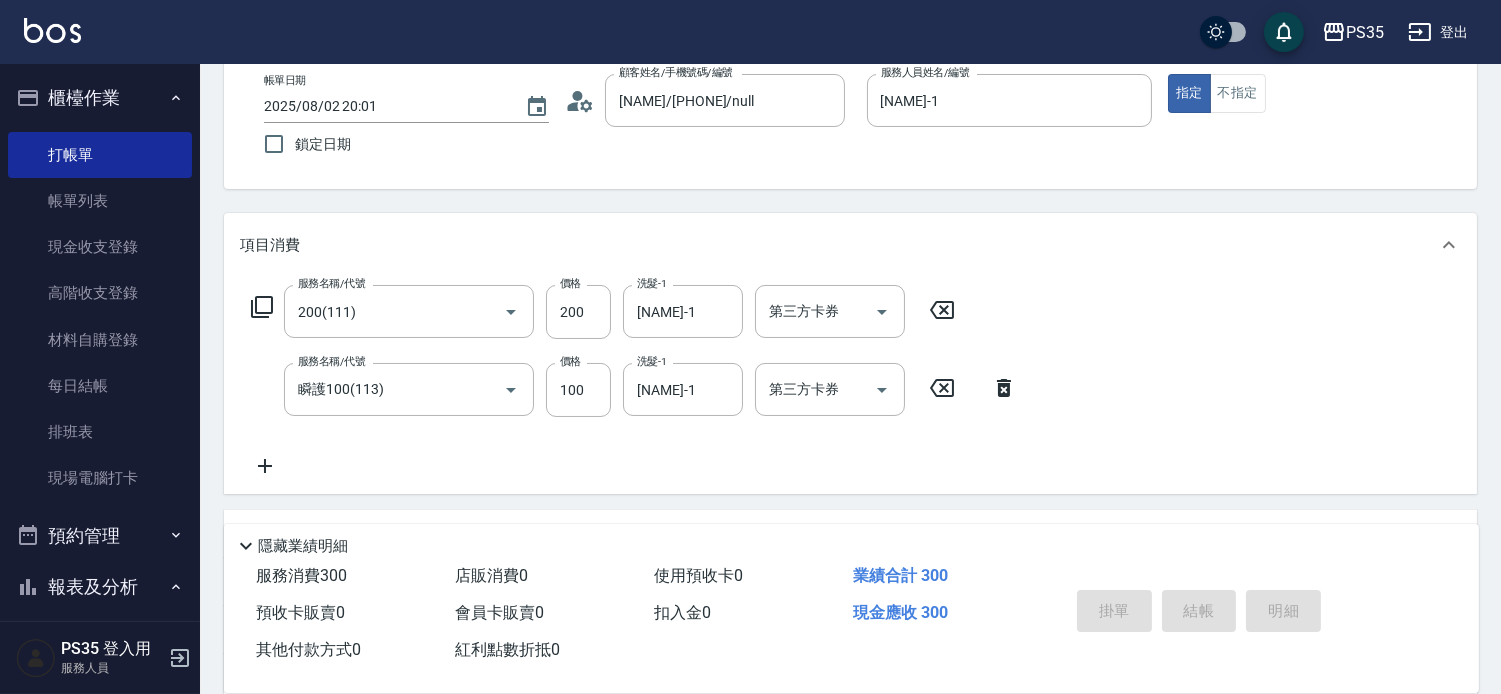 type 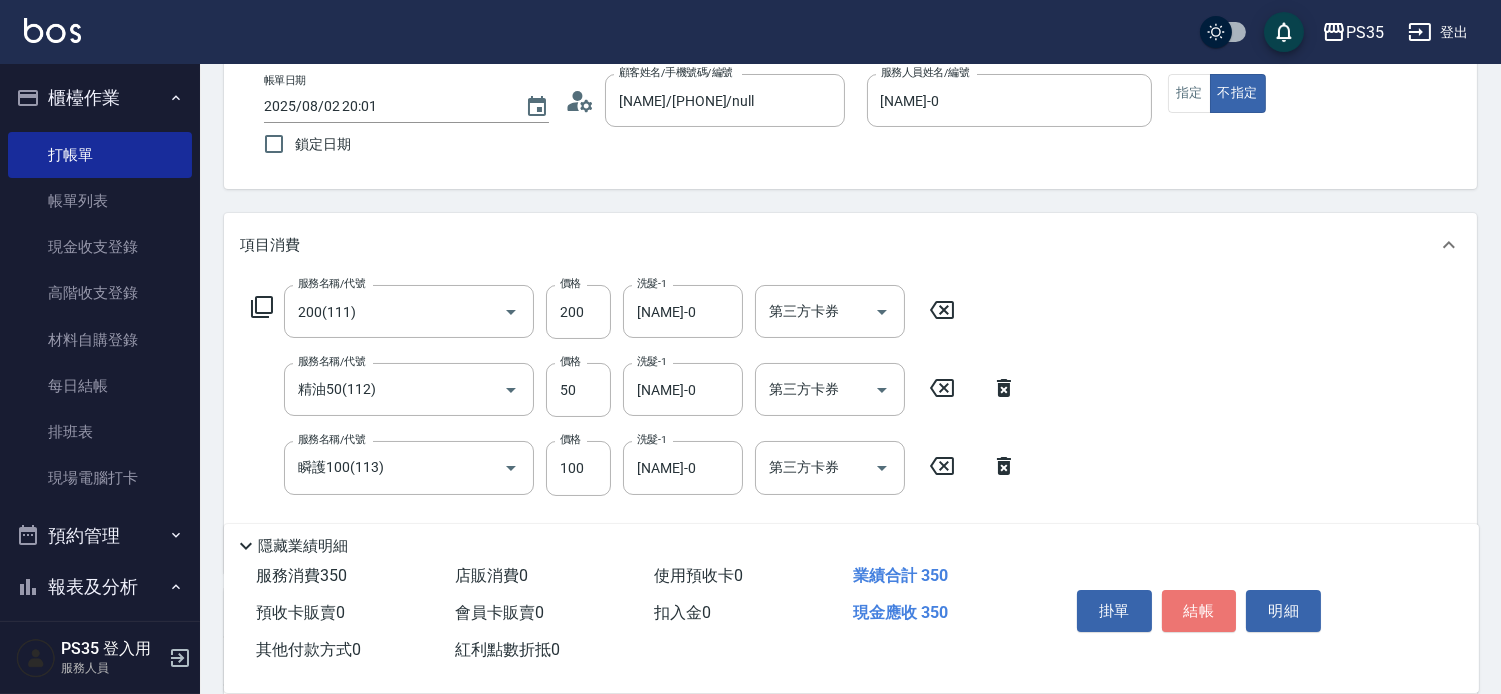 click on "結帳" at bounding box center (1199, 611) 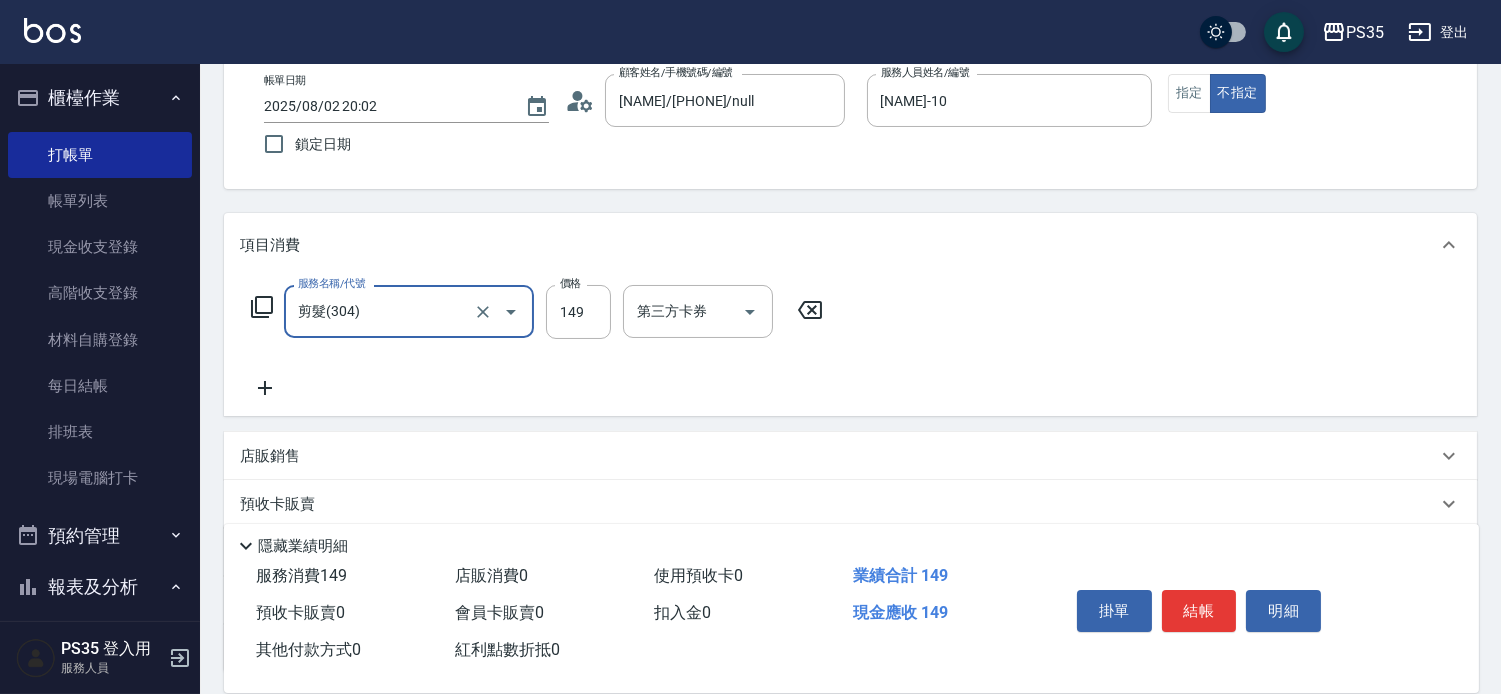 click on "結帳" at bounding box center [1199, 611] 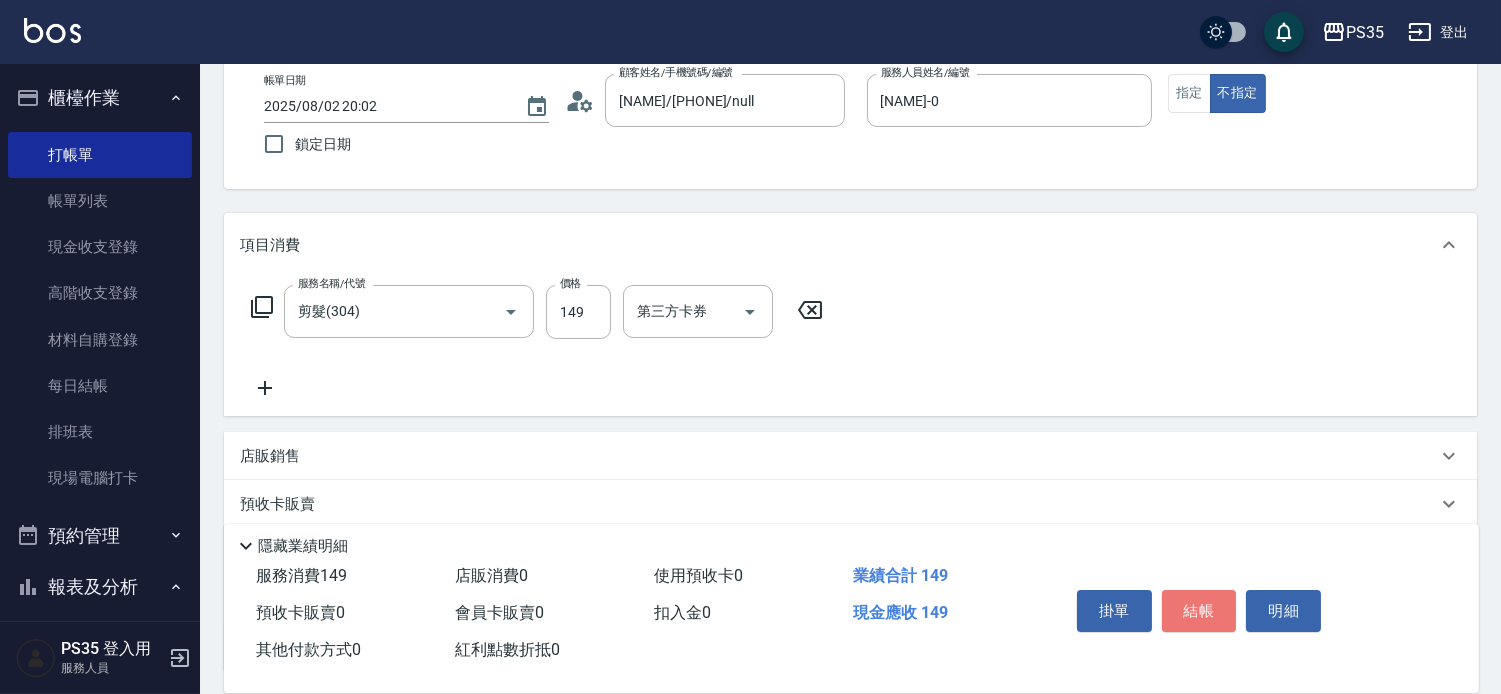 click on "結帳" at bounding box center [1199, 611] 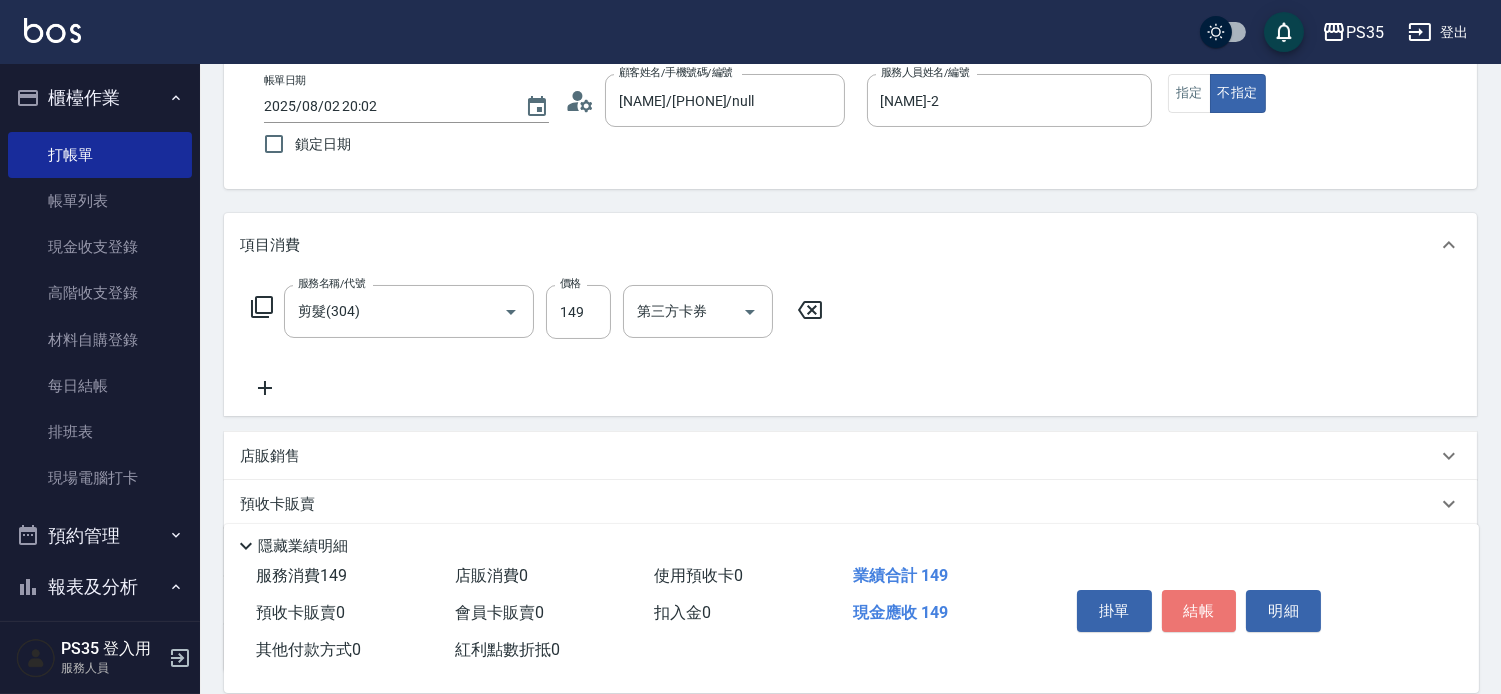 click on "結帳" at bounding box center [1199, 611] 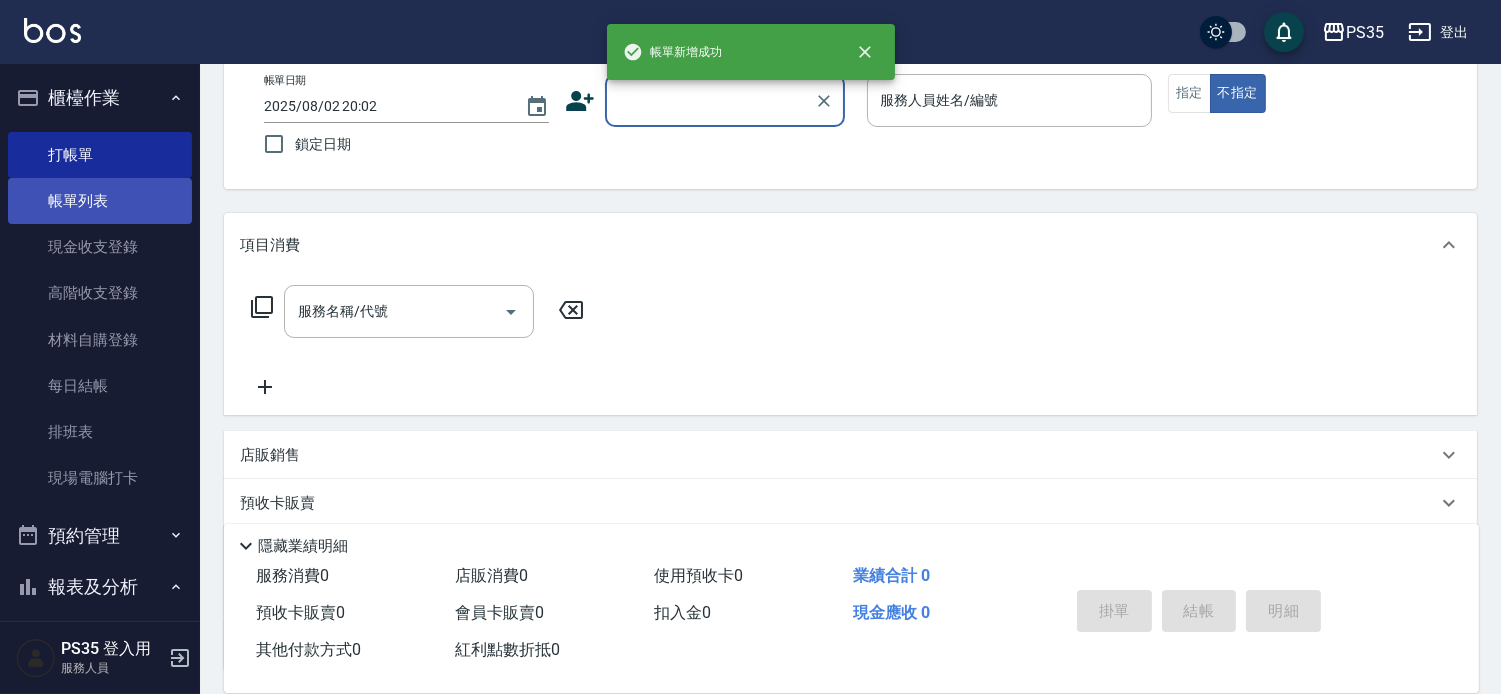 click on "帳單列表" at bounding box center [100, 201] 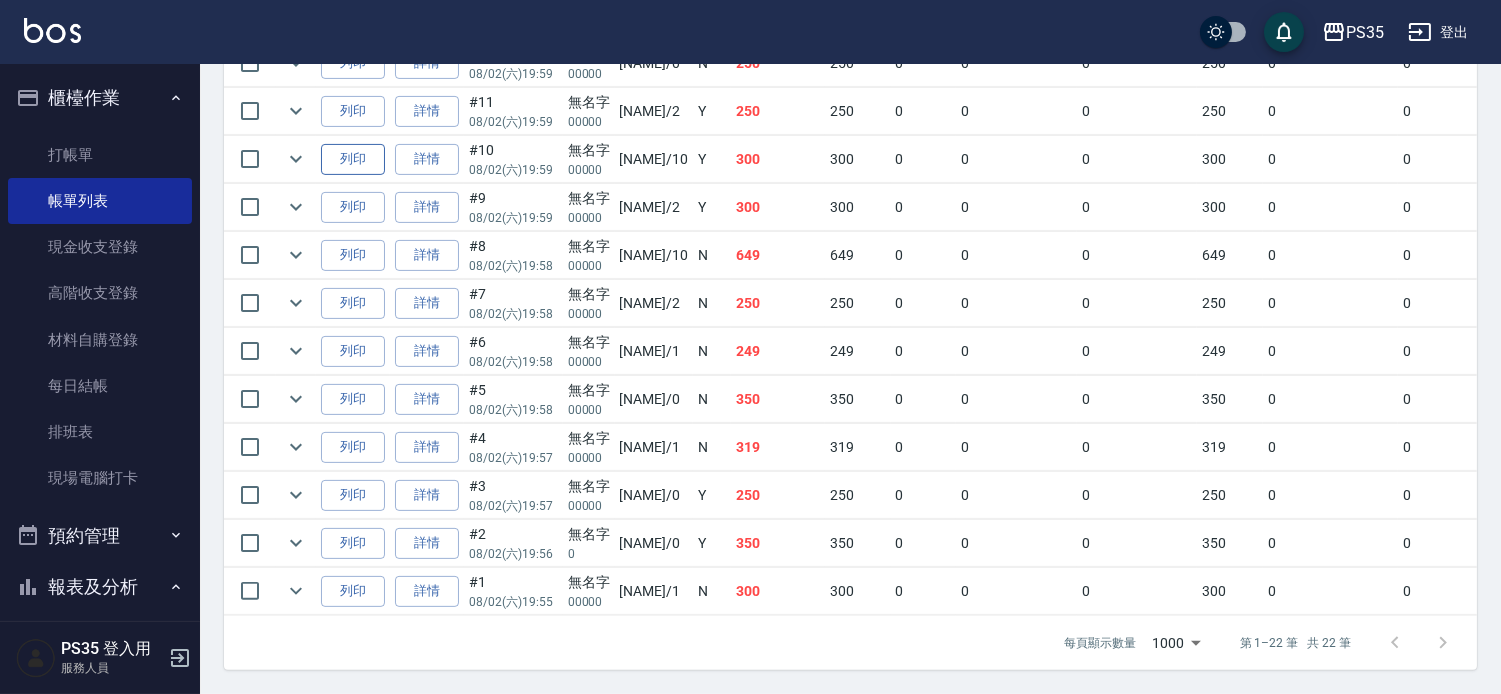 scroll, scrollTop: 1282, scrollLeft: 0, axis: vertical 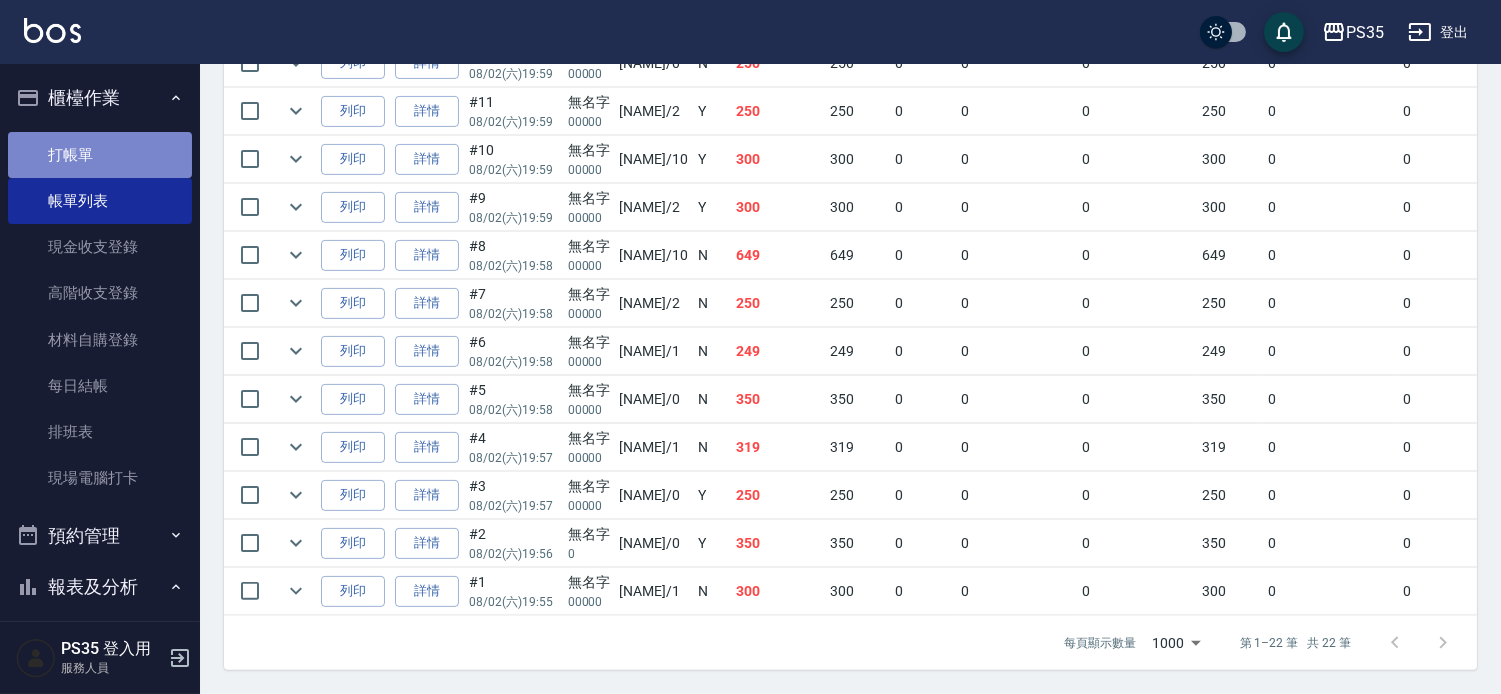 click on "打帳單" at bounding box center (100, 155) 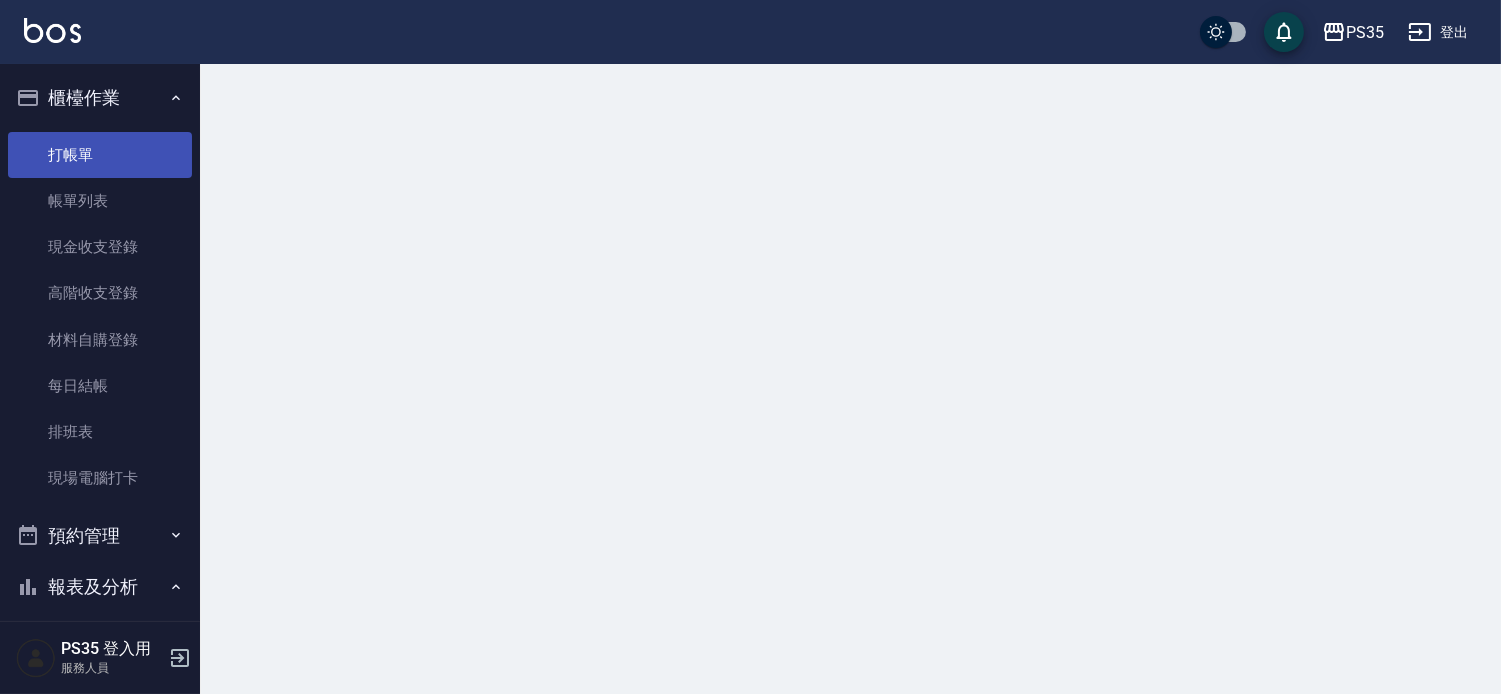 scroll, scrollTop: 0, scrollLeft: 0, axis: both 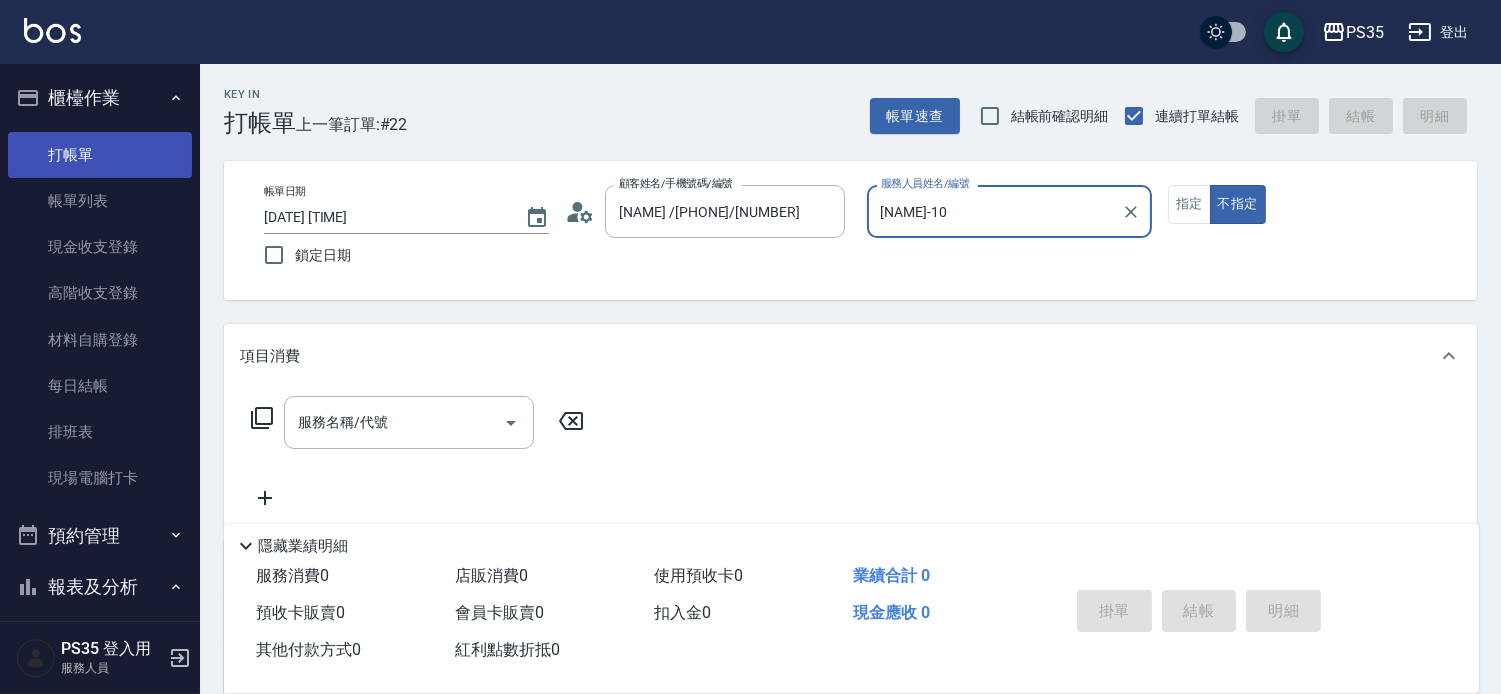 click on "不指定" at bounding box center (1238, 204) 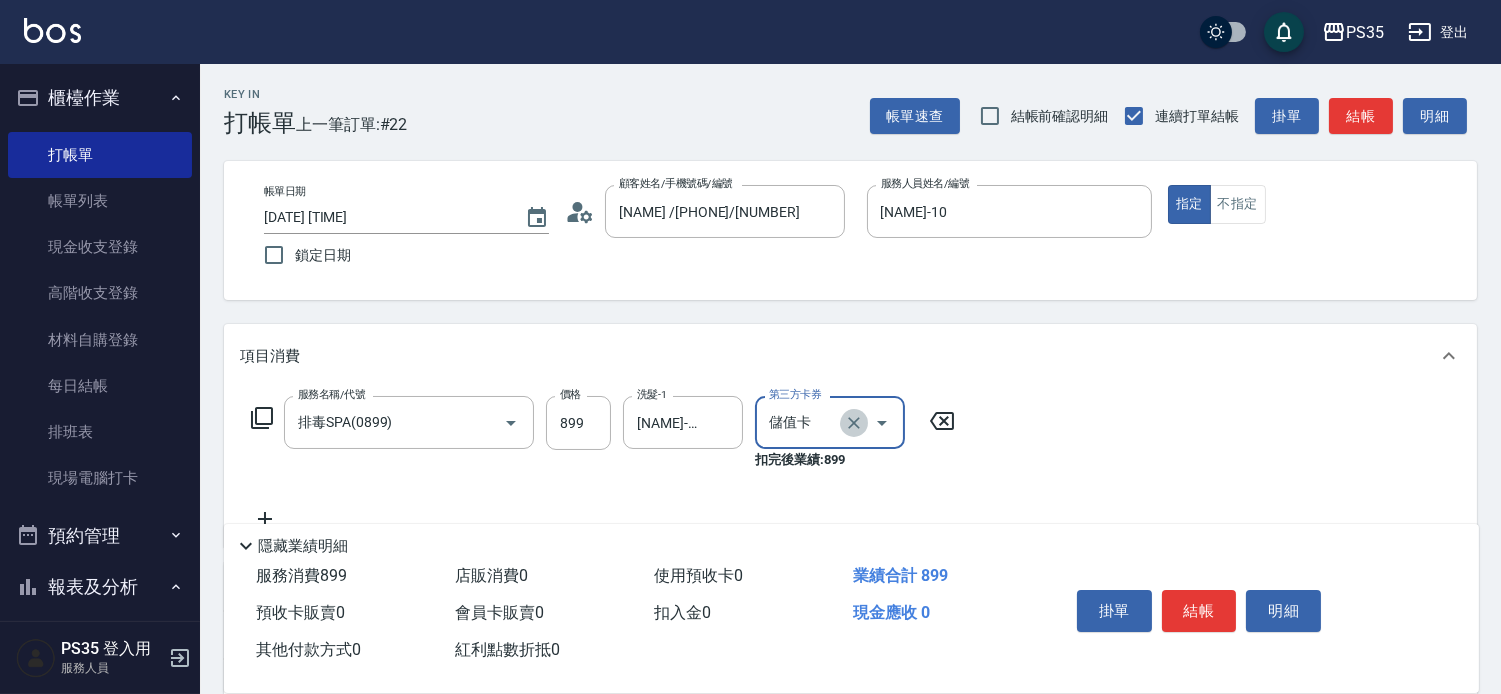 click 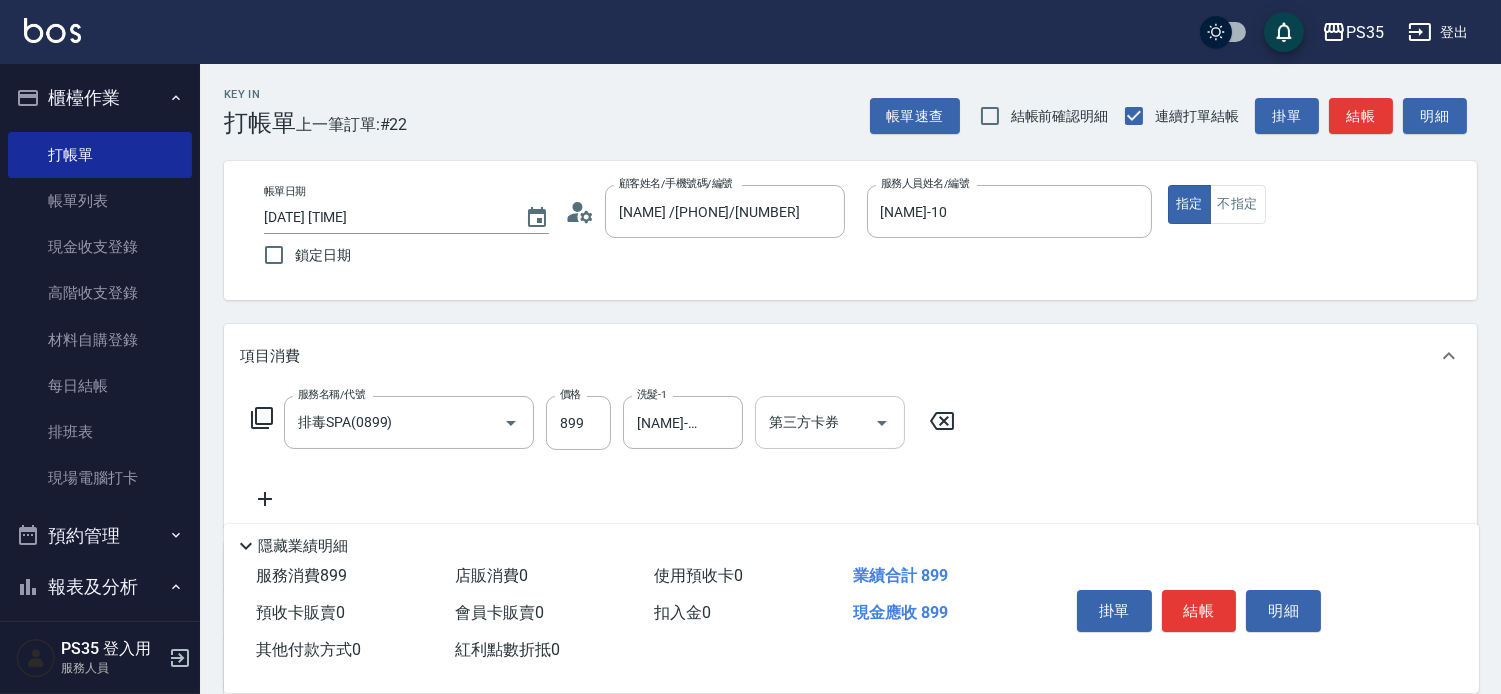 click on "服務名稱/代號 排毒SPA(0899) 服務名稱/代號 價格 899 價格 洗髮-1 [NAME]-10 洗髮-1 第三方卡券 第三方卡券" at bounding box center (850, 457) 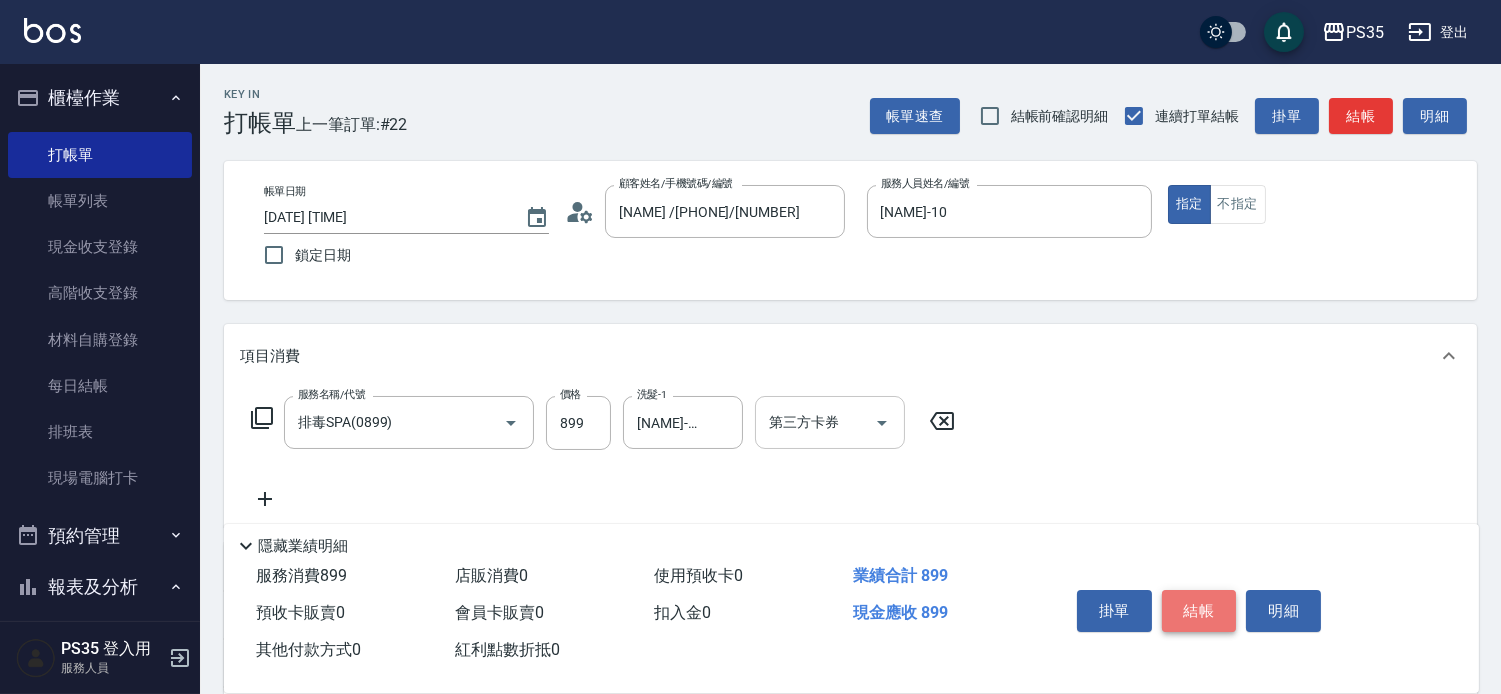 click on "結帳" at bounding box center [1199, 611] 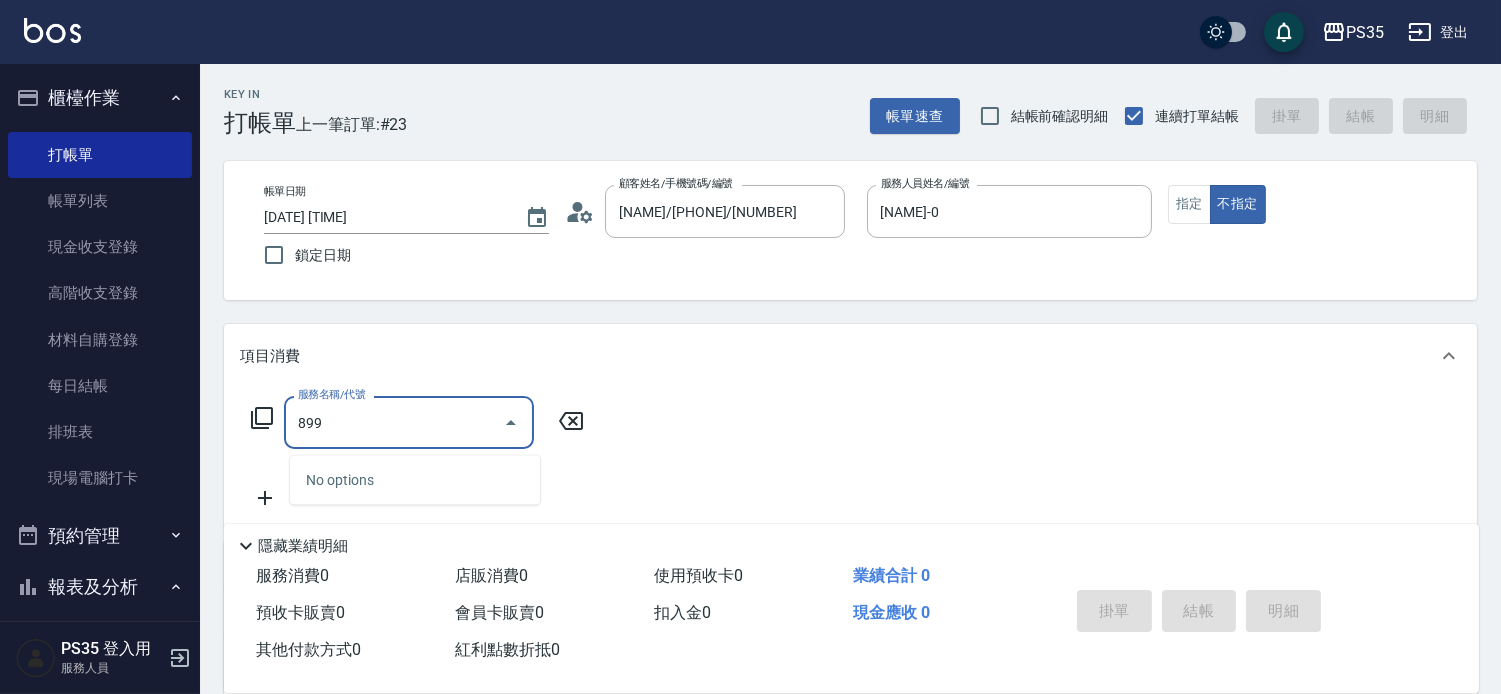 click on "899" at bounding box center [394, 422] 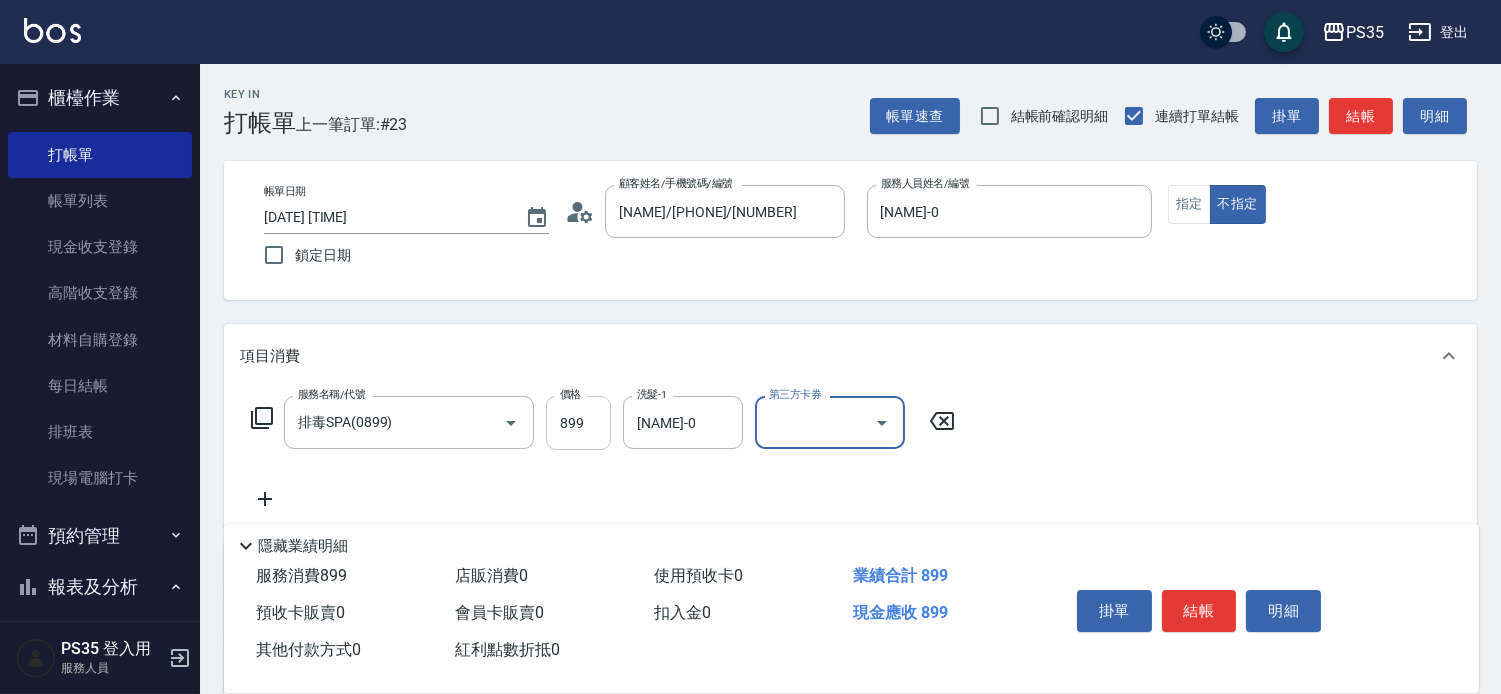 click on "899" at bounding box center [578, 423] 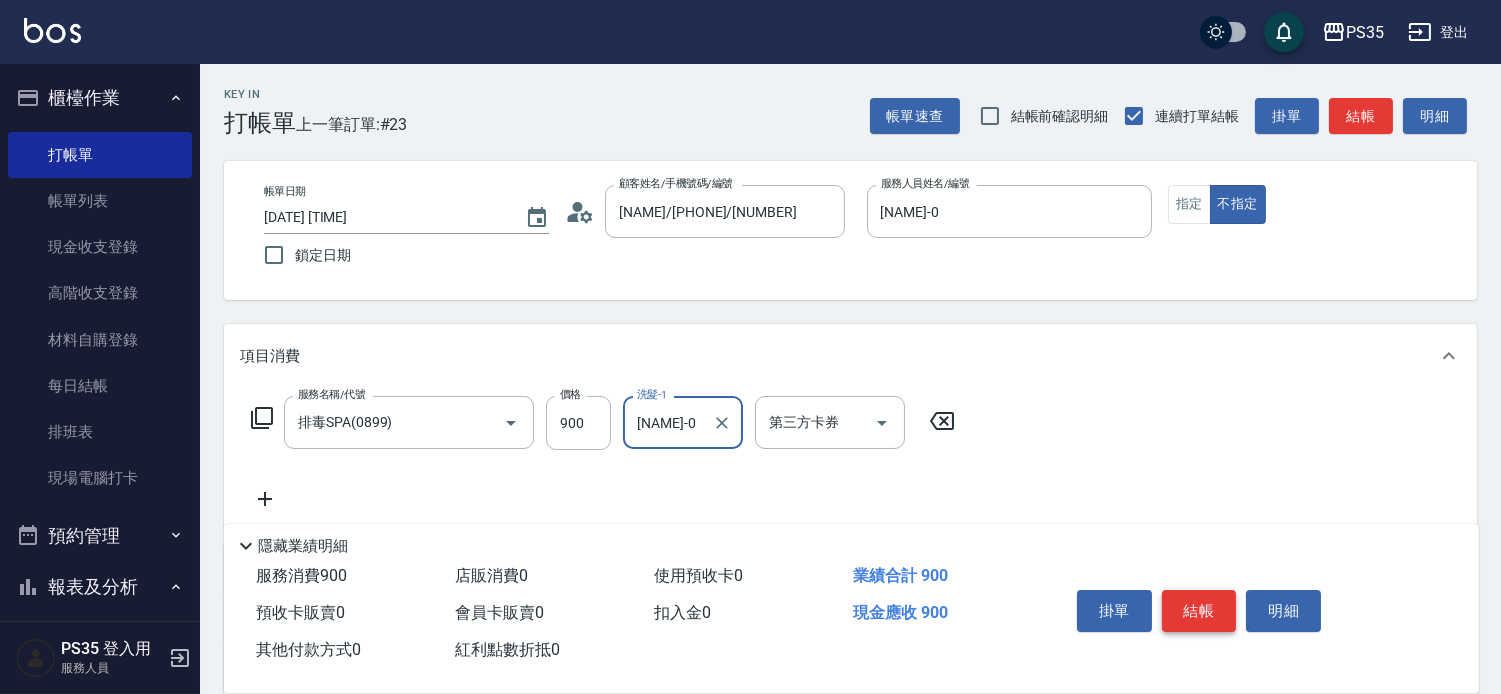click on "結帳" at bounding box center [1199, 611] 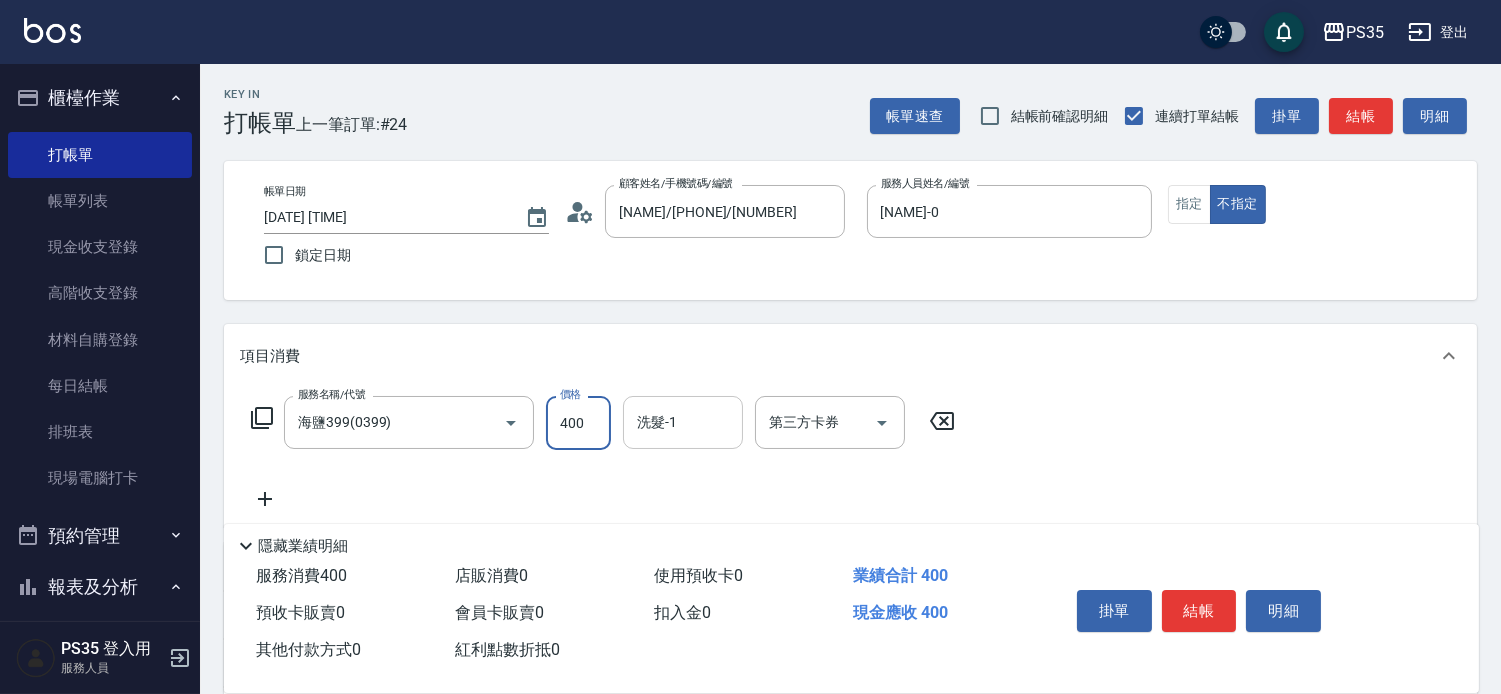 click on "洗髮-1" at bounding box center (683, 422) 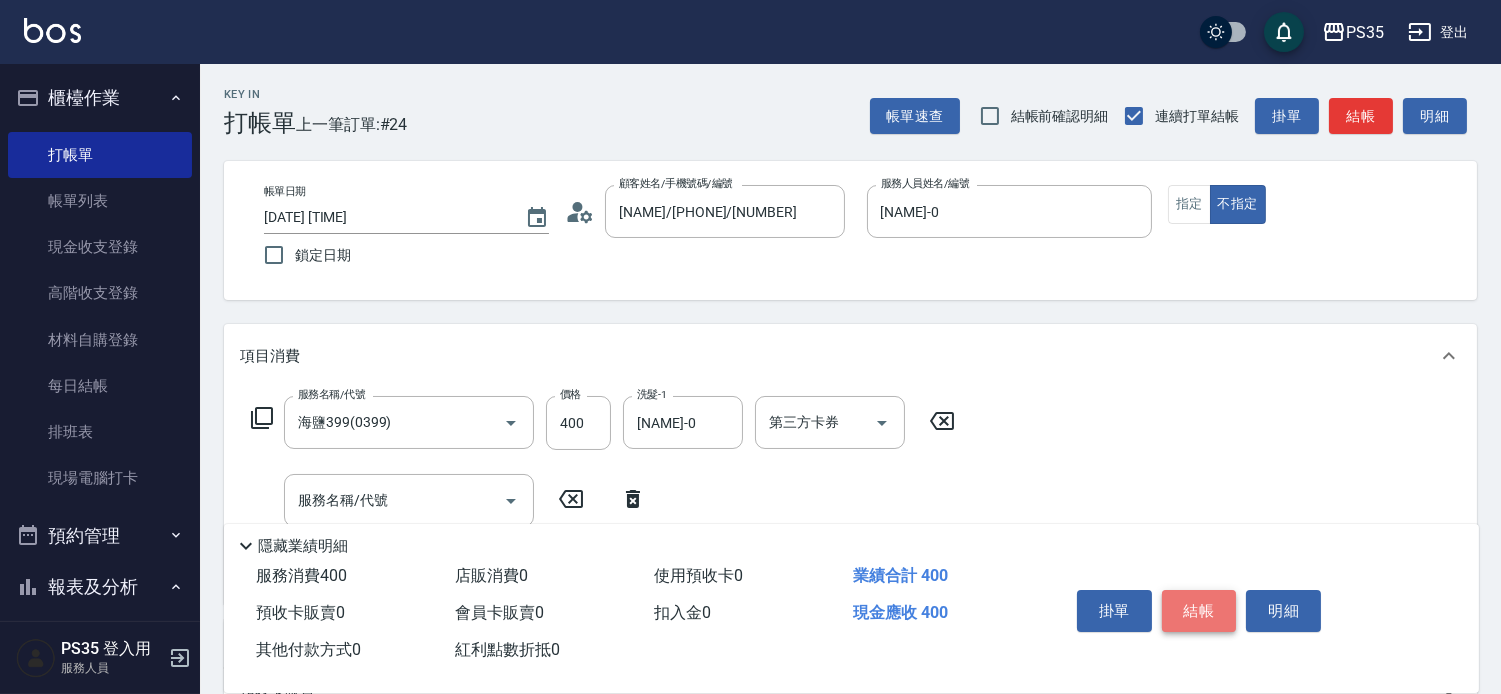 click on "結帳" at bounding box center (1199, 611) 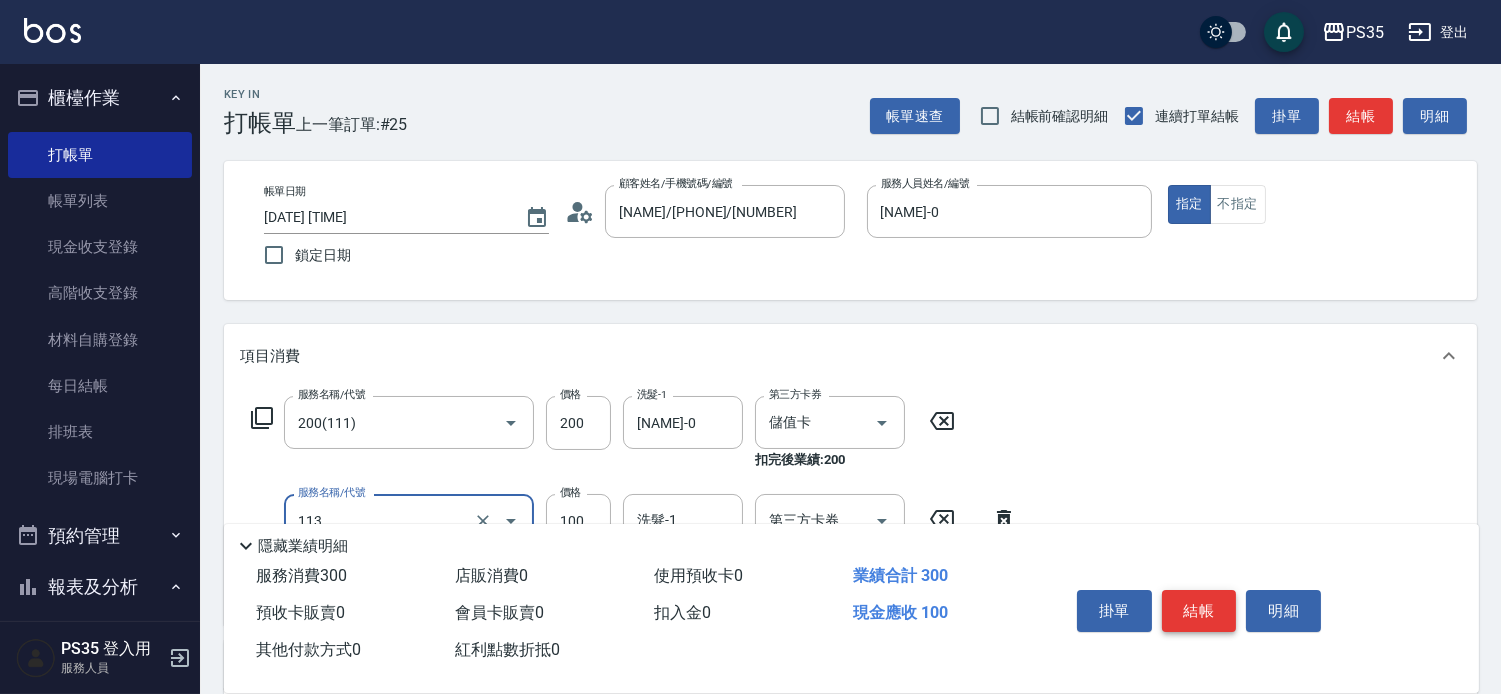 scroll, scrollTop: 111, scrollLeft: 0, axis: vertical 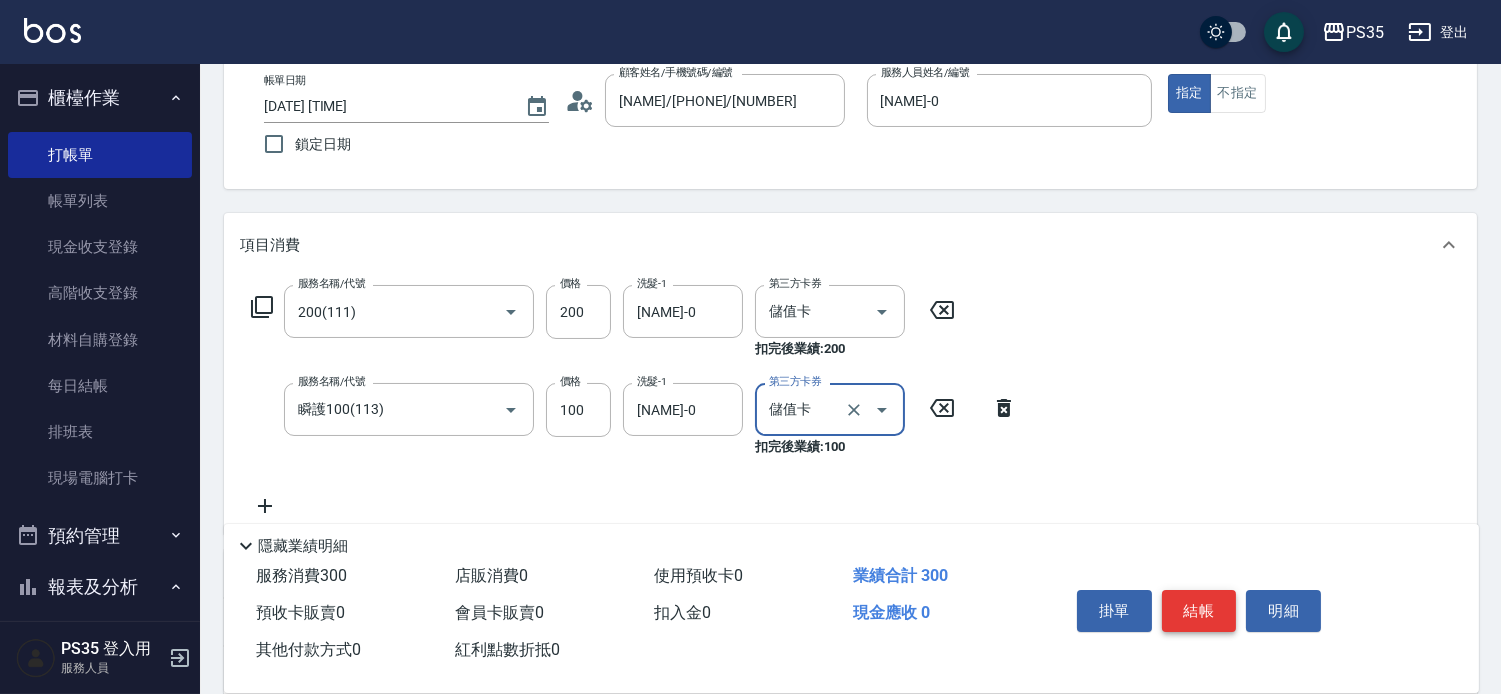 click on "結帳" at bounding box center (1199, 611) 